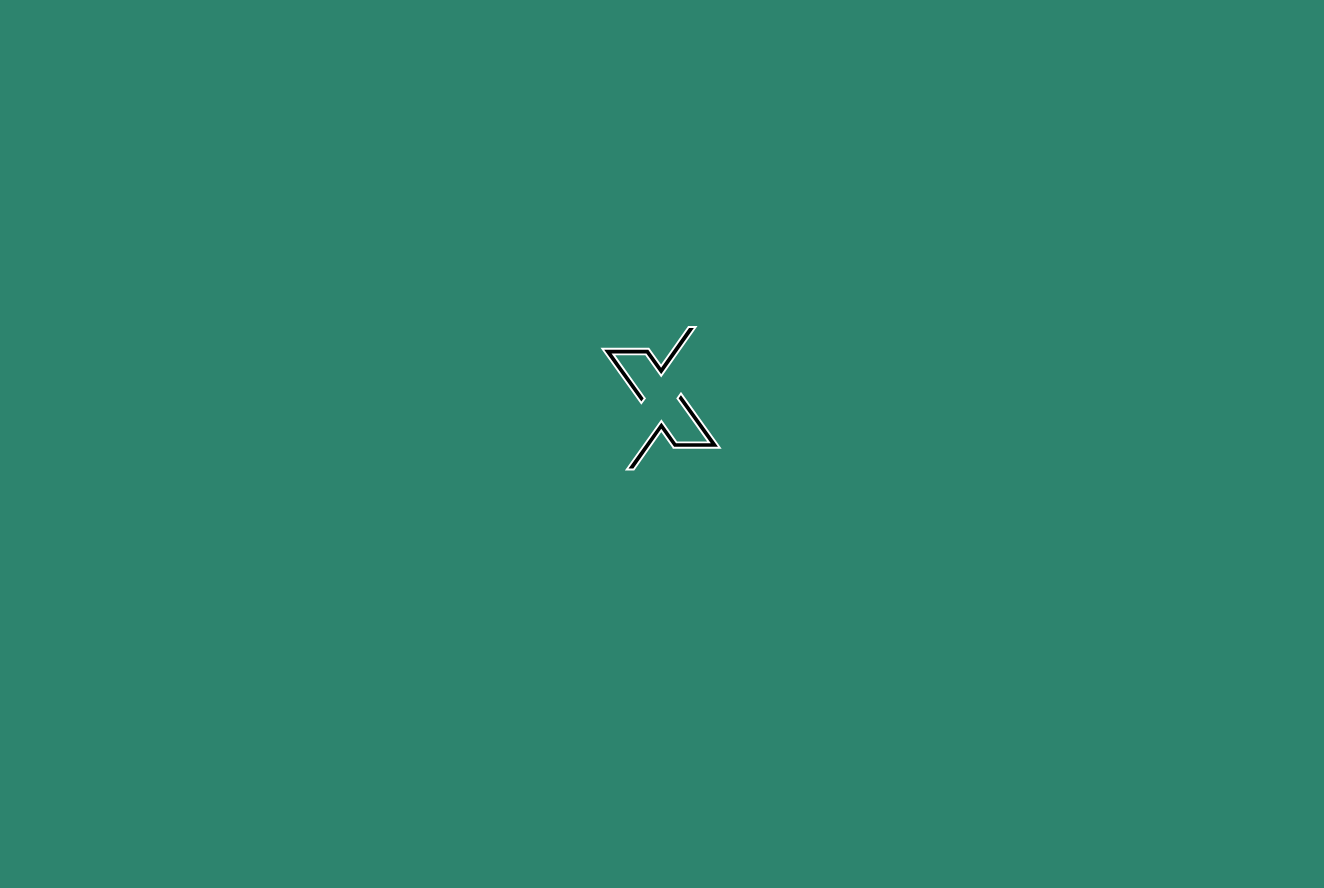 scroll, scrollTop: 0, scrollLeft: 0, axis: both 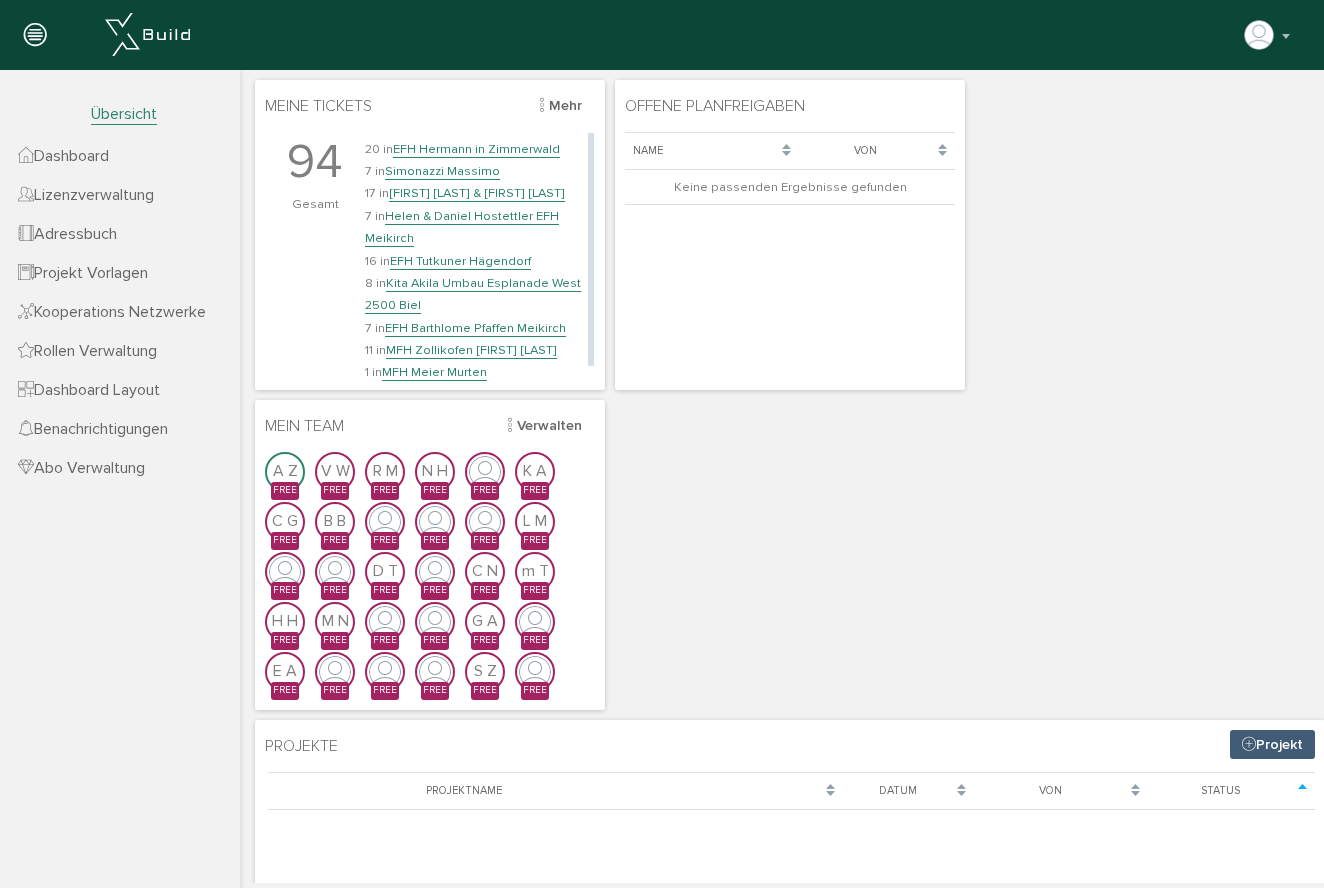 click on "EFH Tutkuner Hägendorf" at bounding box center [460, 261] 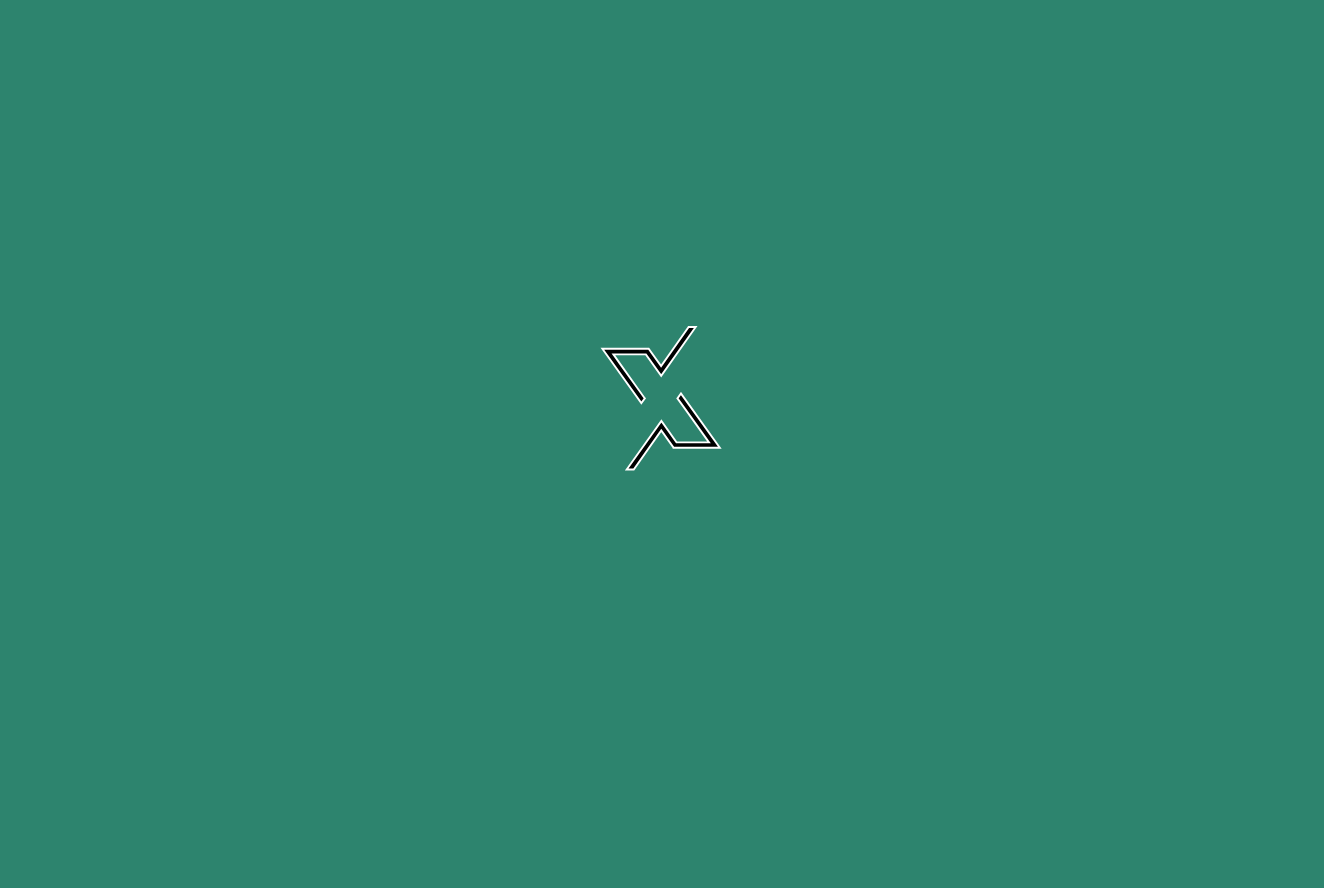 scroll, scrollTop: 0, scrollLeft: 0, axis: both 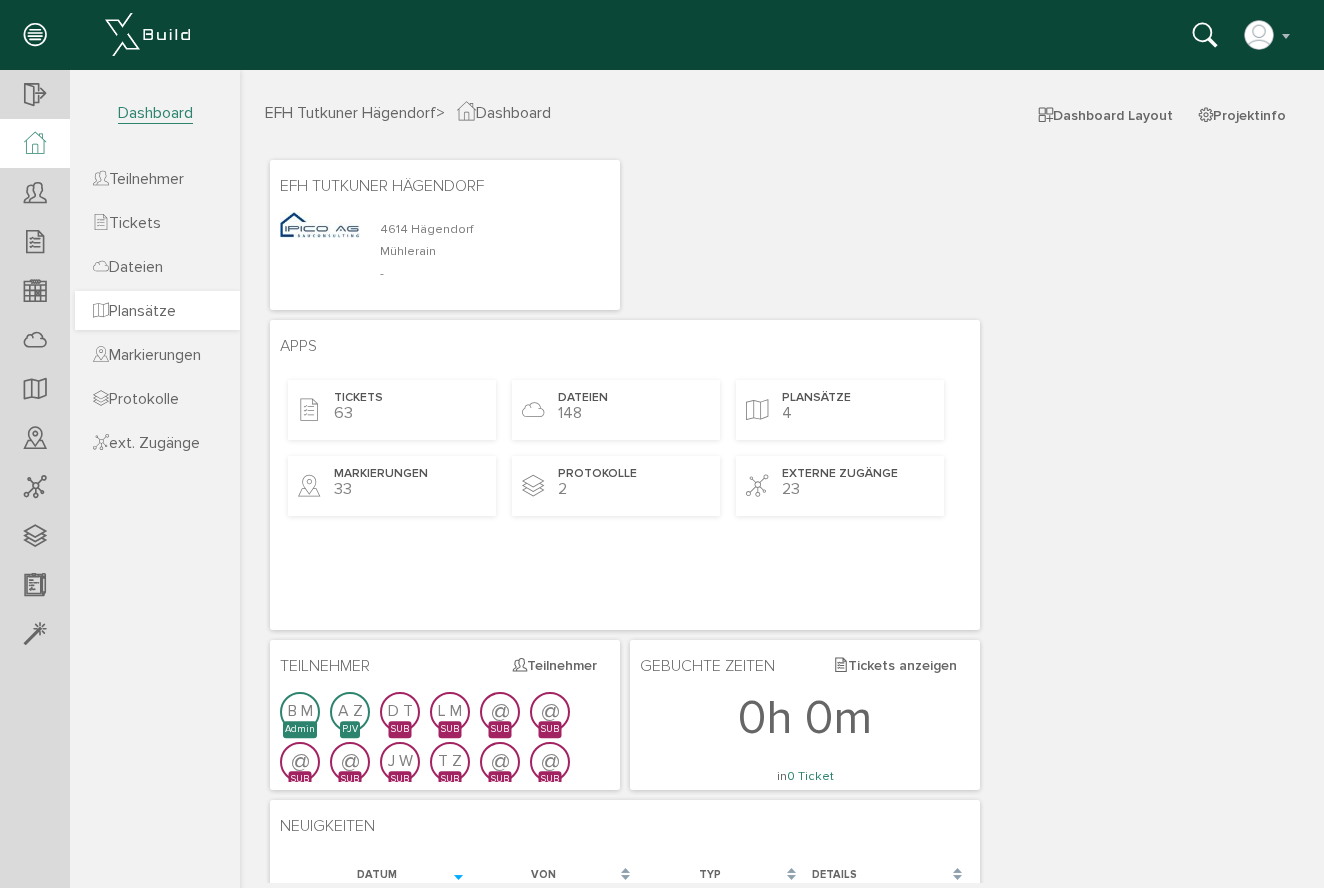 click on "Plansätze" at bounding box center (134, 311) 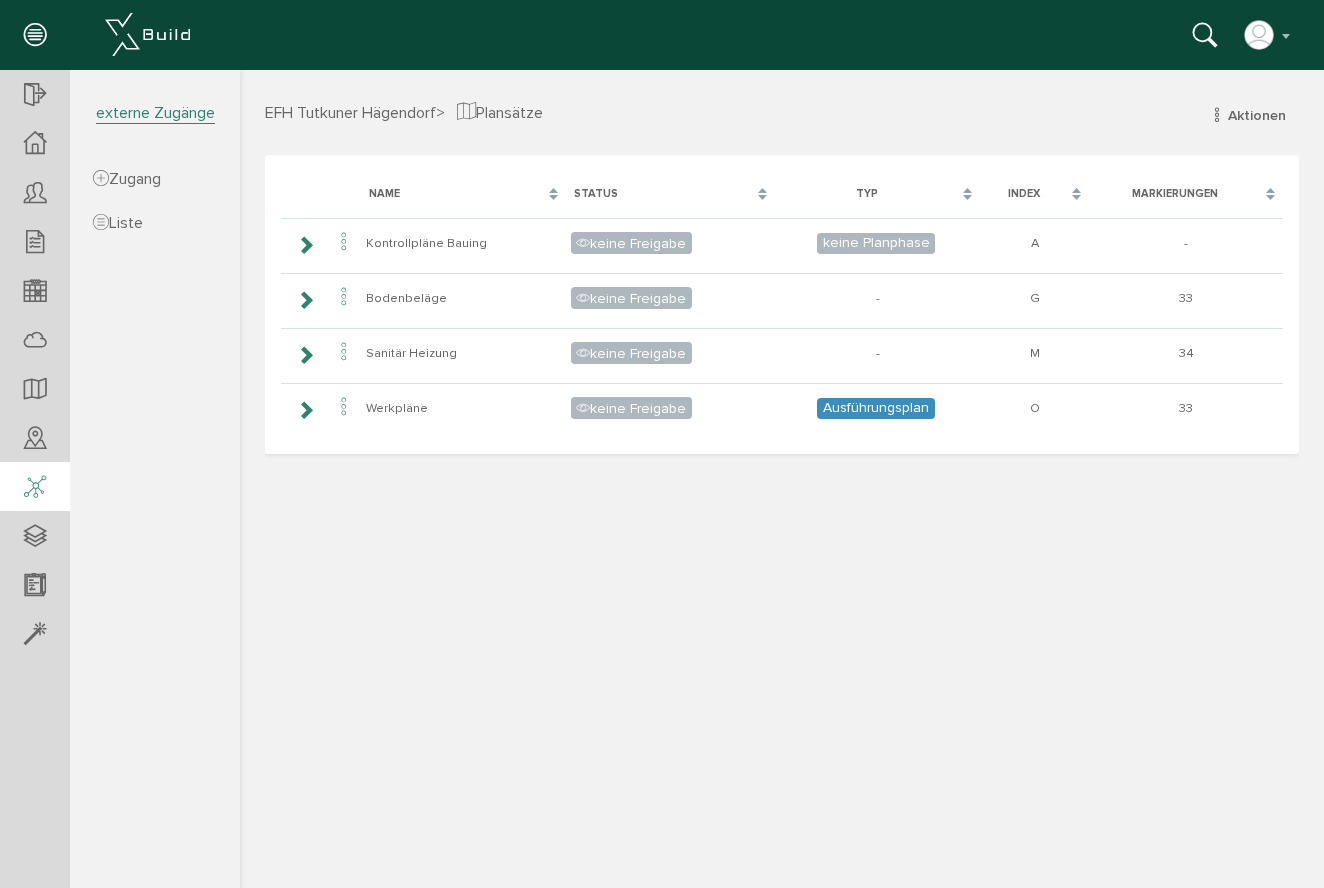 click at bounding box center (35, 488) 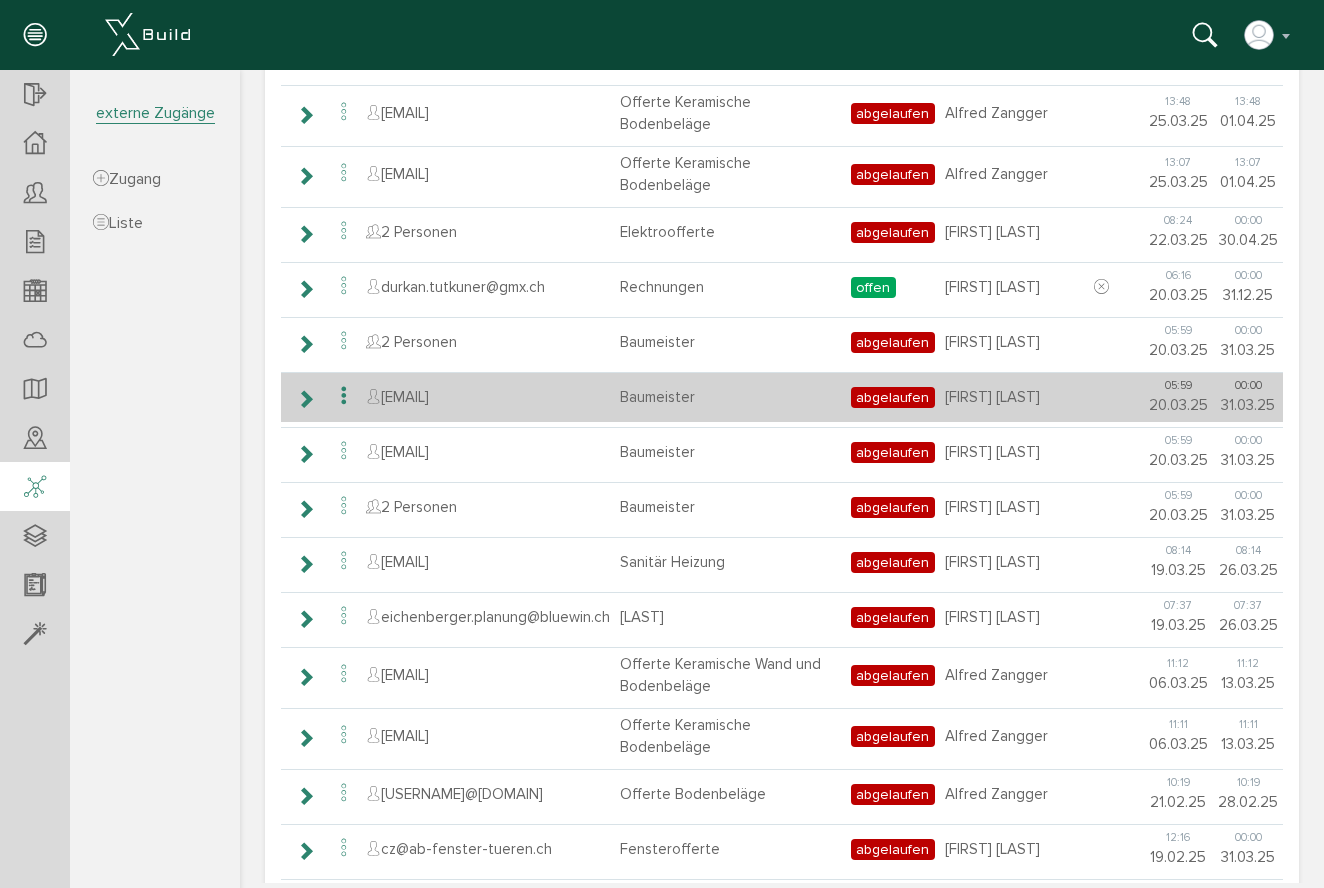 scroll, scrollTop: 726, scrollLeft: 0, axis: vertical 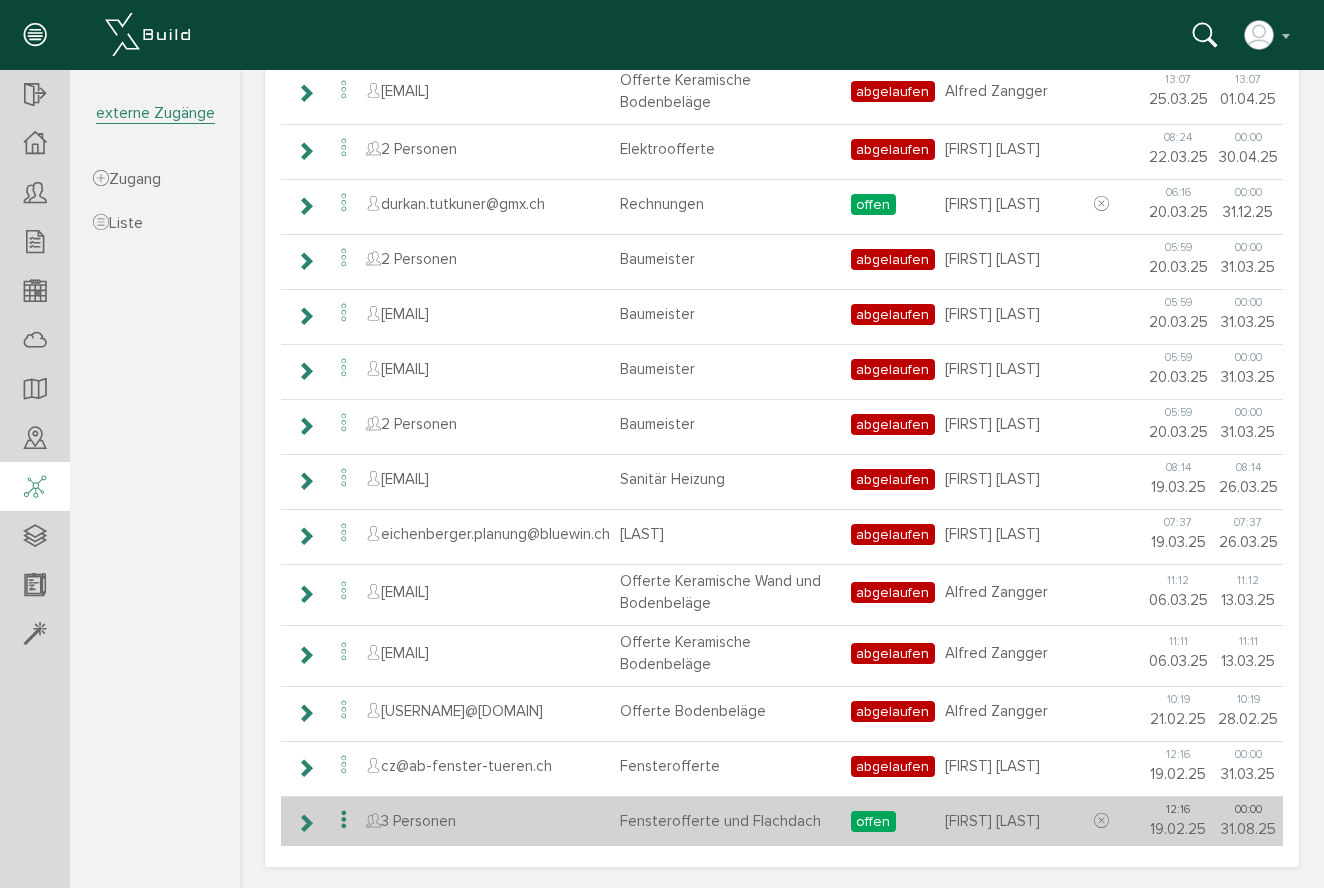 click at bounding box center (305, 823) 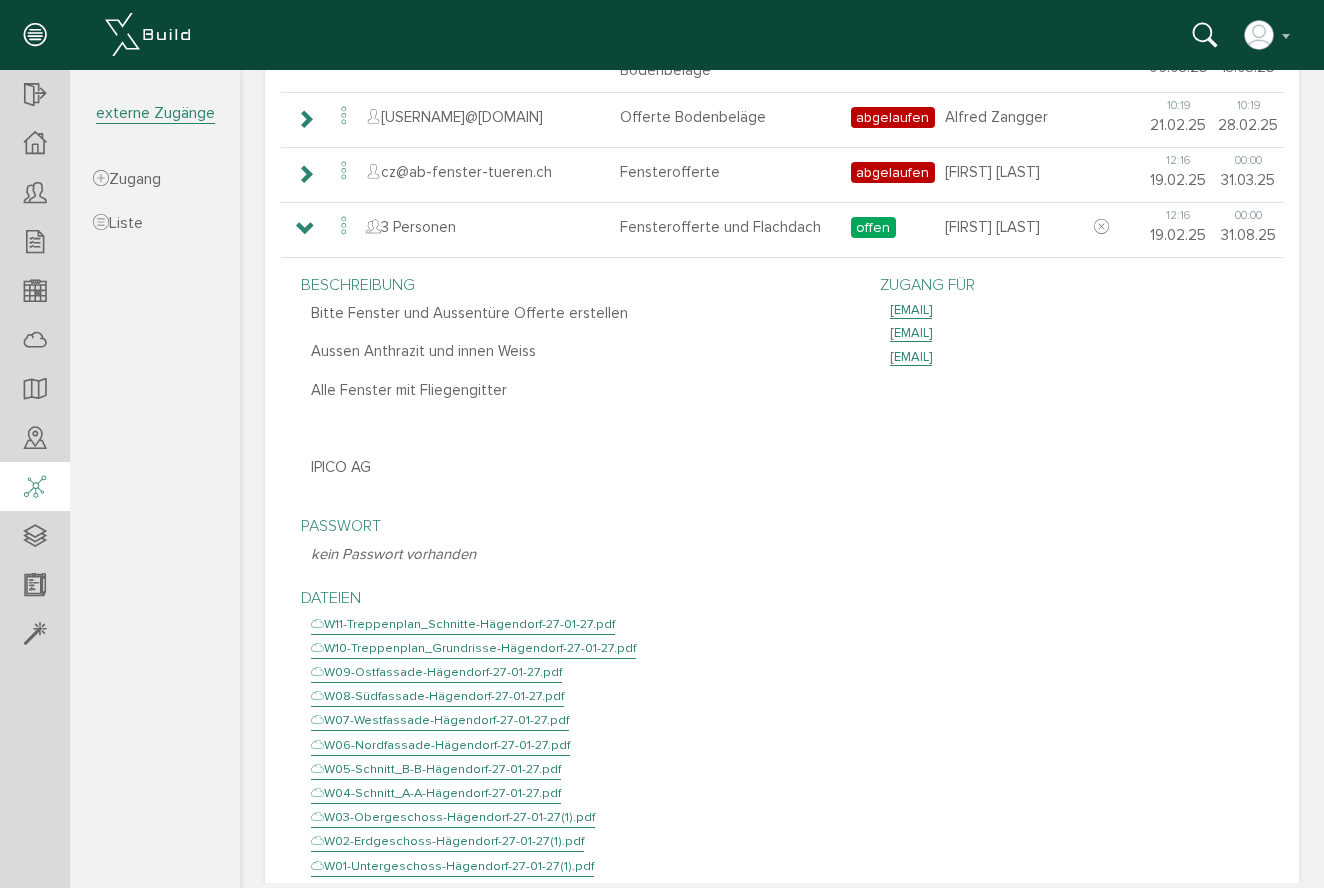 scroll, scrollTop: 1429, scrollLeft: 0, axis: vertical 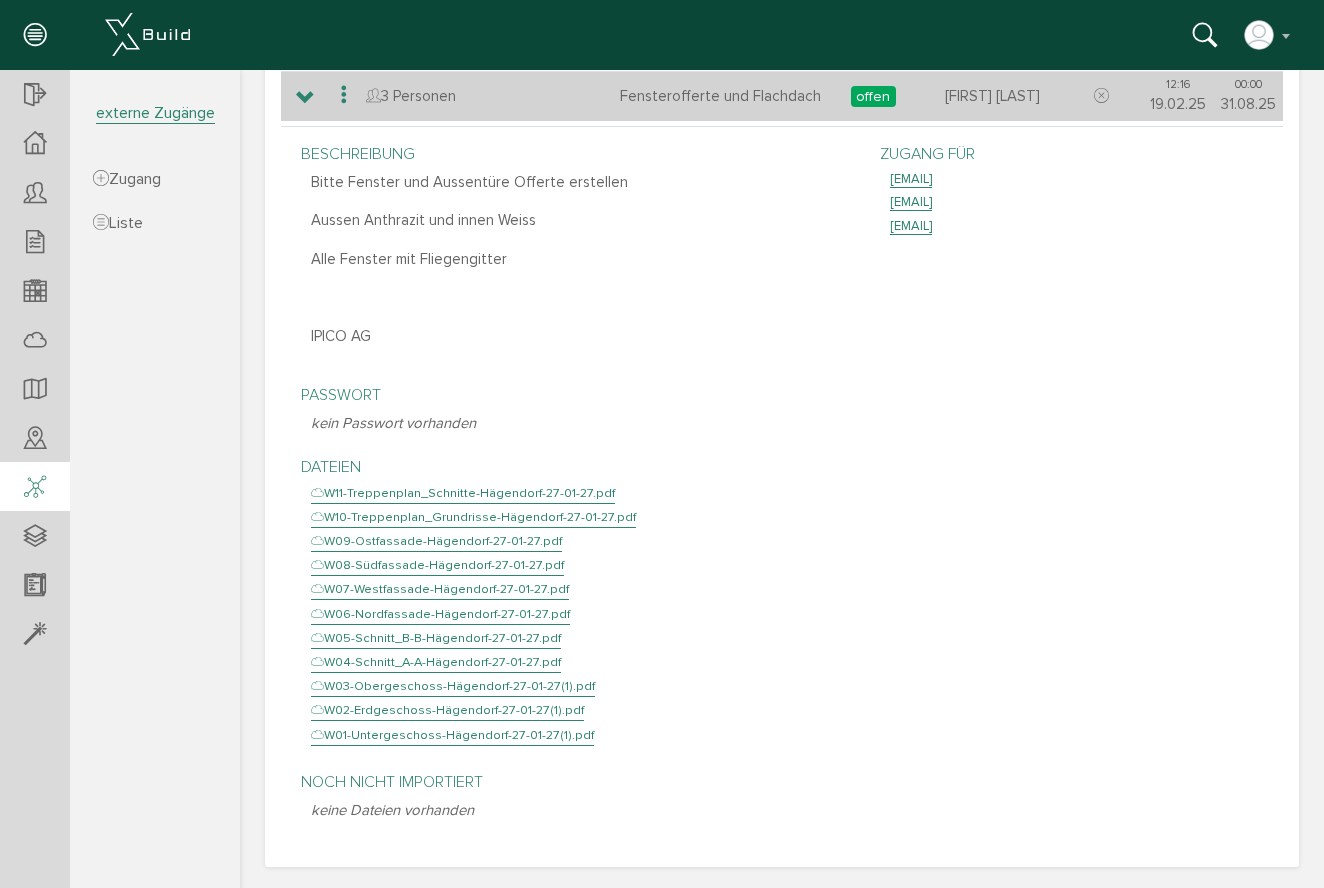 click at bounding box center [344, 95] 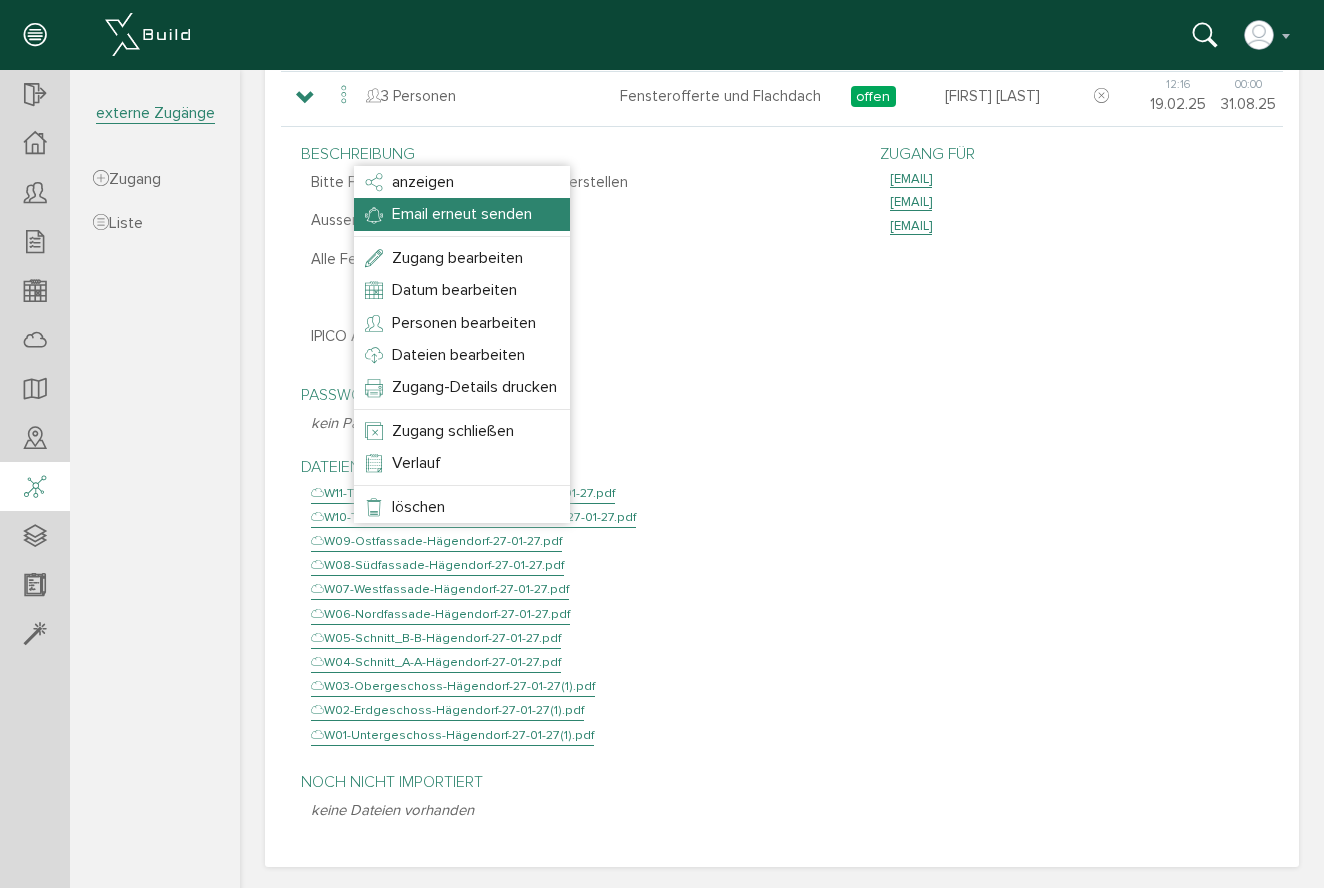 click on "Email erneut senden" at bounding box center [462, 214] 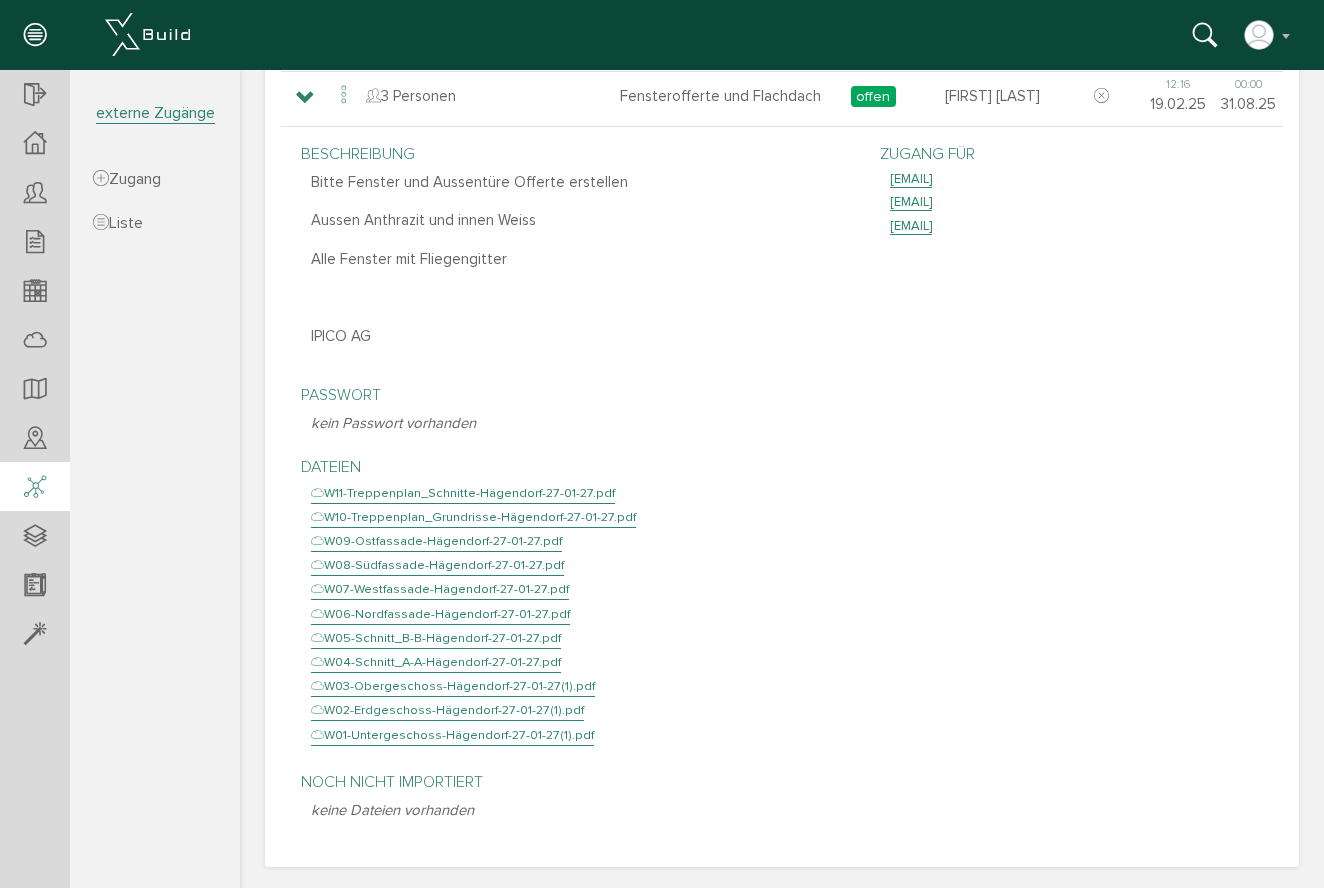 click on "W03-Obergeschoss-Hägendorf-27-01-27(1).pdf" at bounding box center [453, 687] 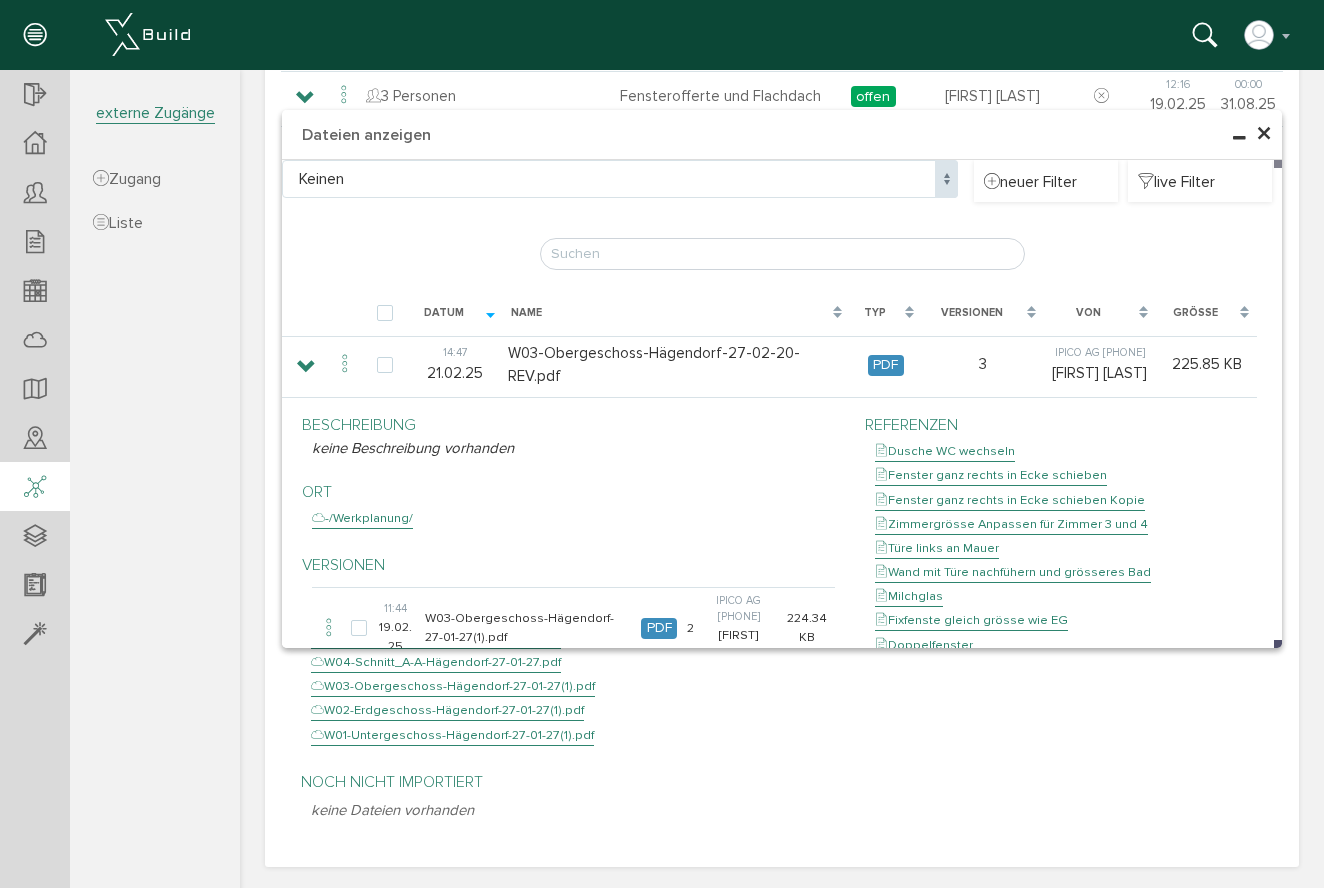 click on "×" at bounding box center [1264, 134] 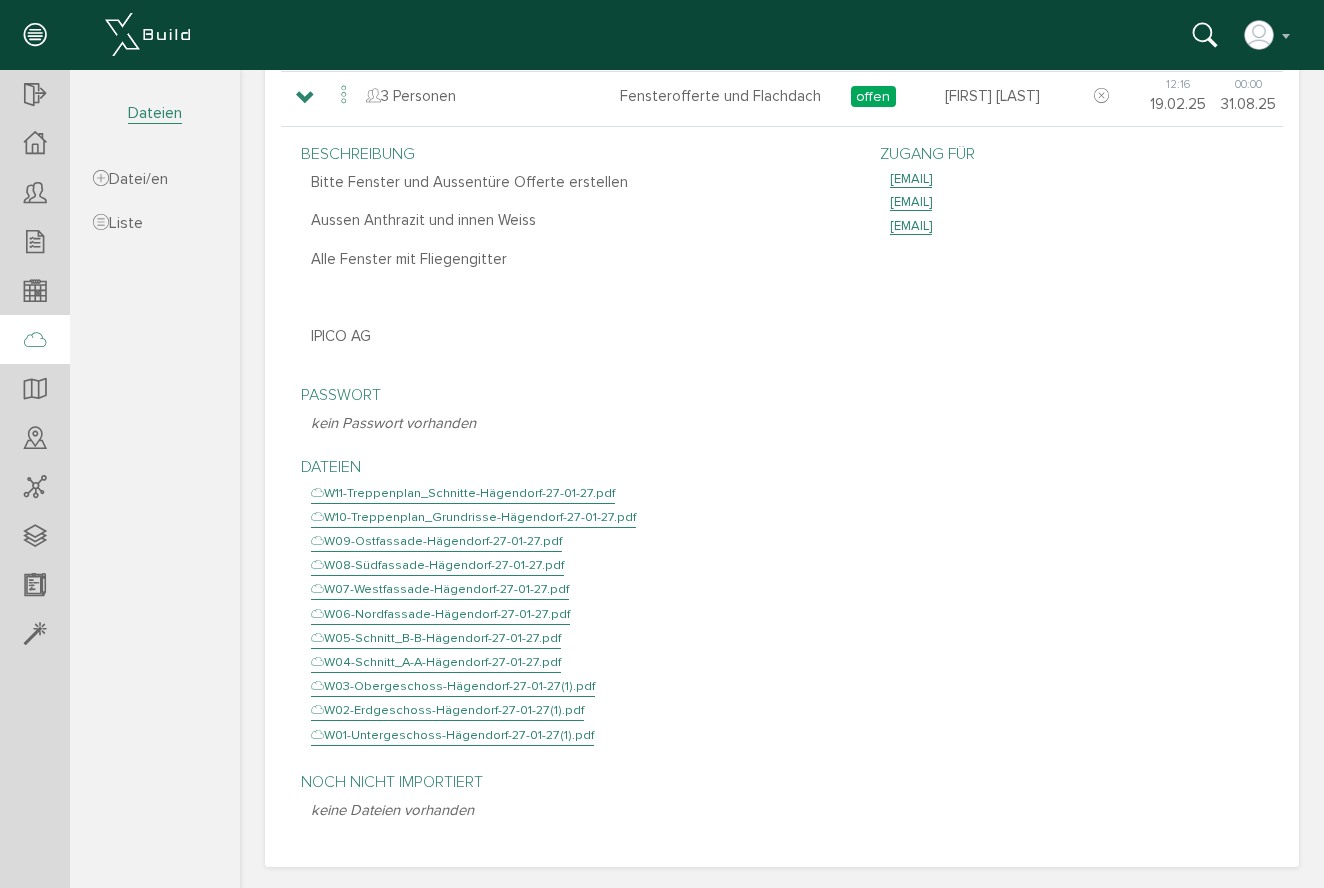 click at bounding box center (35, 340) 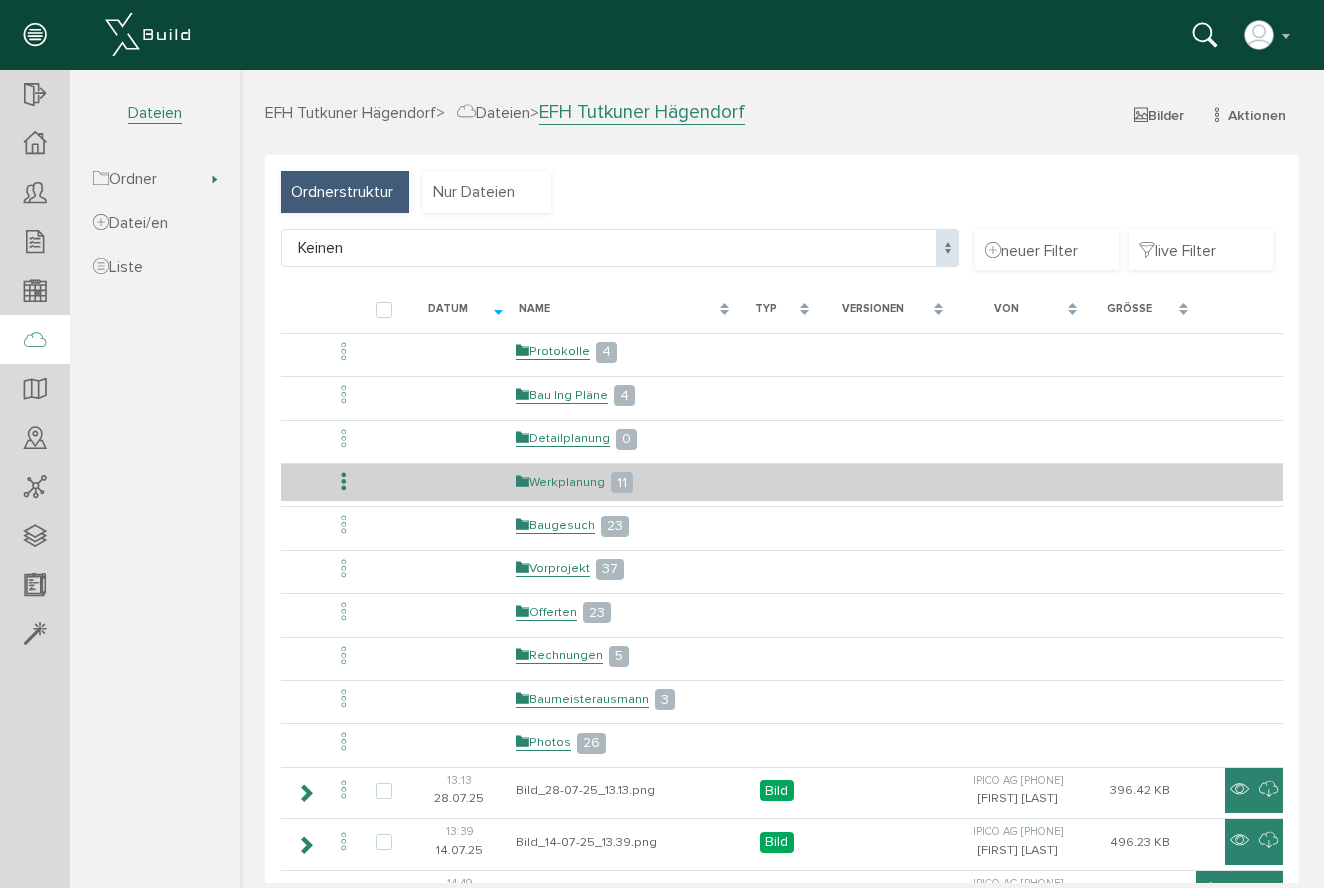 click on "Werkplanung" at bounding box center [560, 482] 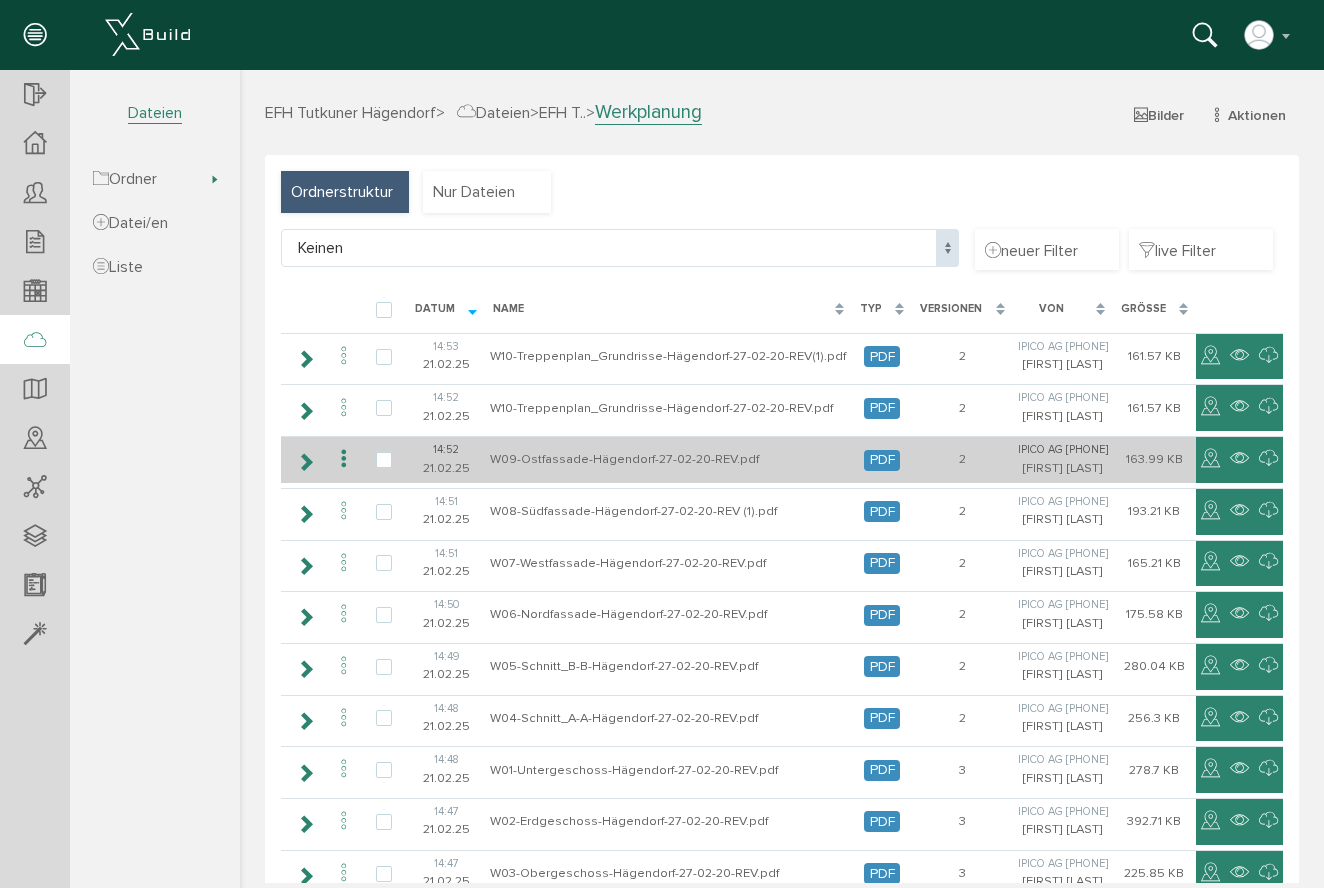 scroll, scrollTop: 325, scrollLeft: 0, axis: vertical 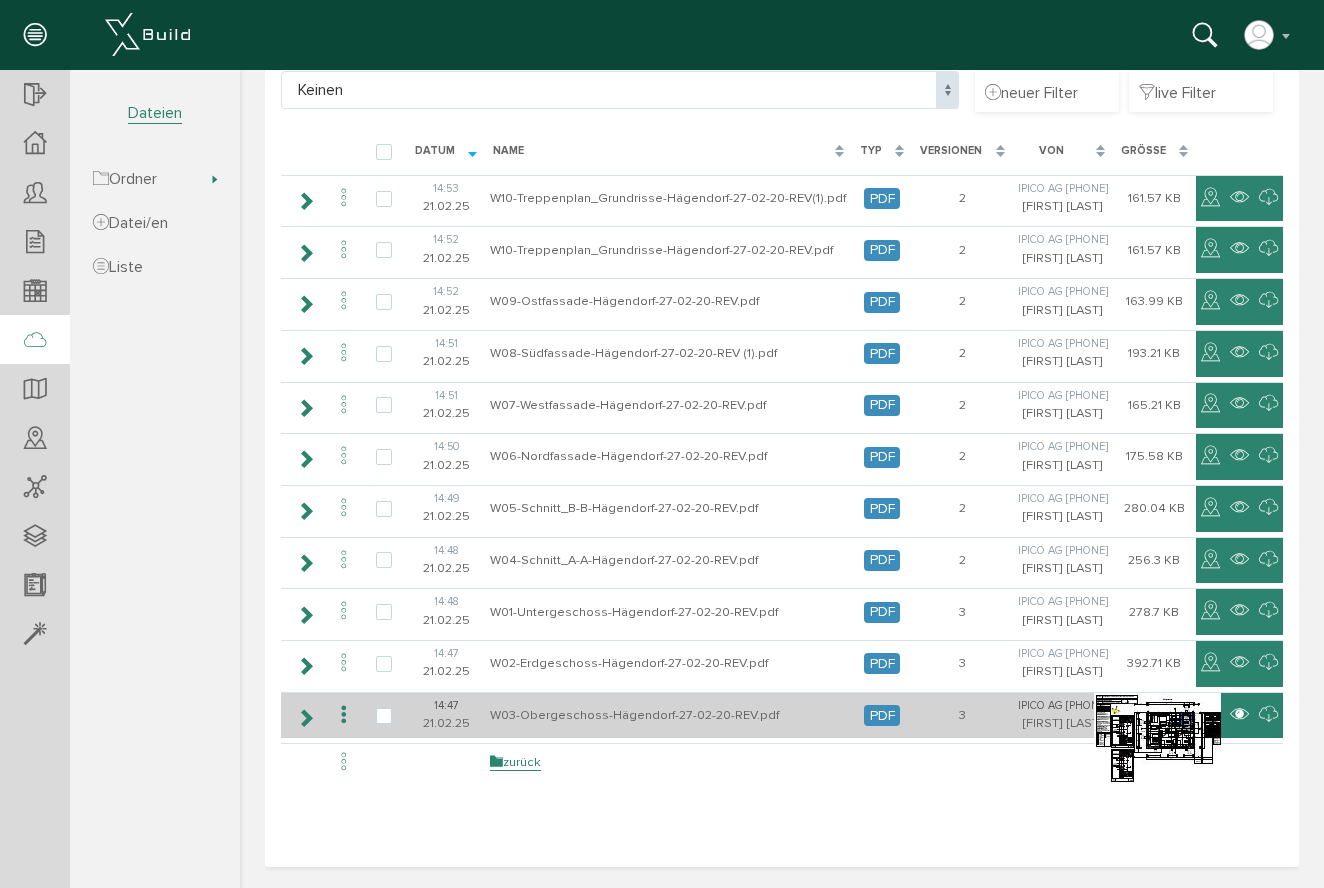 click at bounding box center (1239, 715) 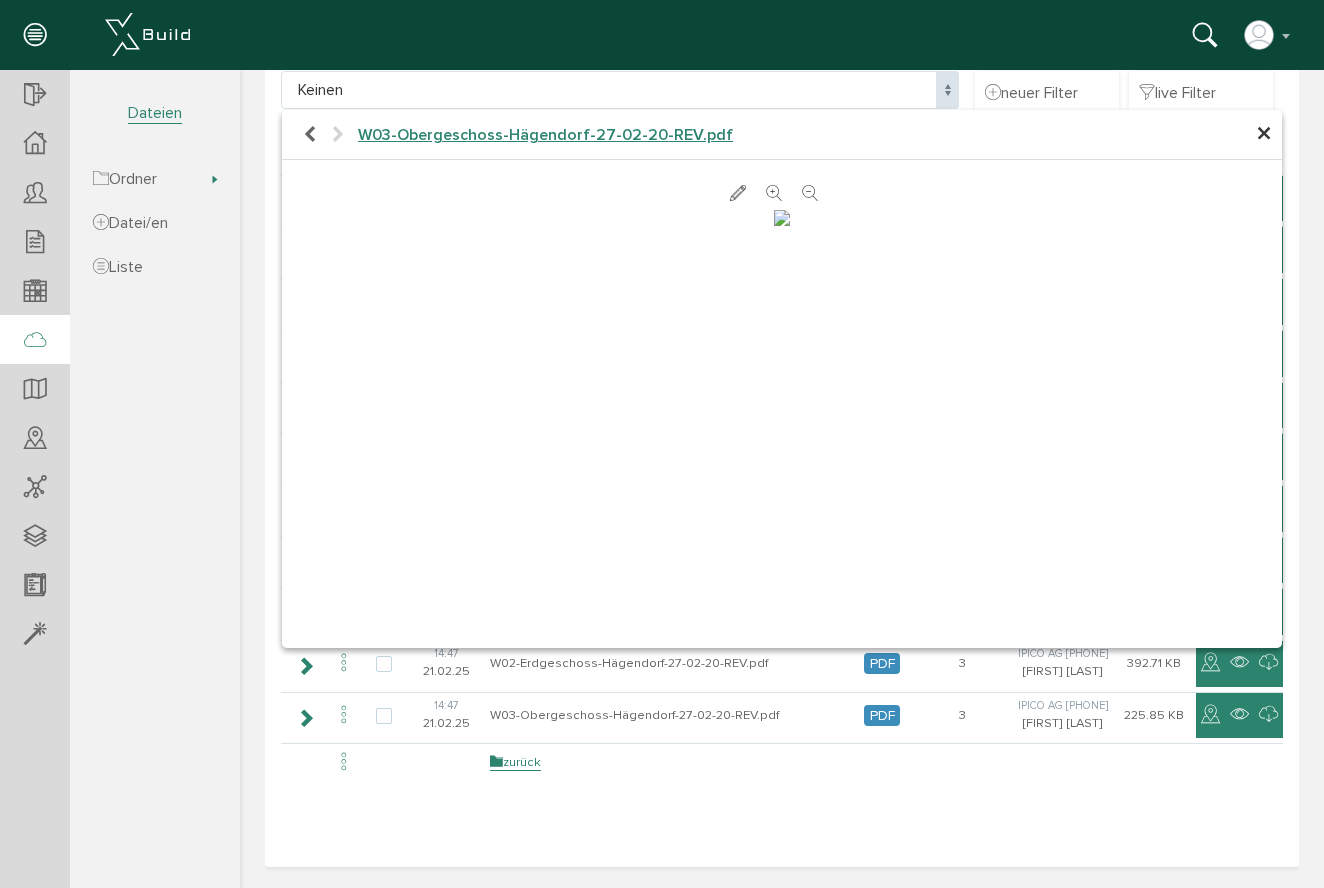 click on "×" at bounding box center [1264, 134] 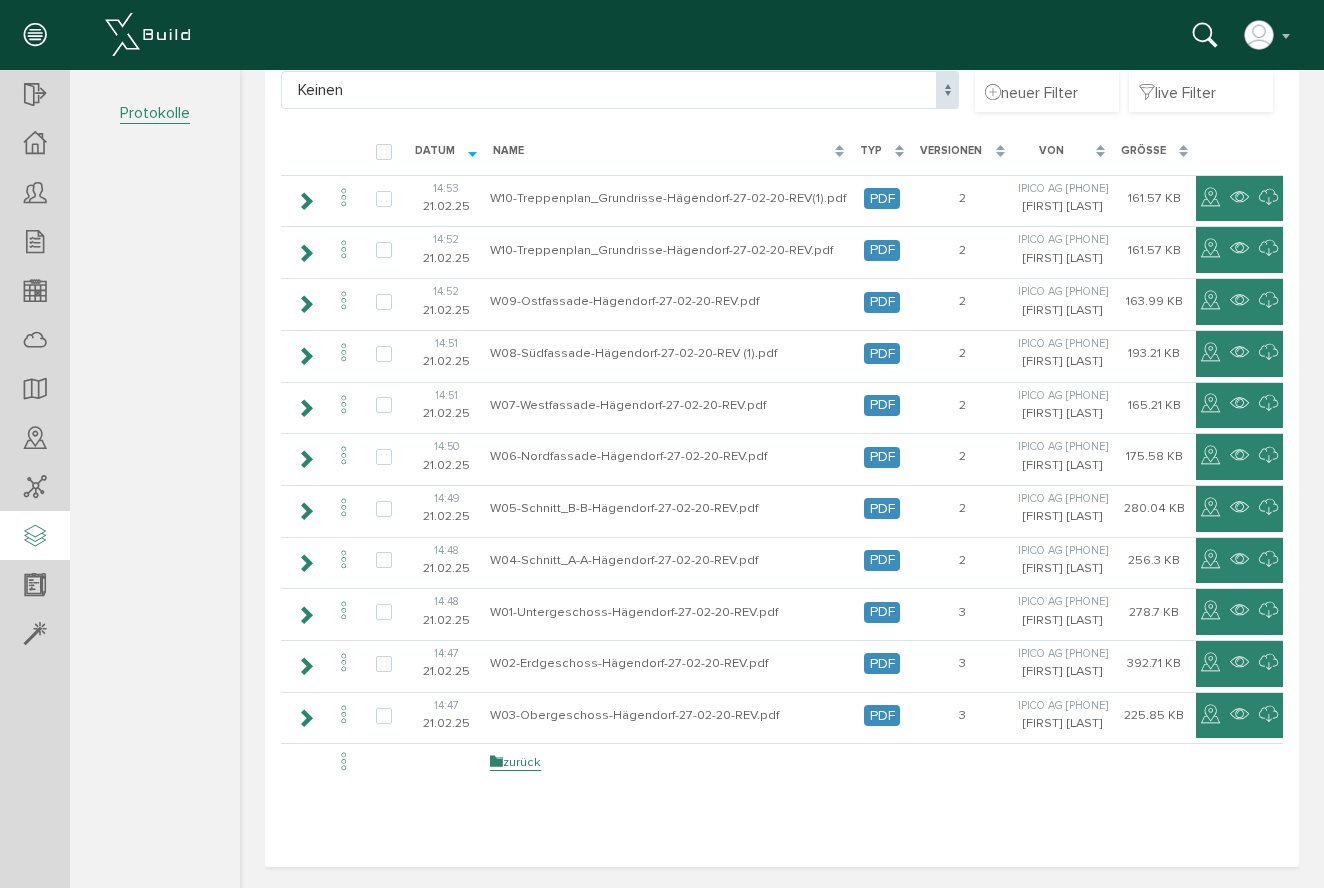 click at bounding box center (35, 537) 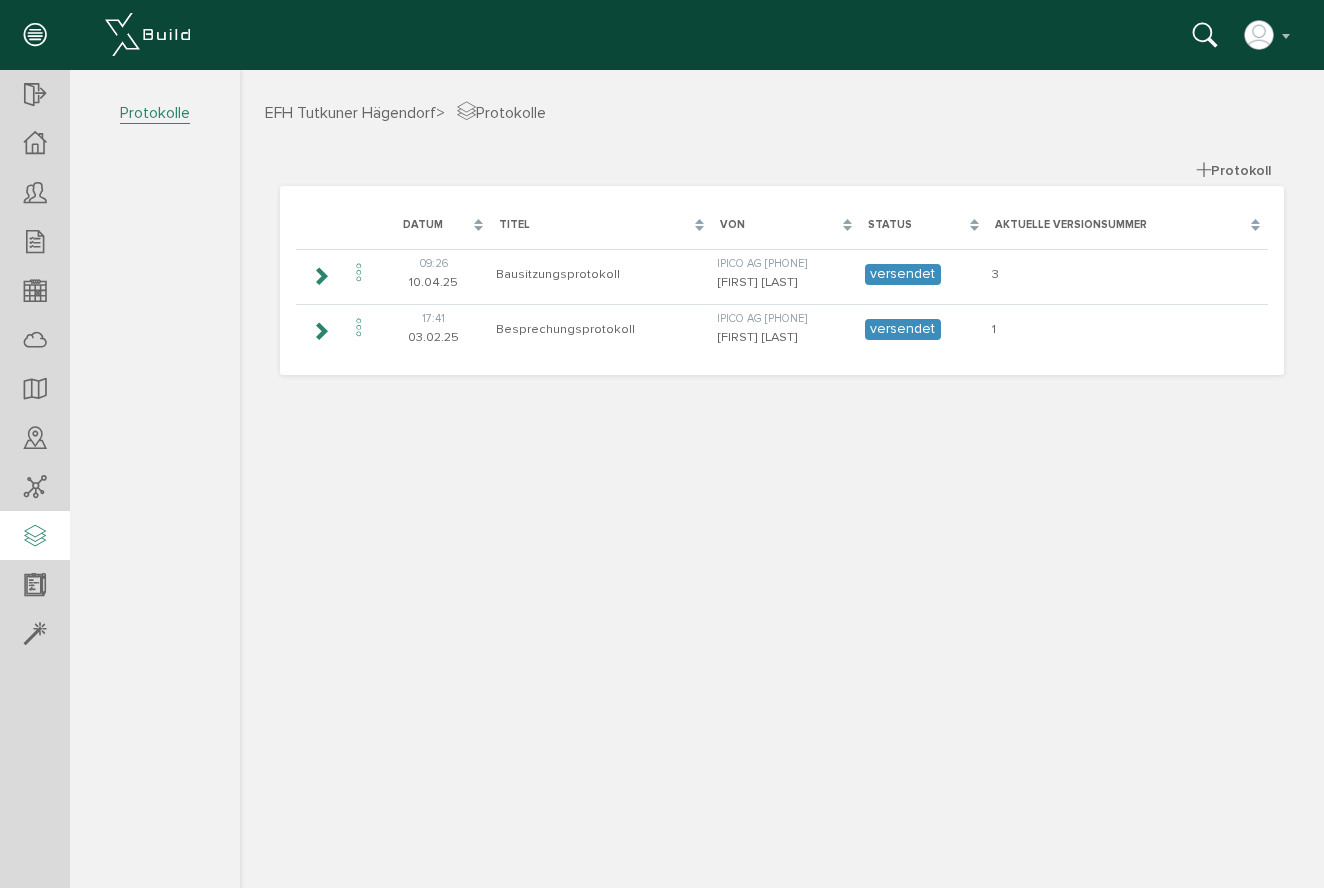 click at bounding box center [35, 537] 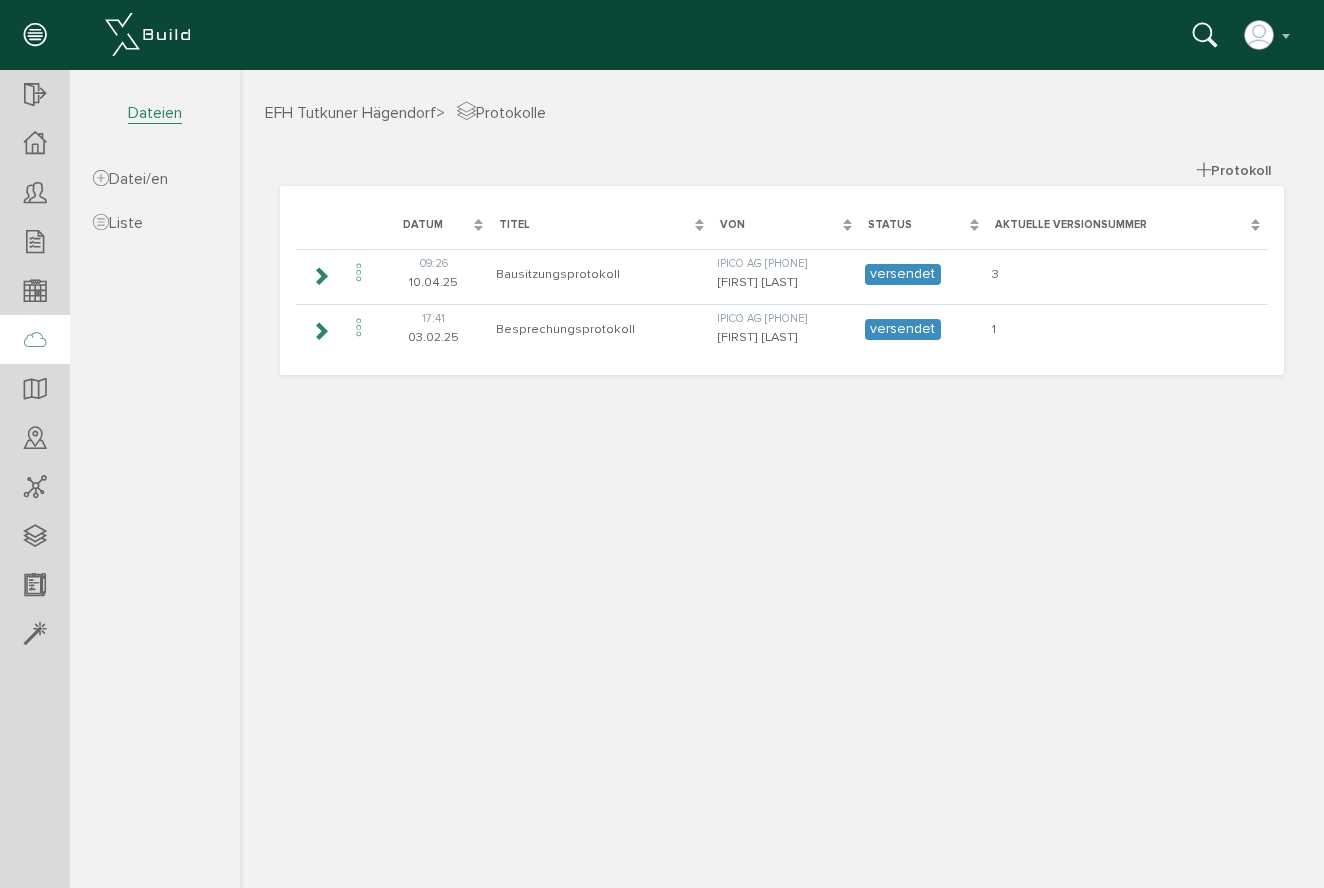 click at bounding box center [35, 341] 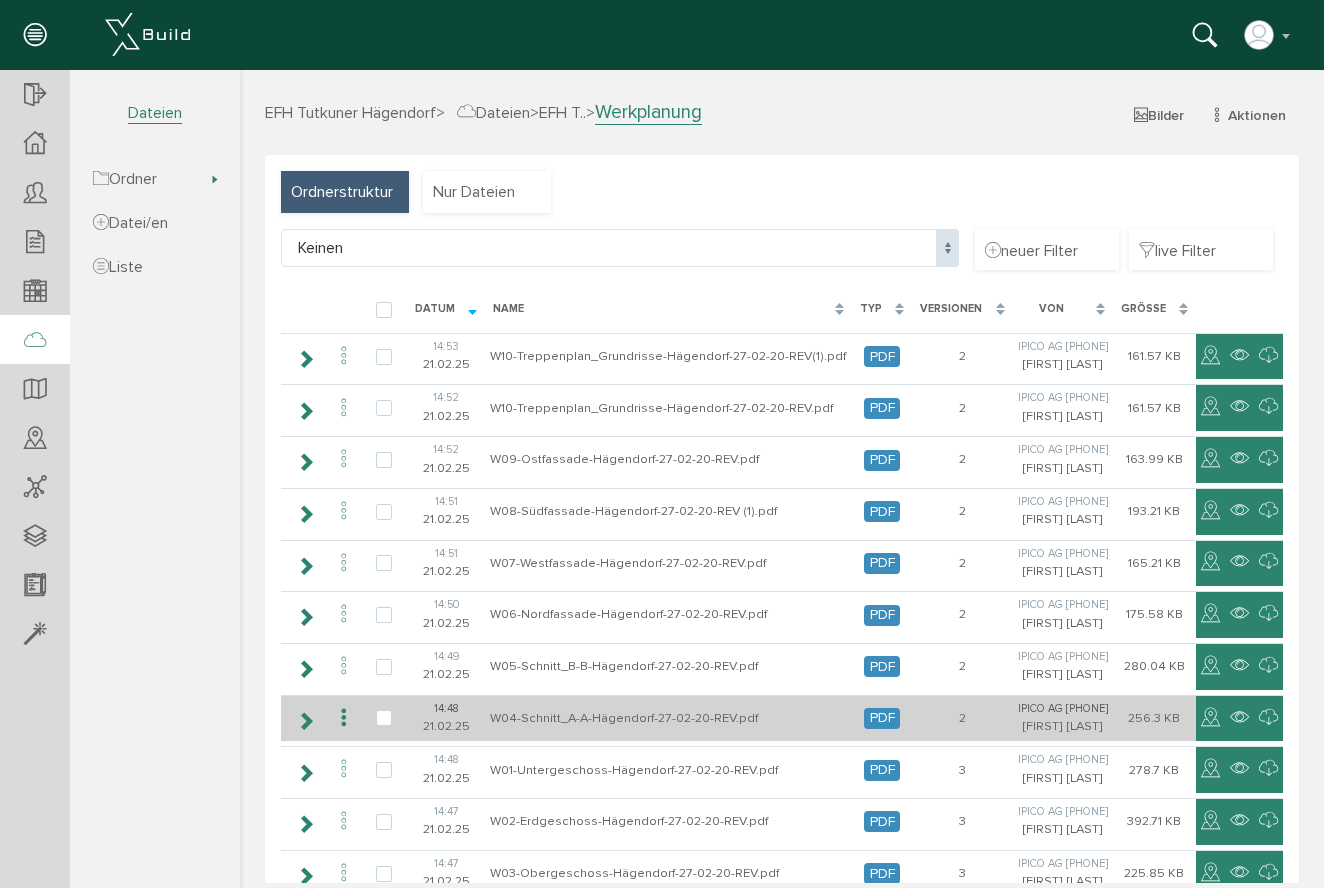 scroll, scrollTop: 325, scrollLeft: 0, axis: vertical 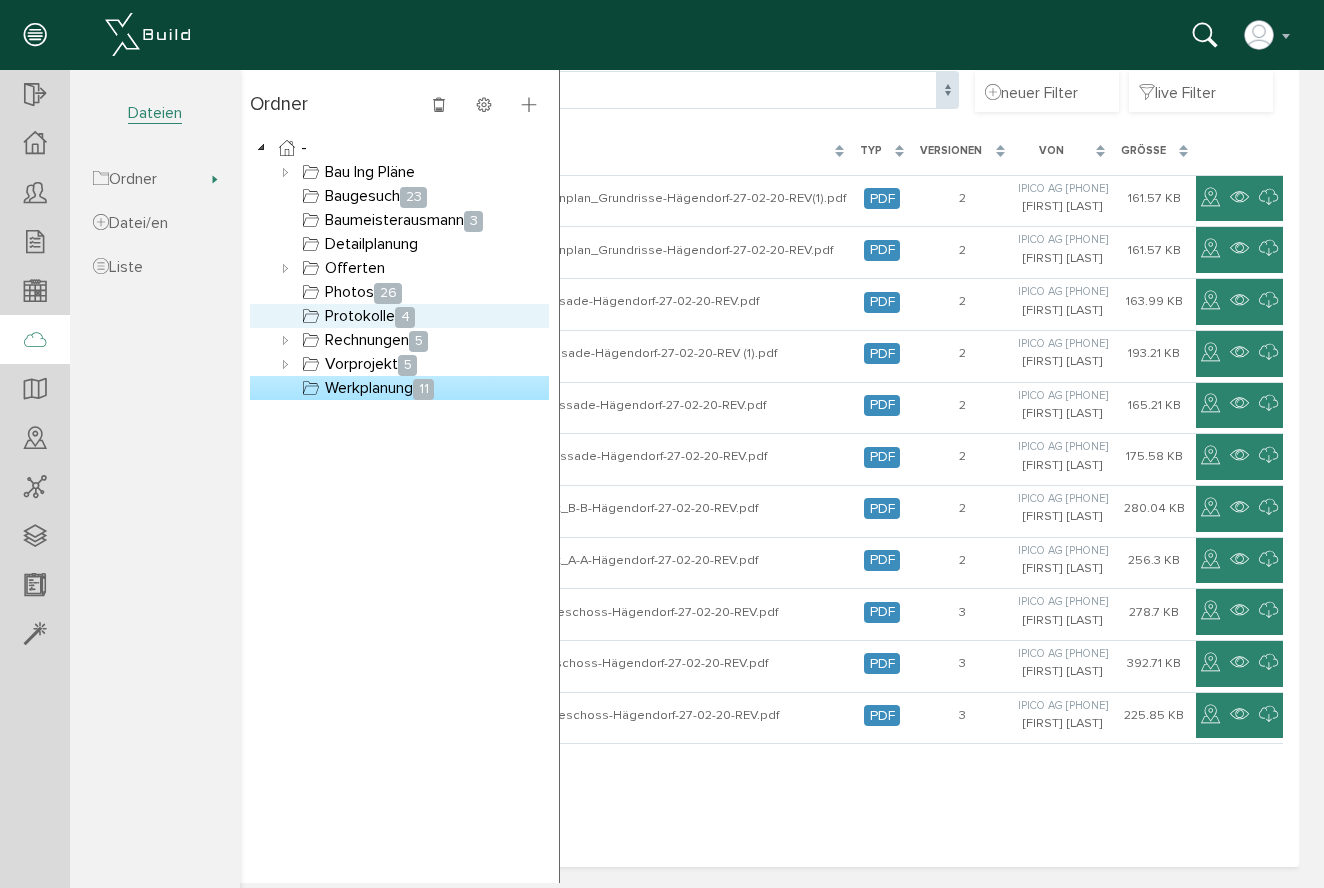 click on "Protokolle  4" at bounding box center [358, 316] 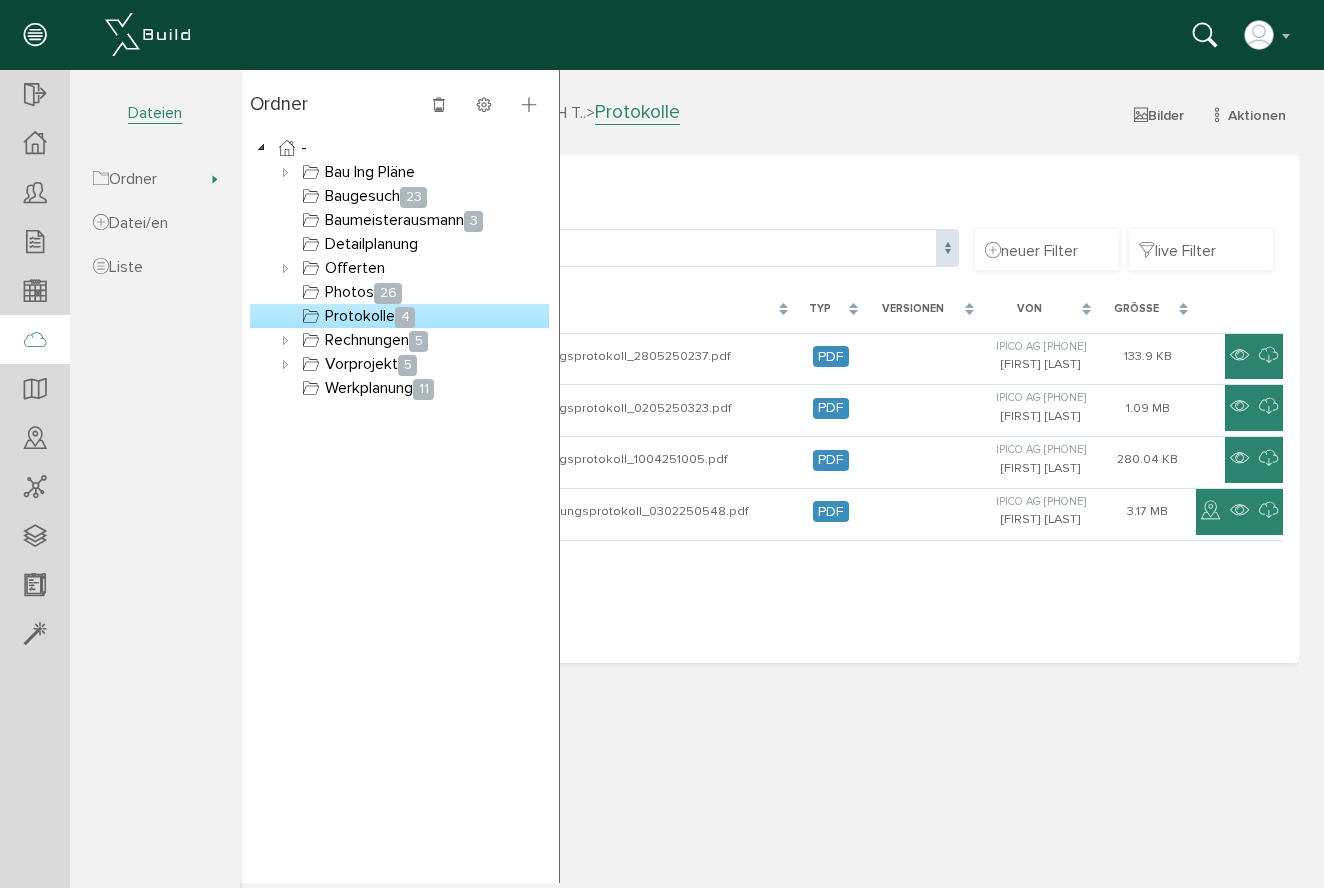 scroll, scrollTop: 0, scrollLeft: 0, axis: both 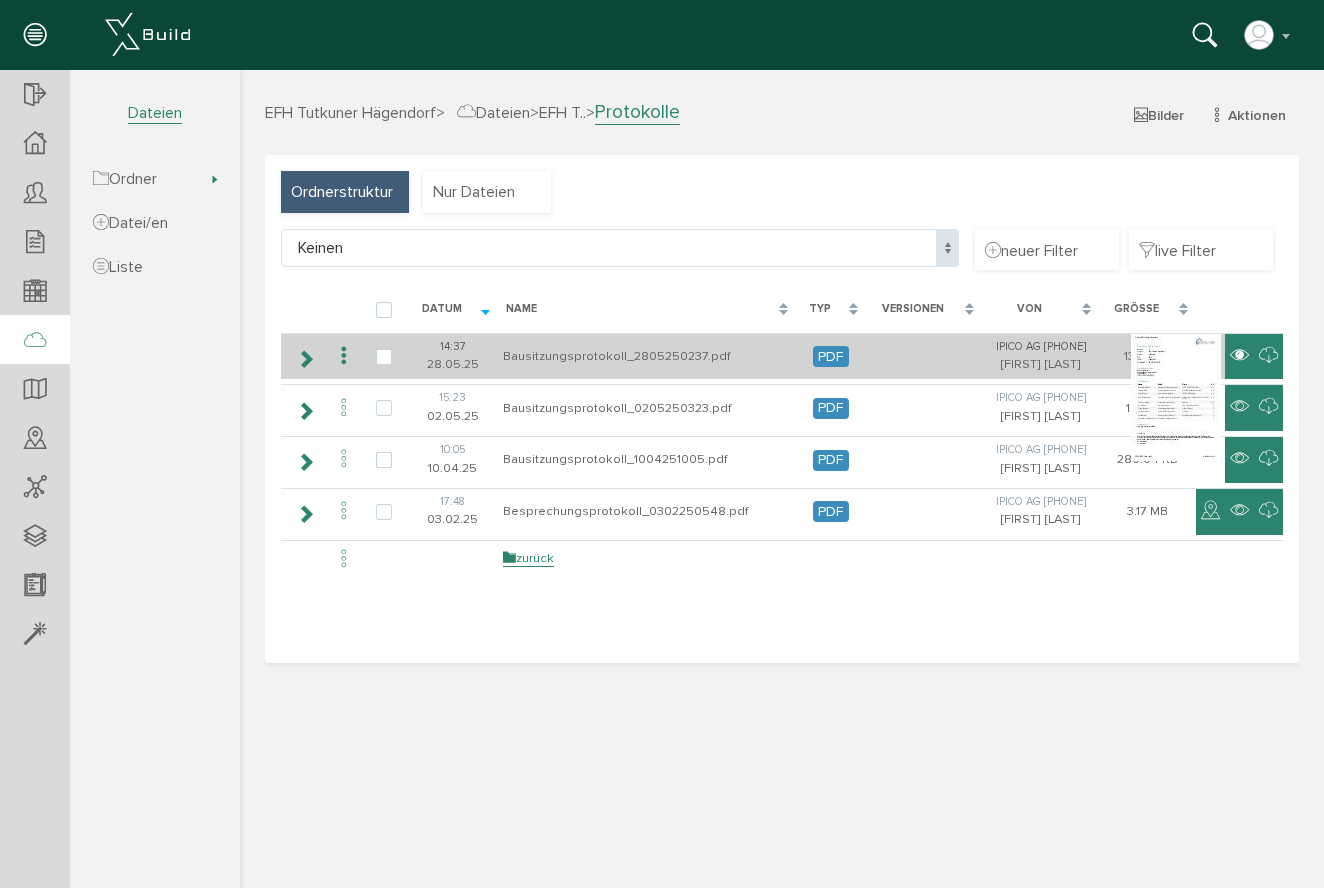 click at bounding box center (1239, 356) 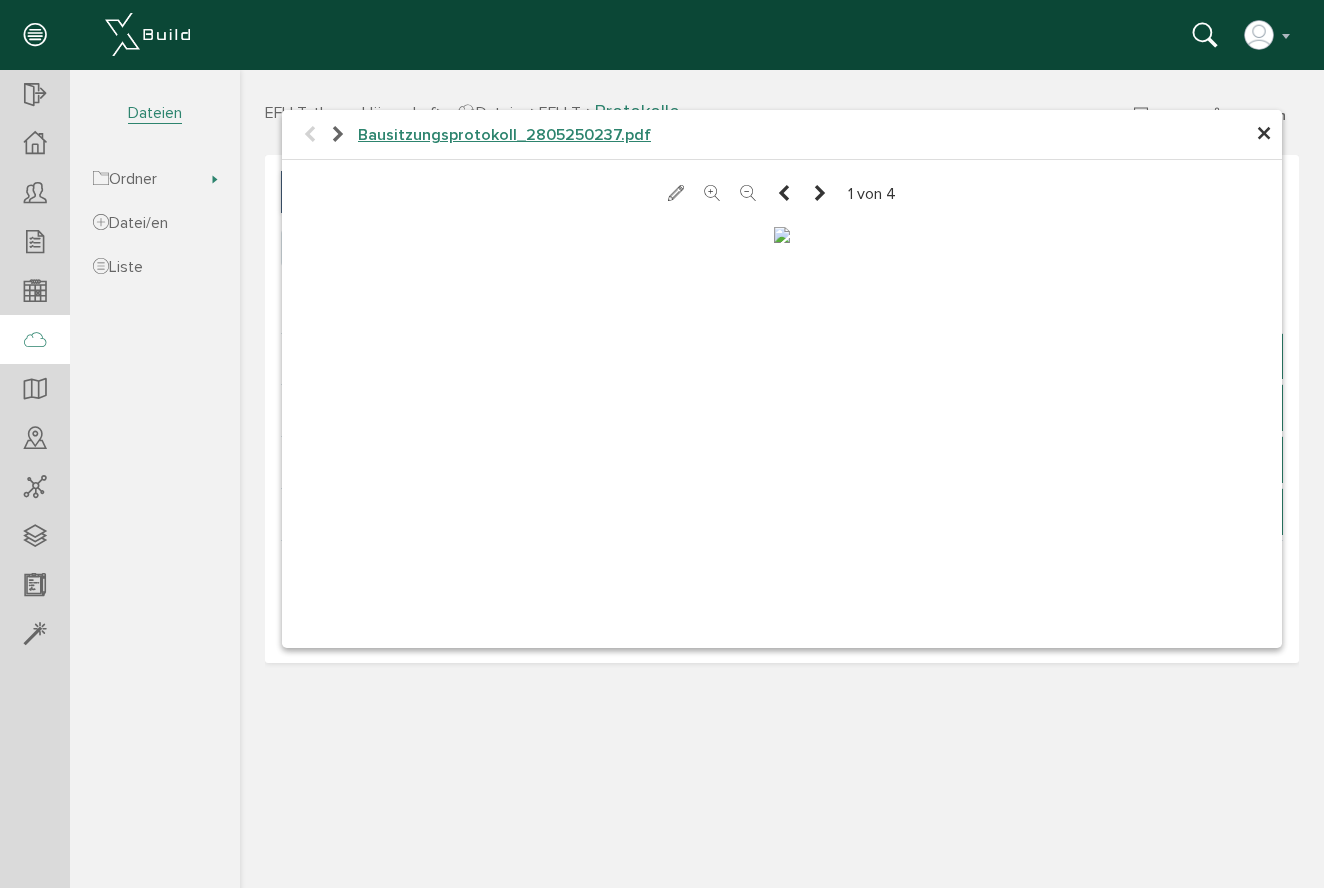 scroll, scrollTop: 0, scrollLeft: 0, axis: both 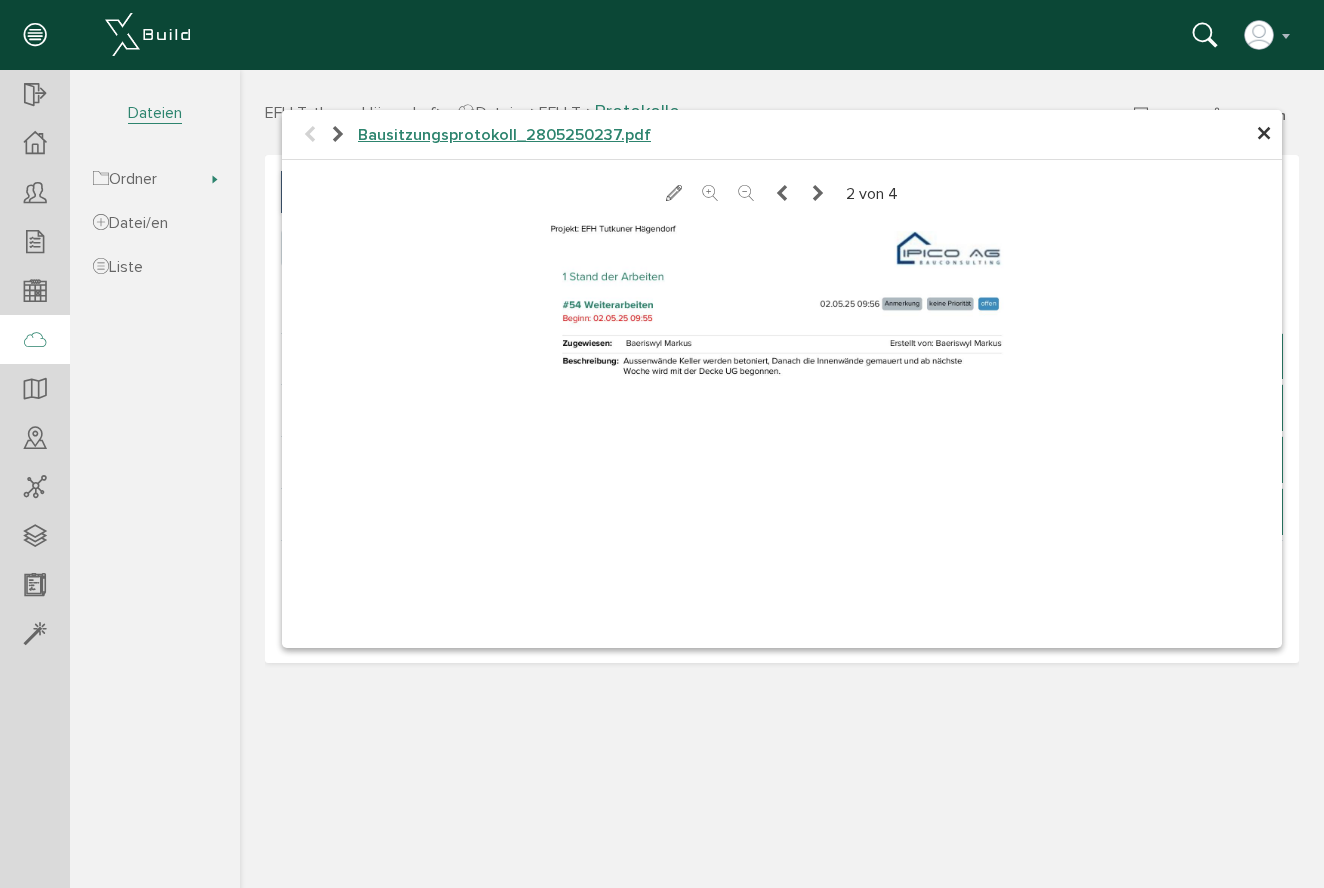 click at bounding box center (818, 194) 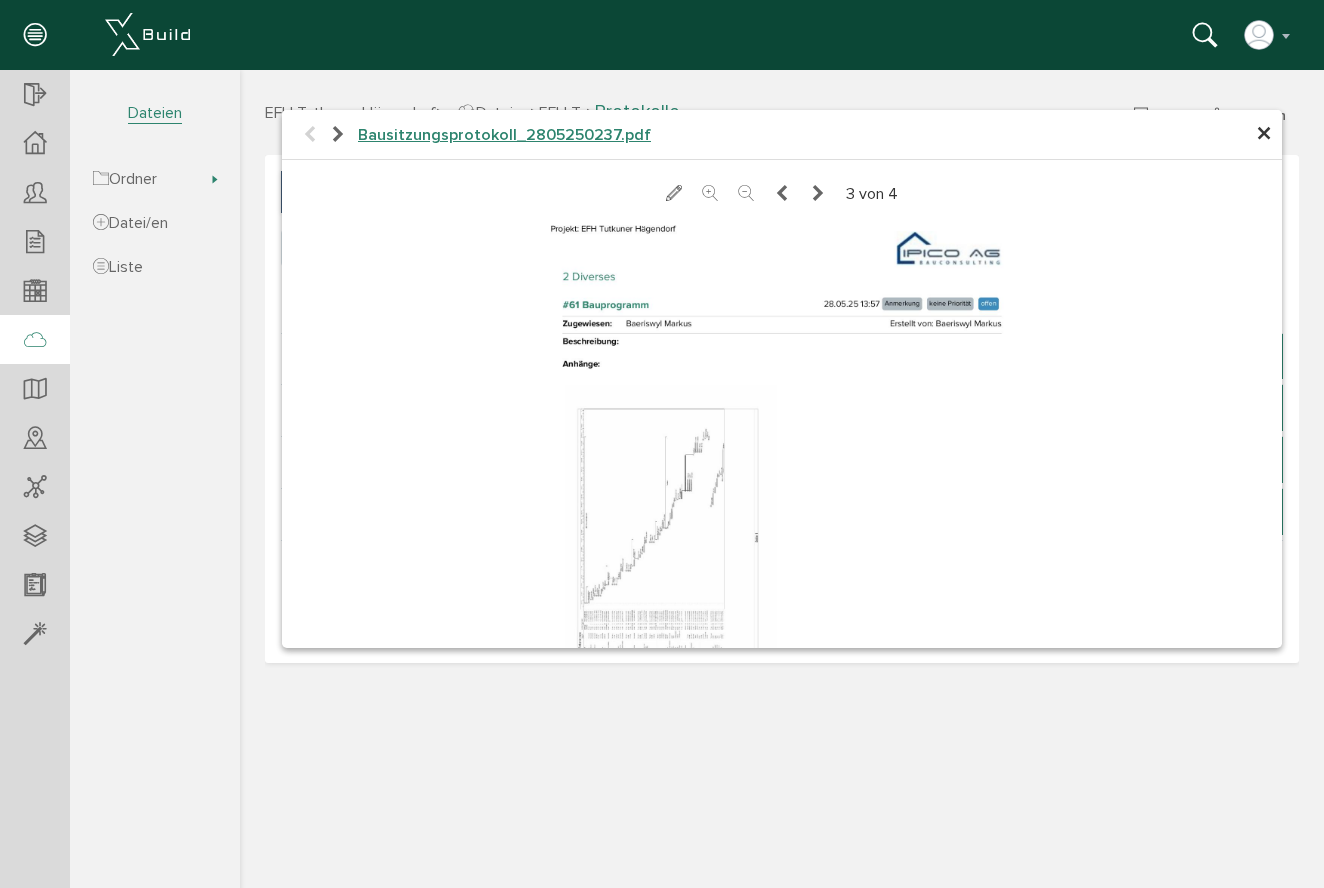 click at bounding box center (818, 194) 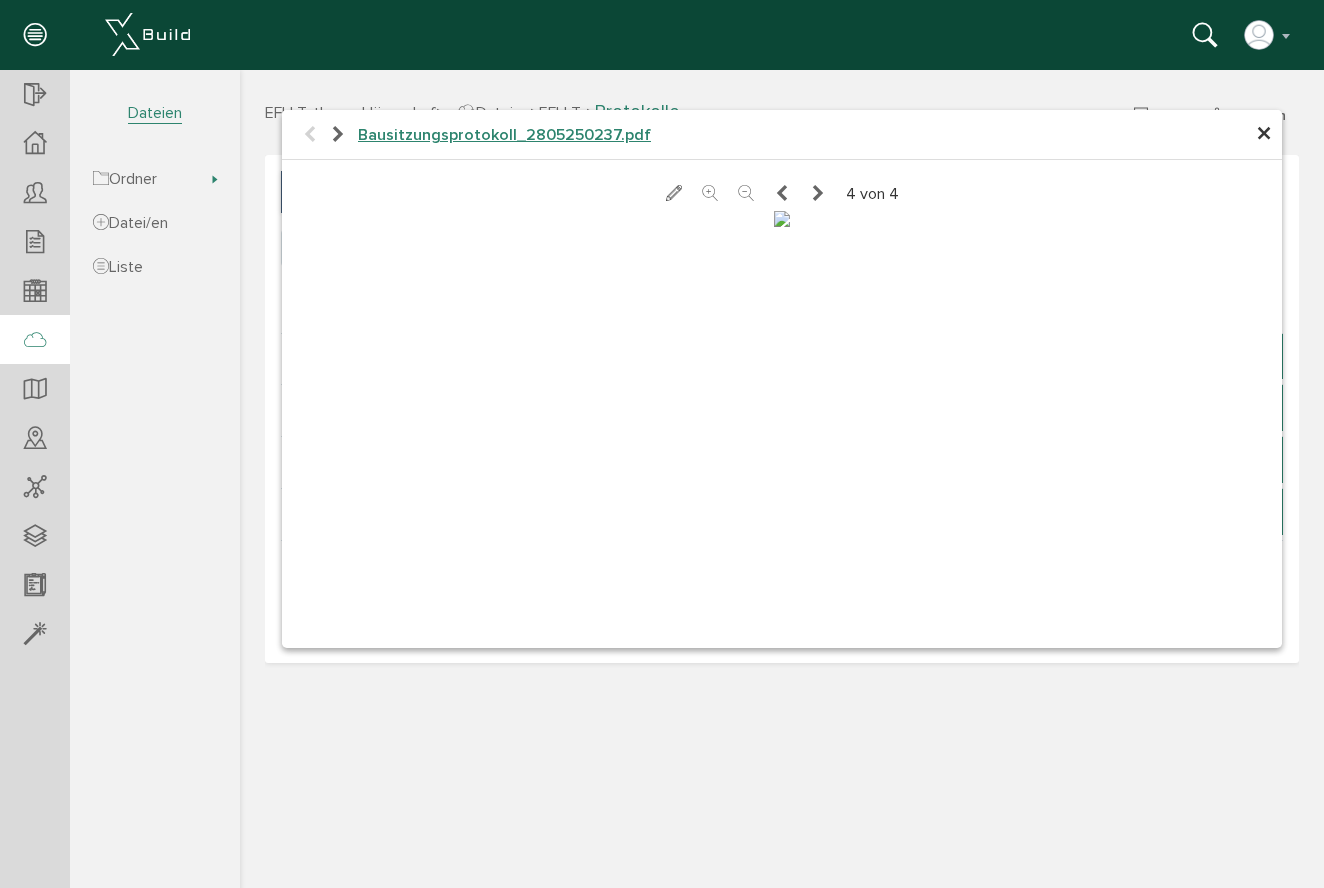 click at bounding box center (818, 194) 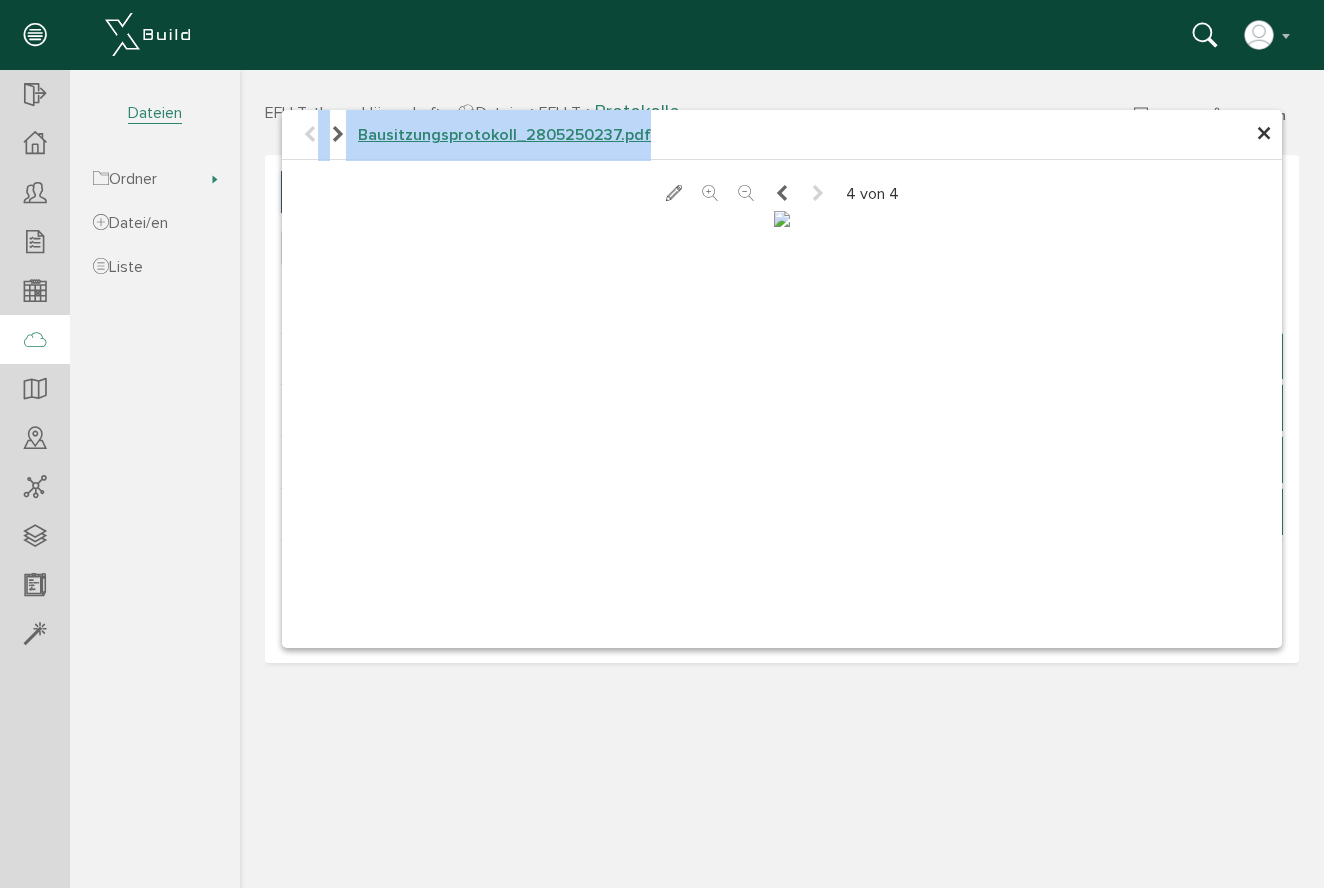 drag, startPoint x: 1272, startPoint y: 128, endPoint x: 1267, endPoint y: 141, distance: 13.928389 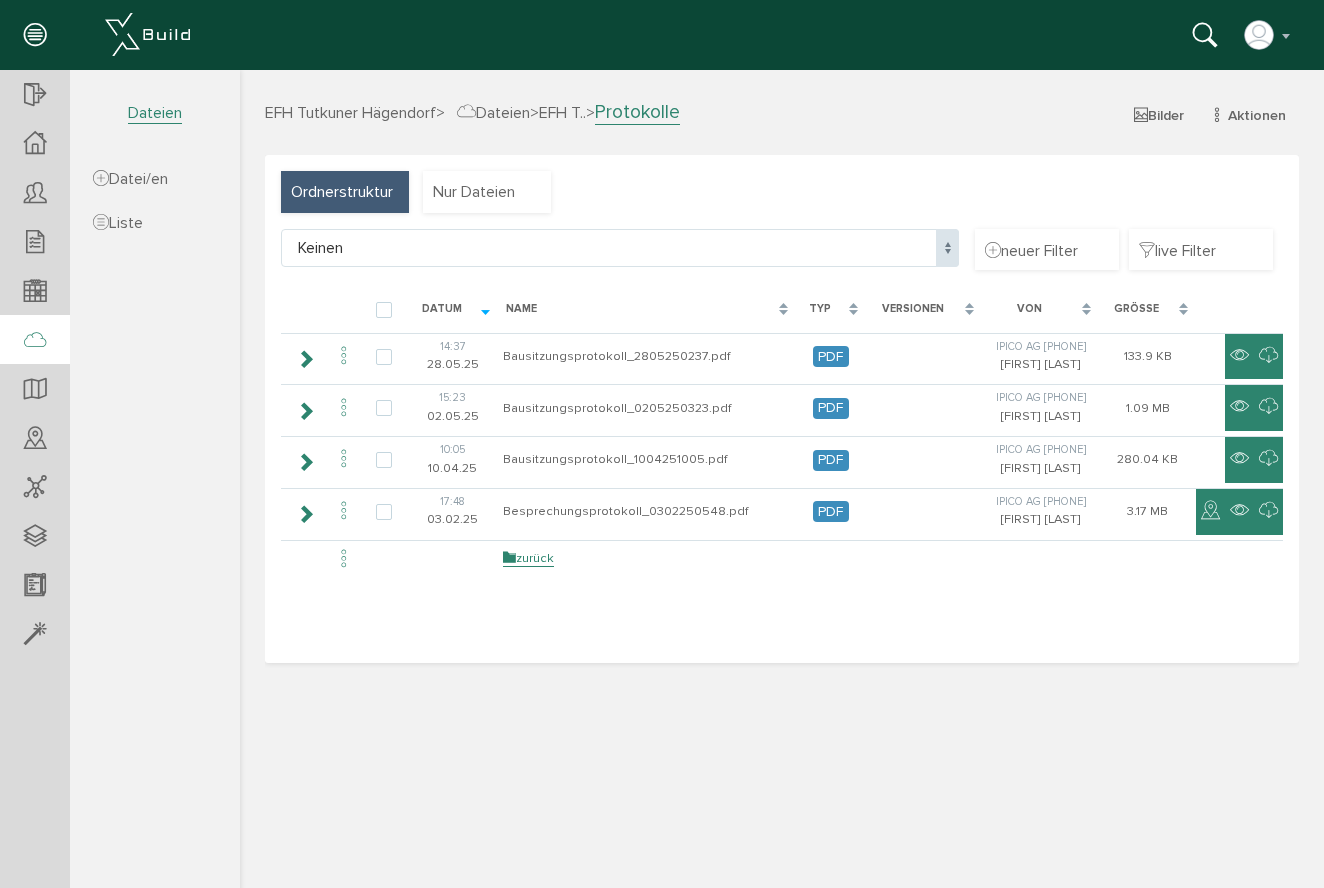 click at bounding box center (35, 341) 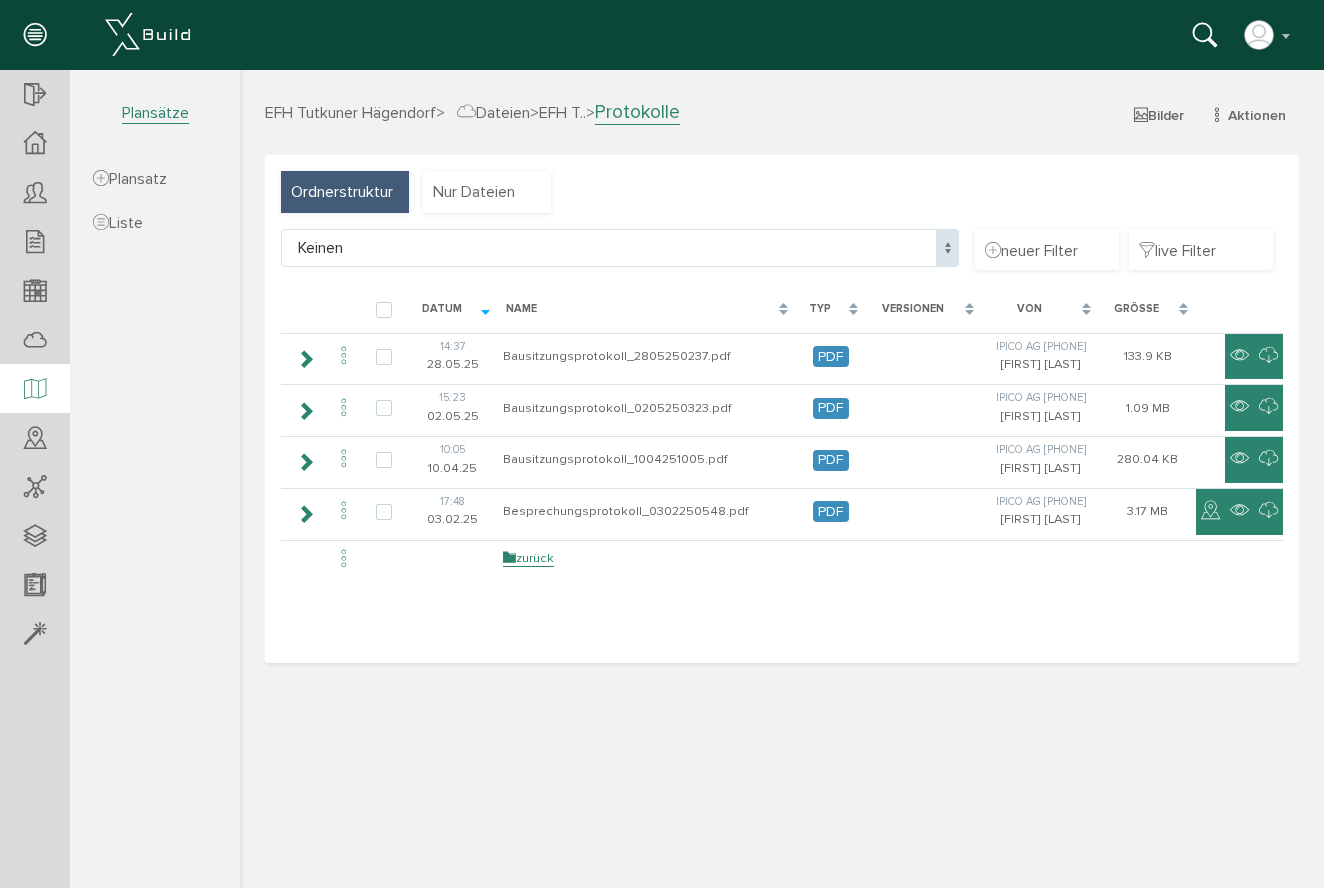 click at bounding box center [35, 390] 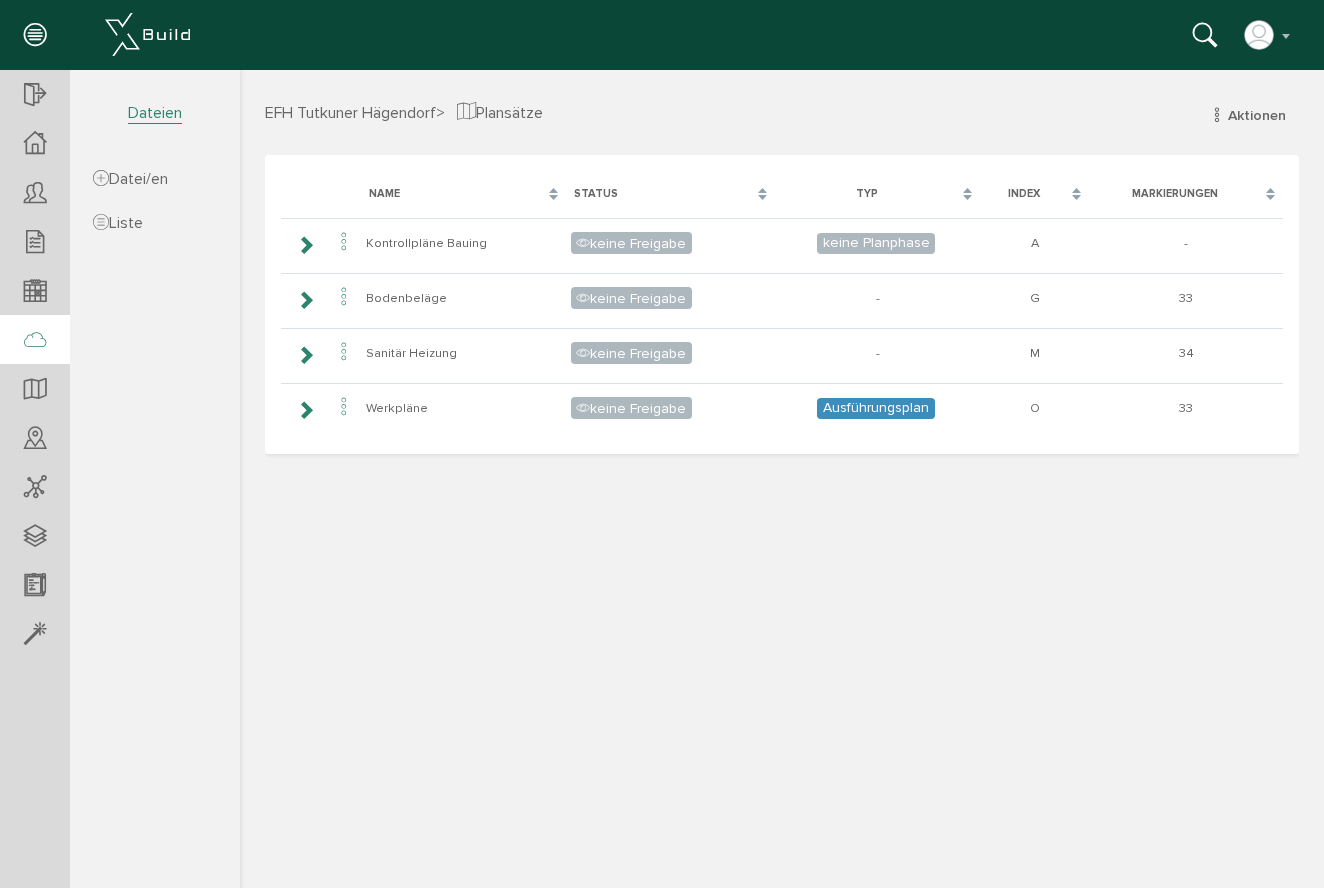 click at bounding box center [35, 341] 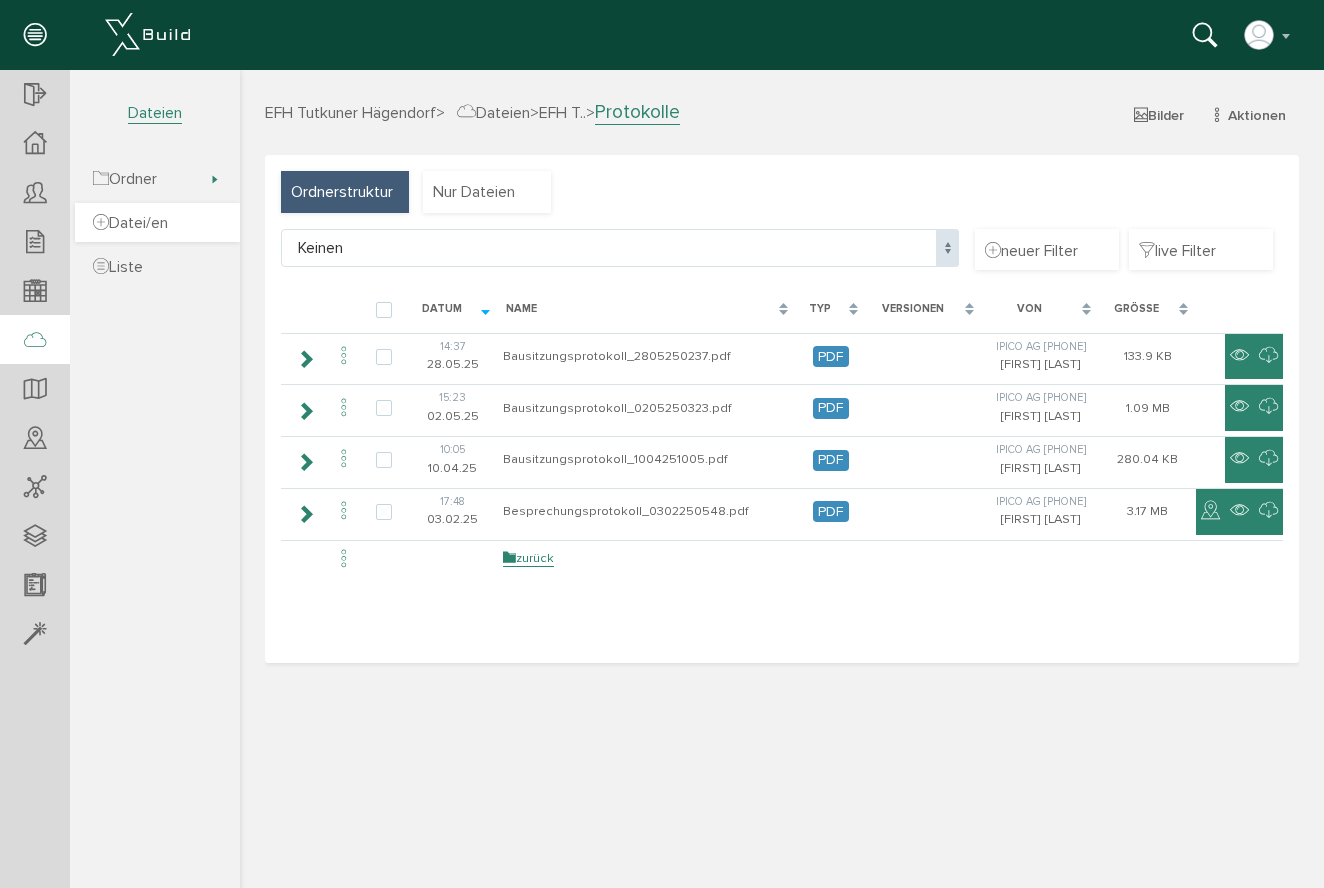 click on "Datei/en" at bounding box center [130, 223] 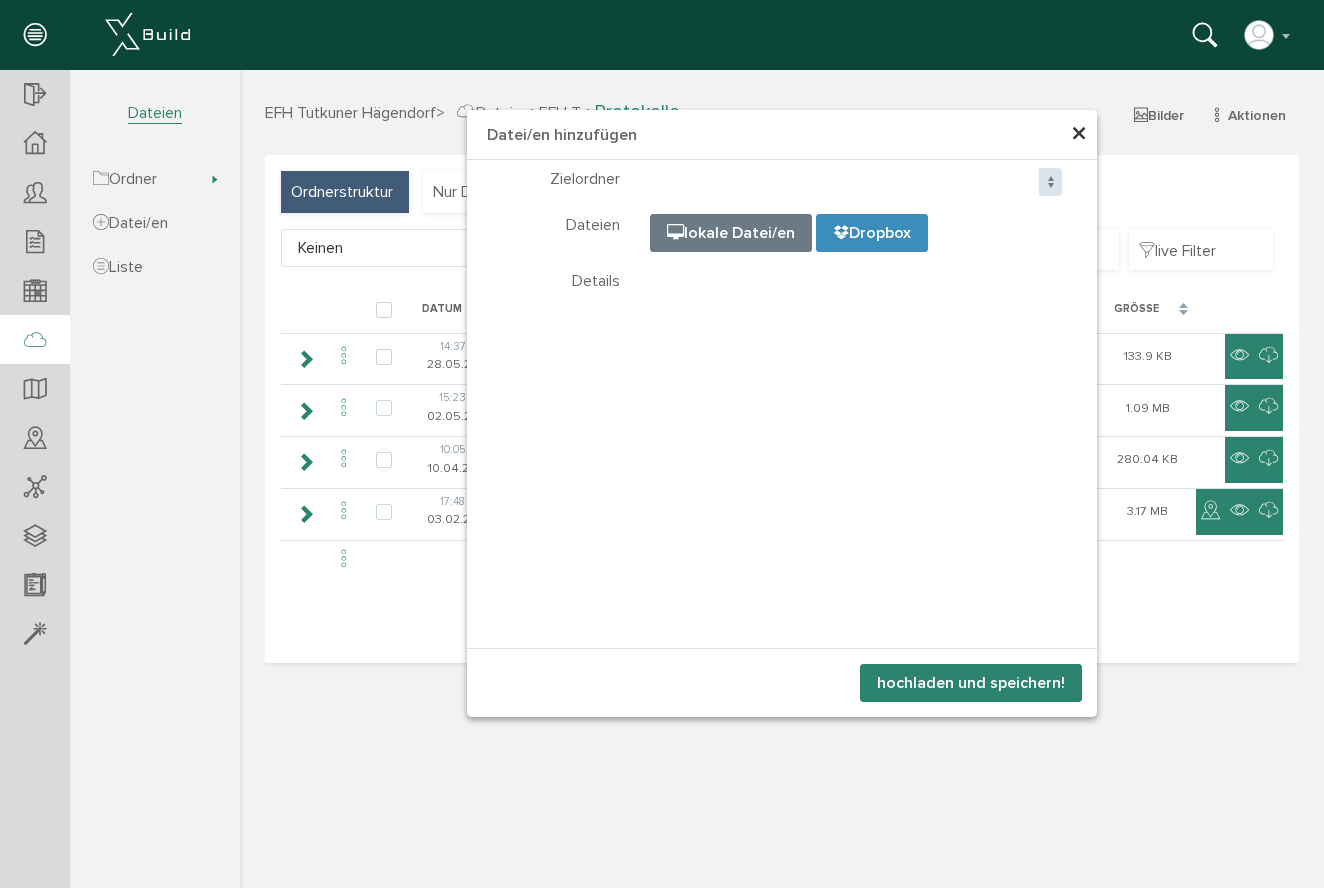 select 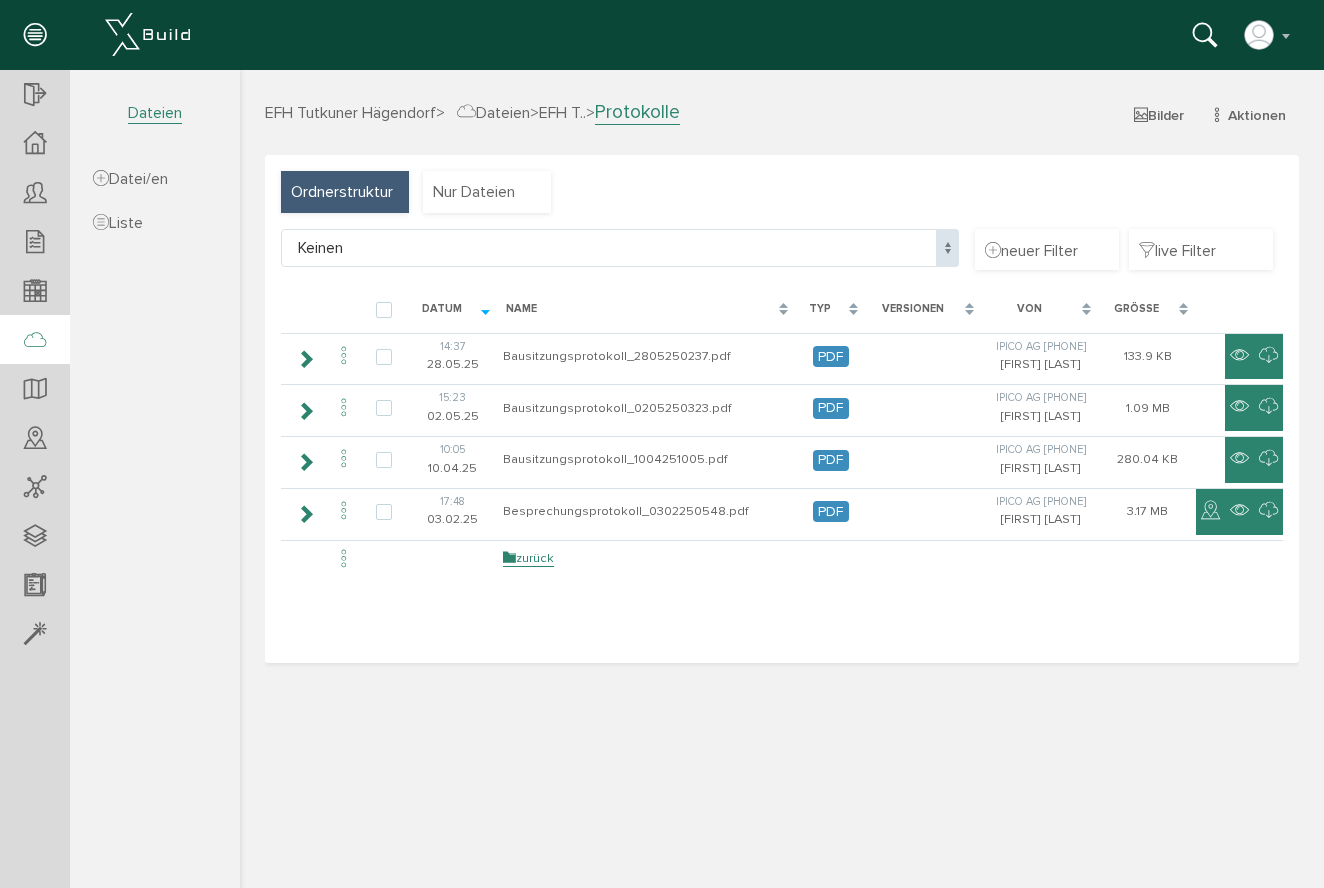 click at bounding box center (35, 341) 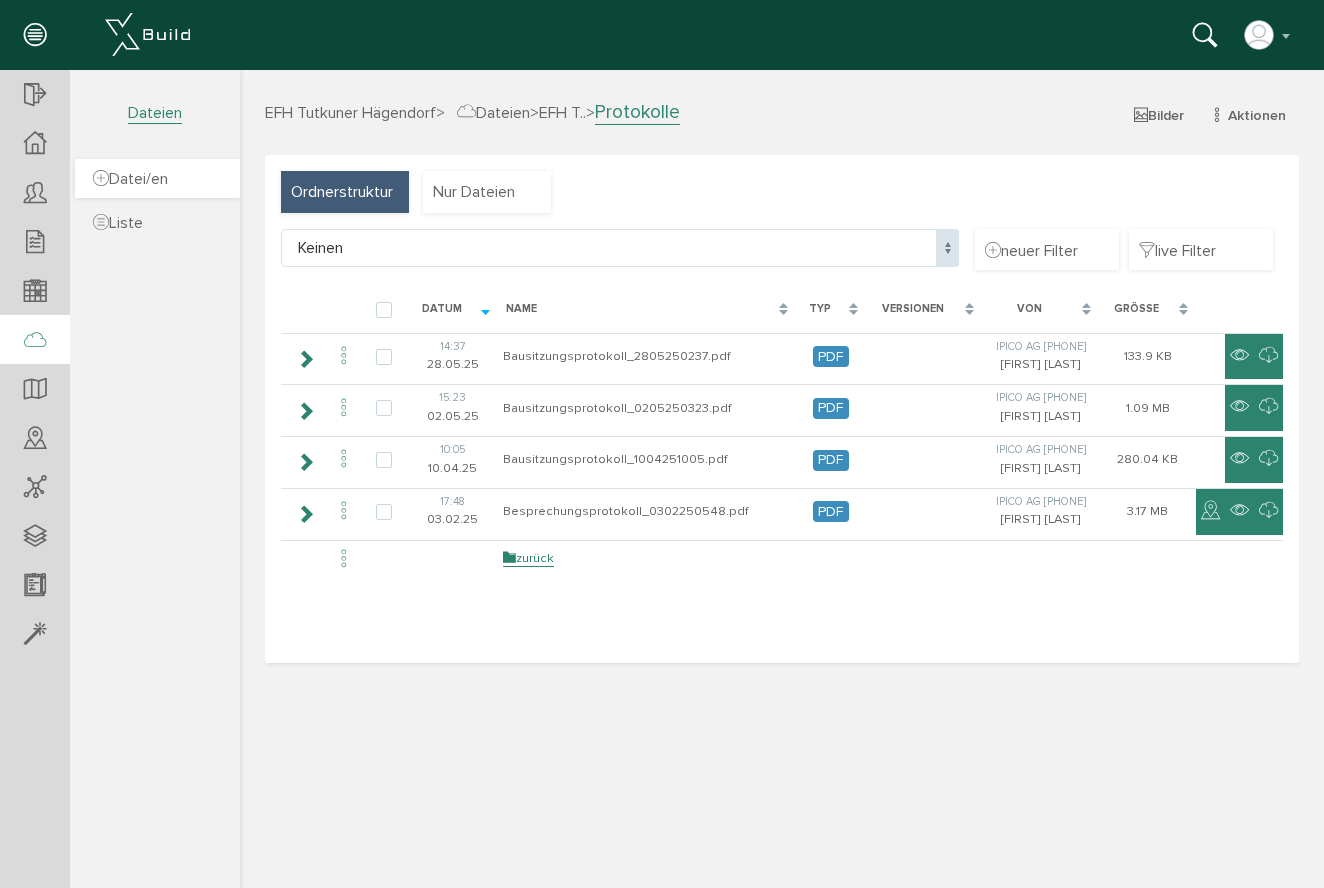 click on "Datei/en" at bounding box center [130, 179] 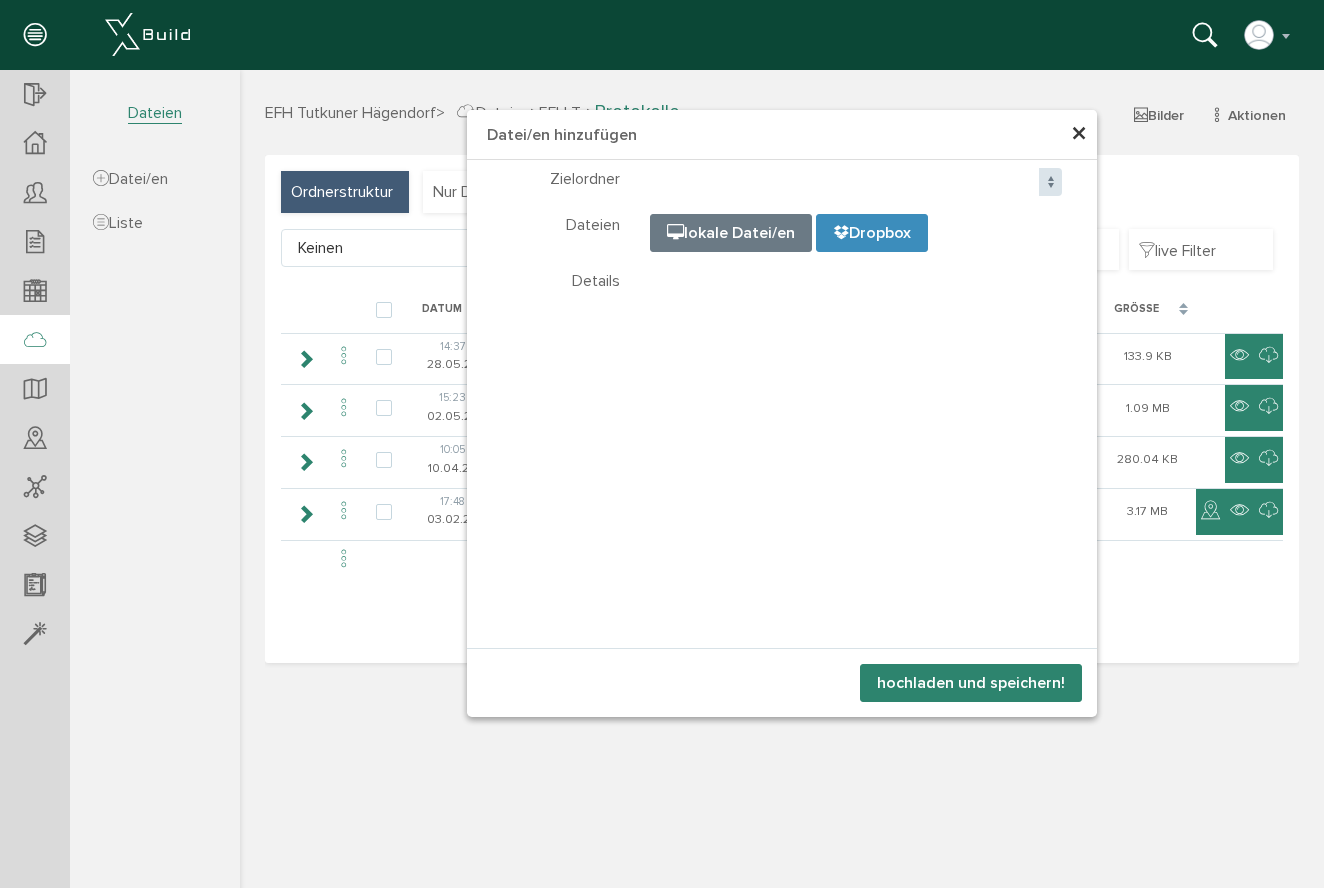 select 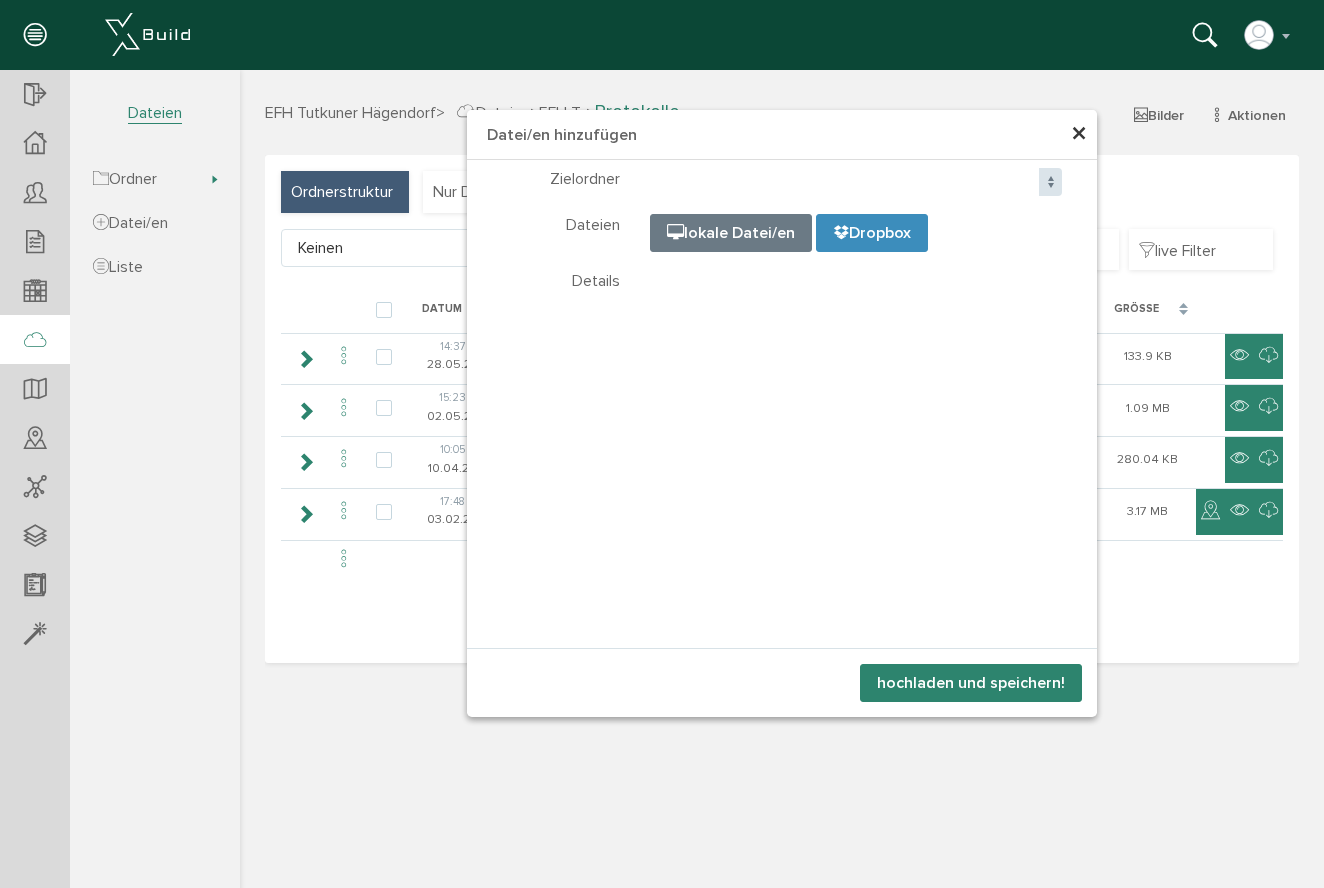 click on "×" at bounding box center [1079, 134] 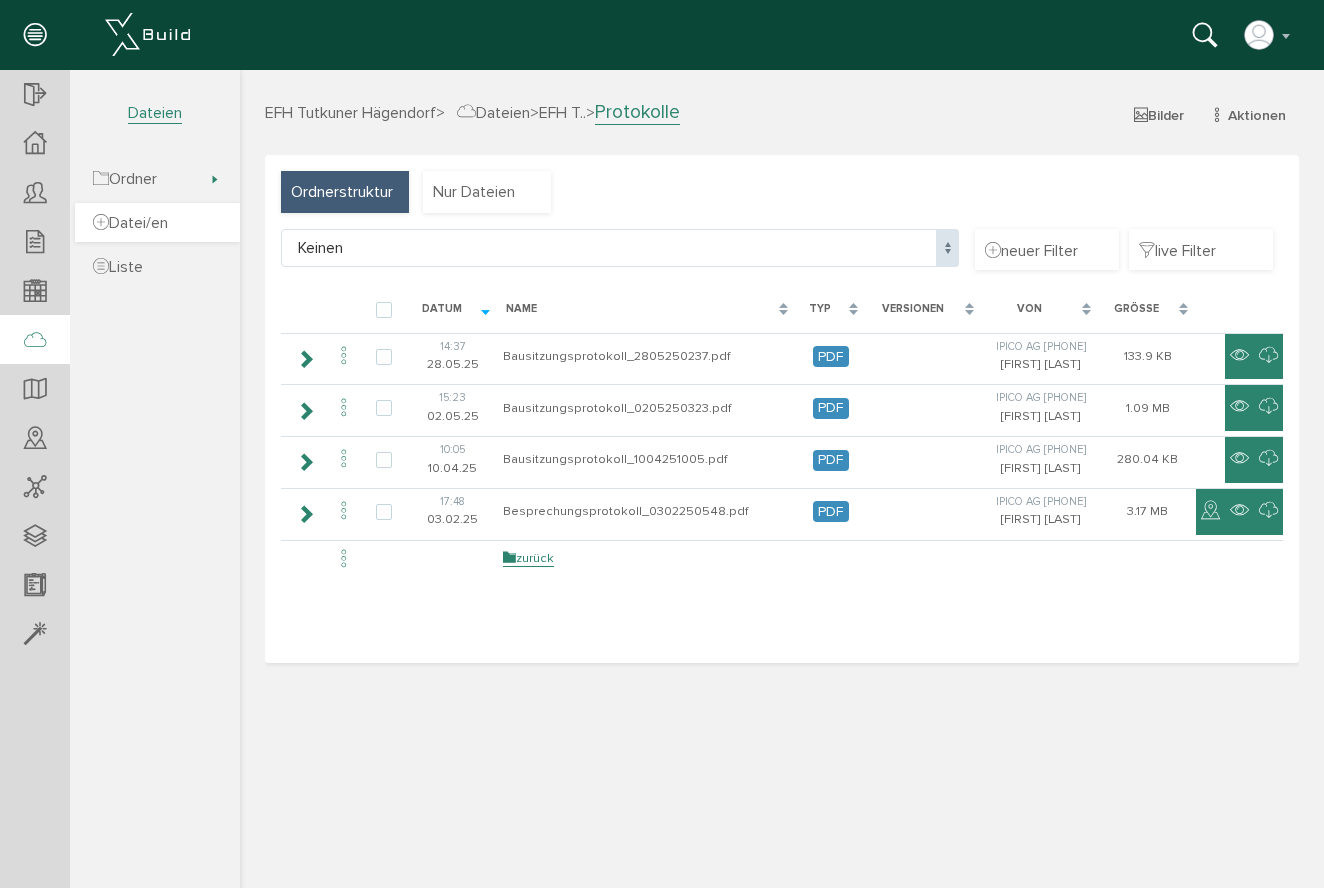 click on "Datei/en" at bounding box center (157, 222) 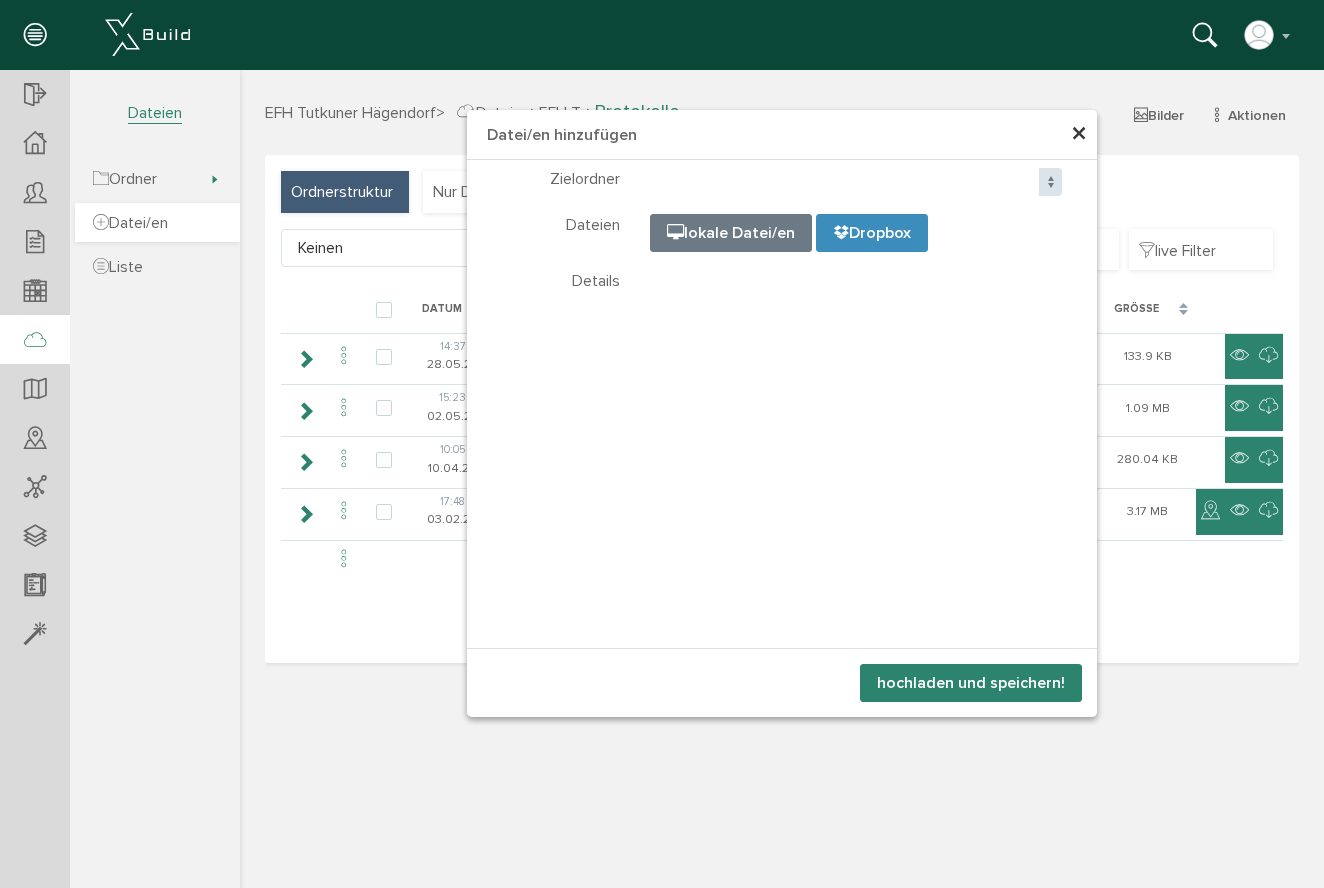 select 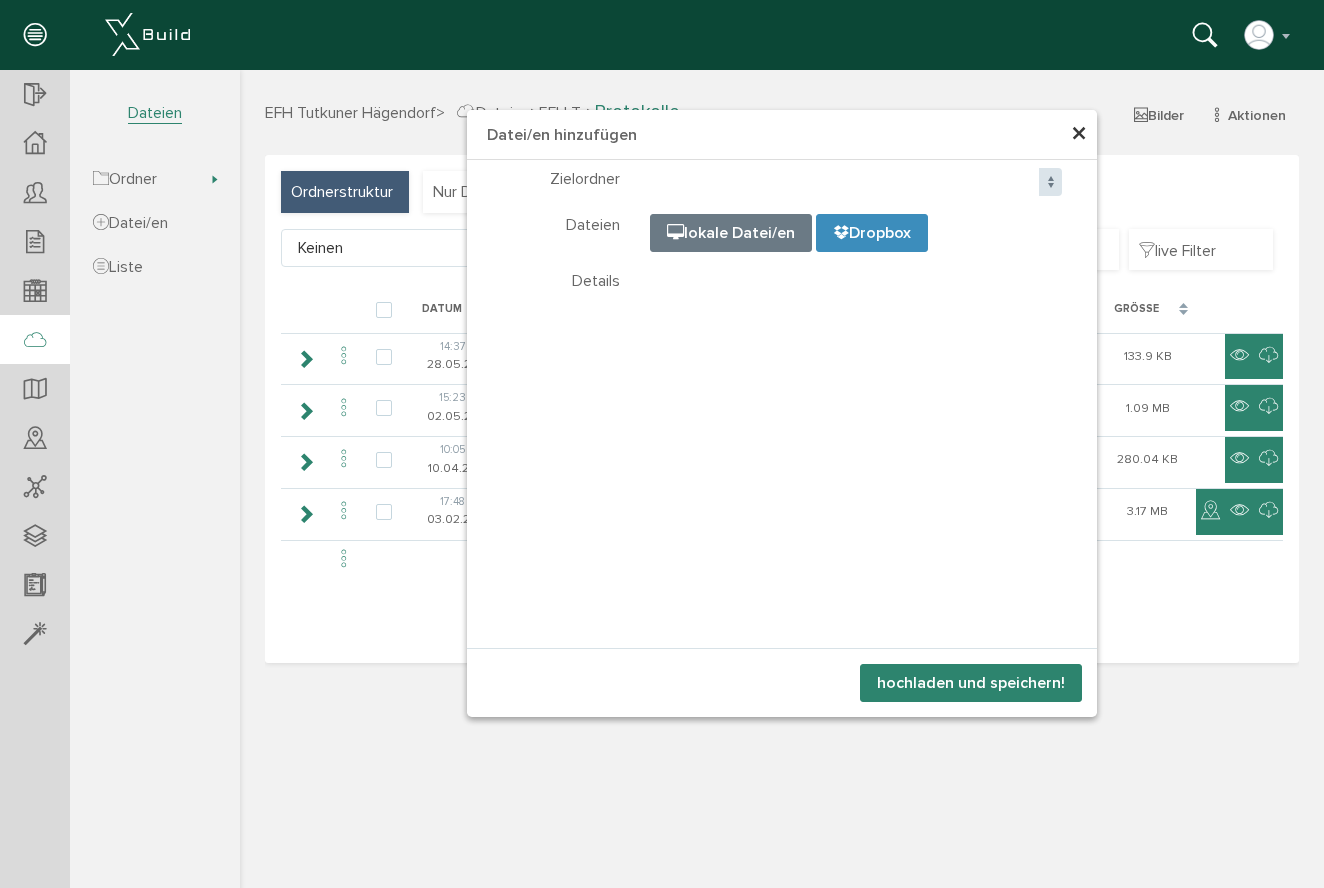 click on "×" at bounding box center (1079, 134) 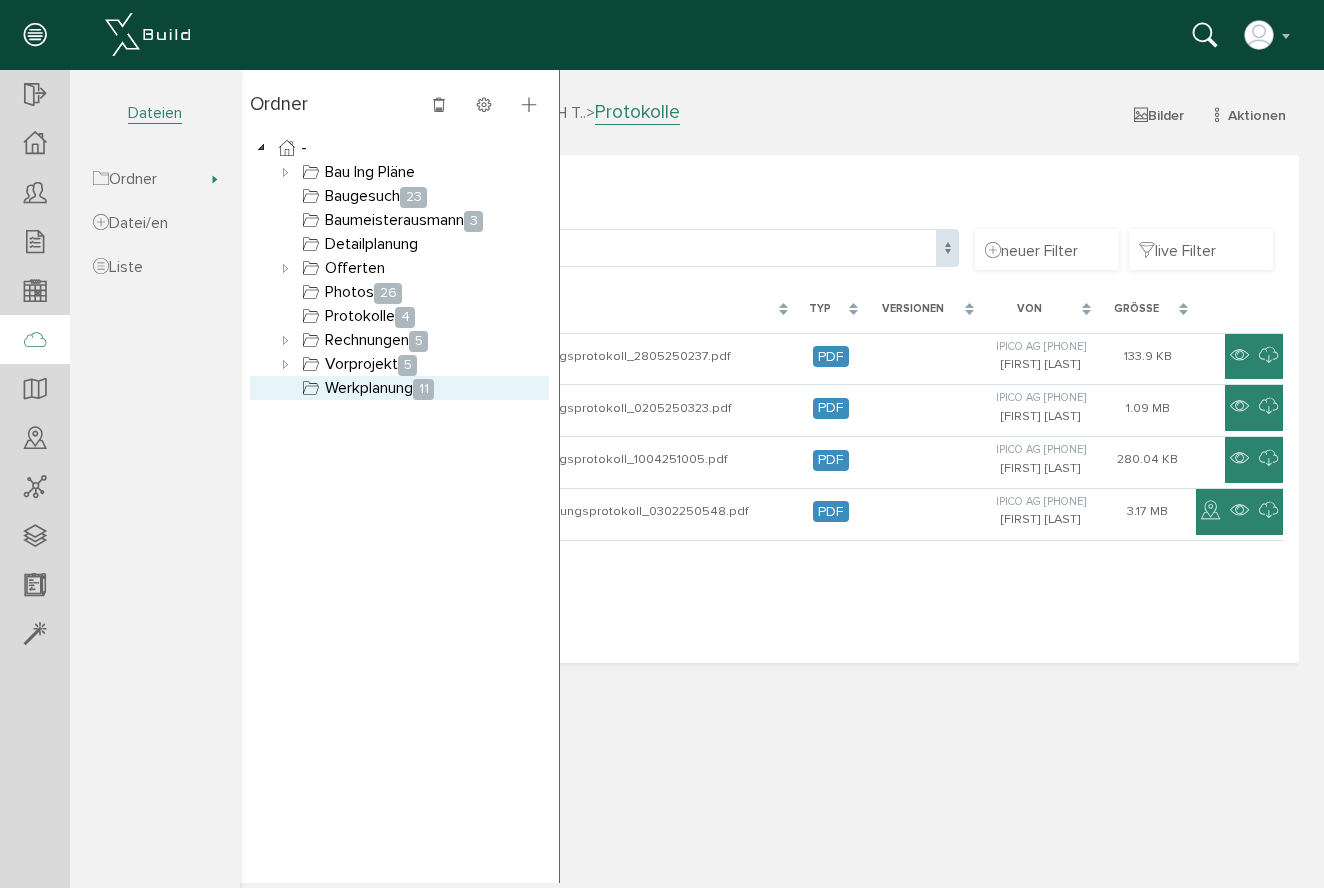 click on "Werkplanung  11" at bounding box center (368, 388) 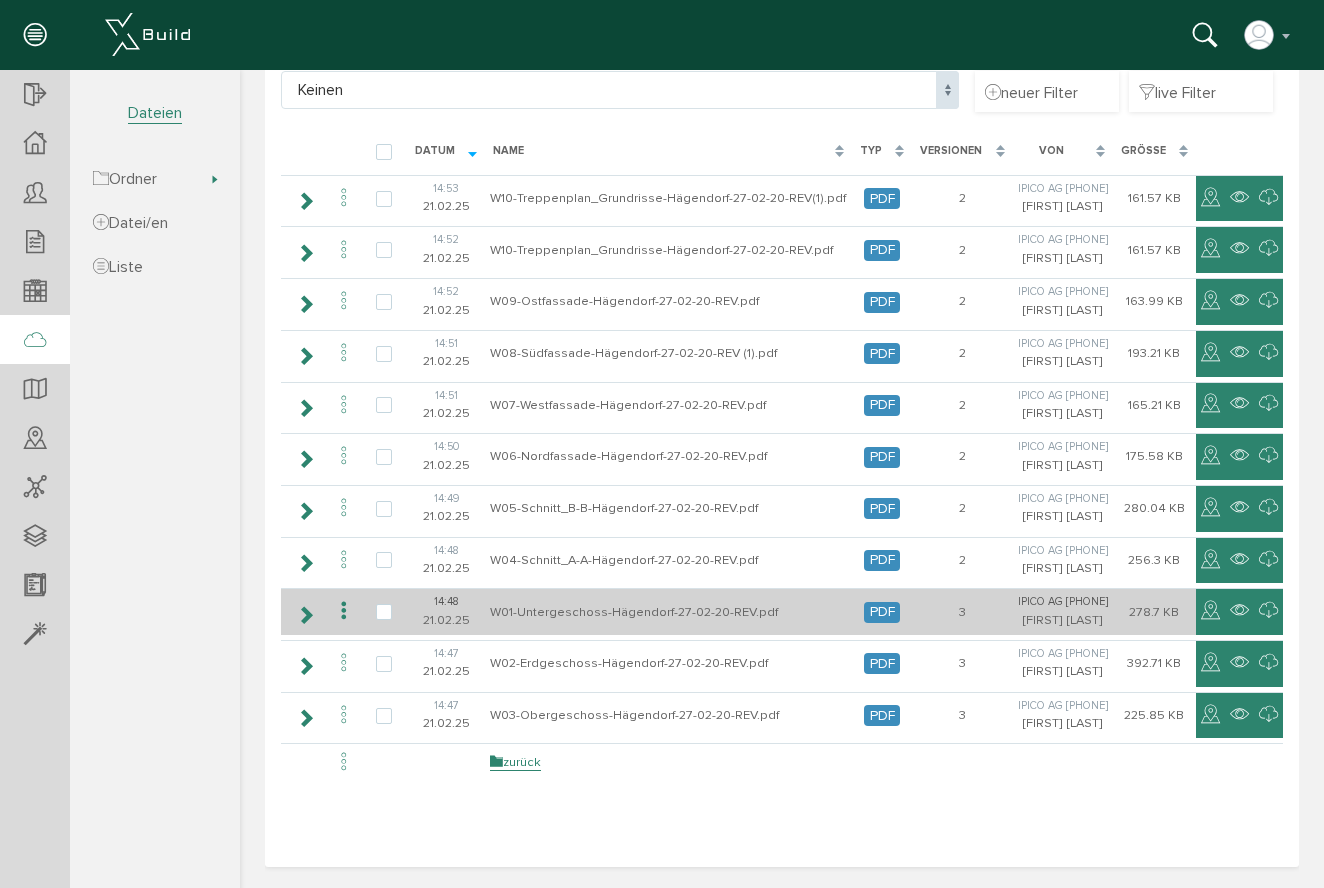 scroll, scrollTop: 325, scrollLeft: 0, axis: vertical 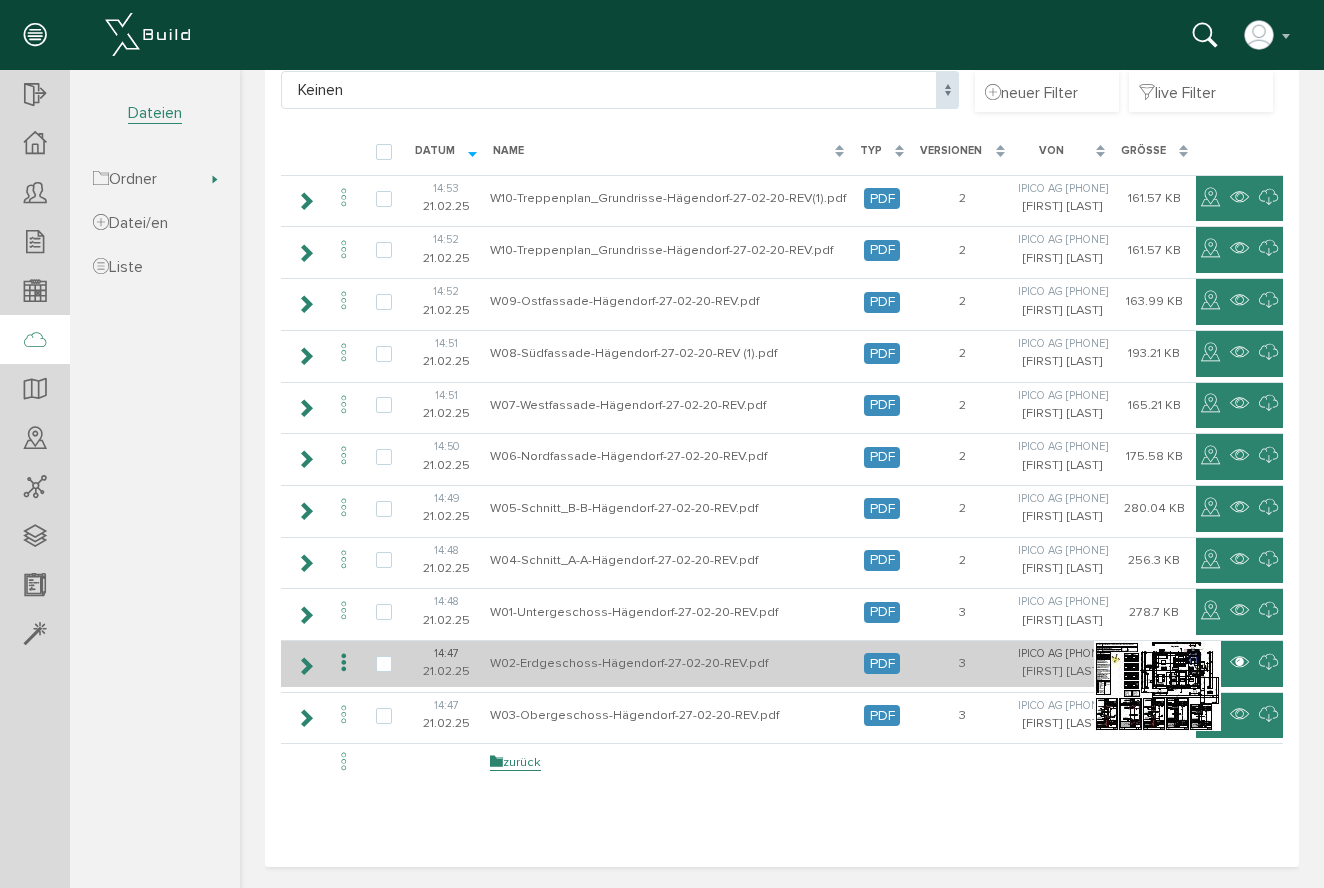 click at bounding box center [1239, 663] 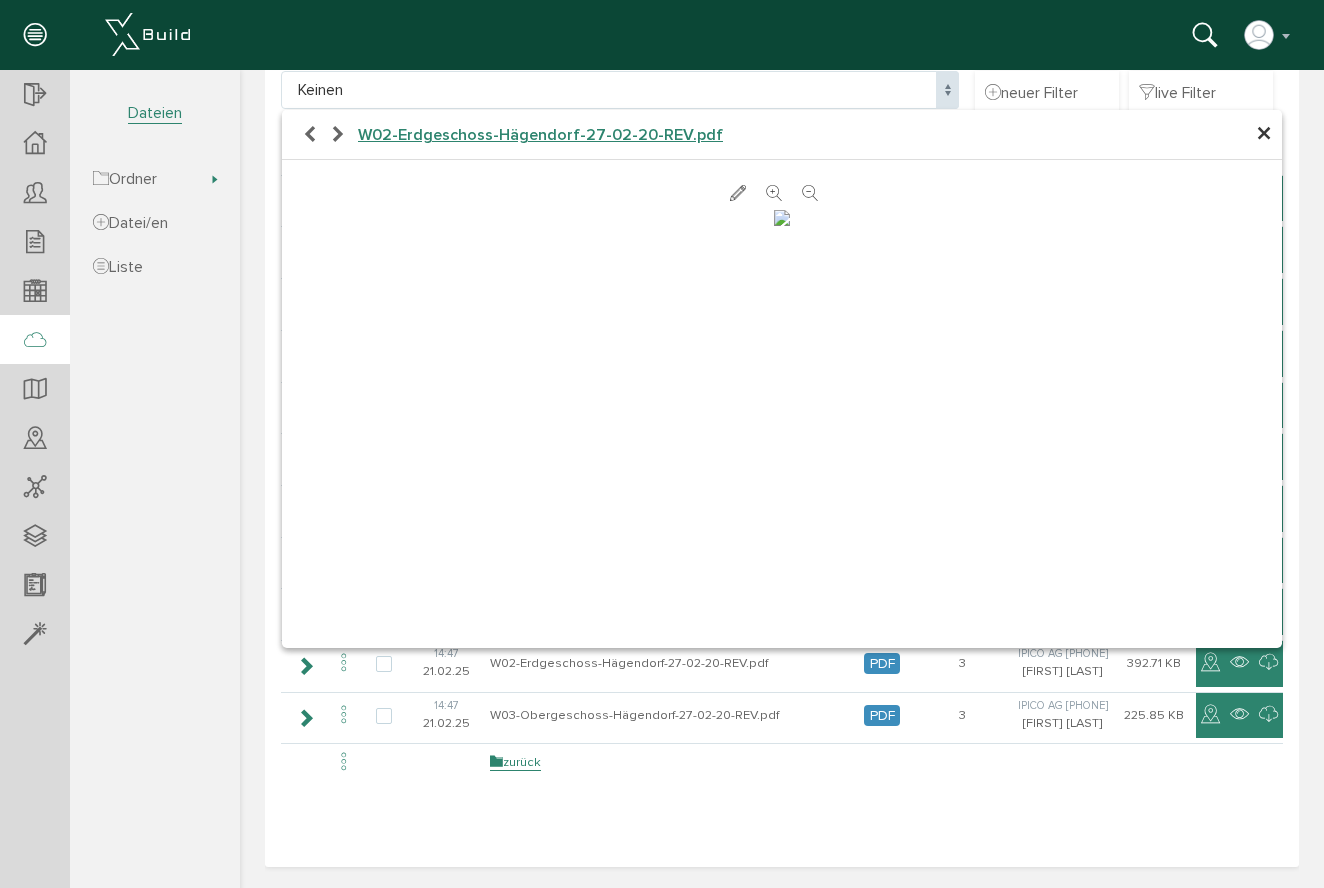 click at bounding box center [774, 194] 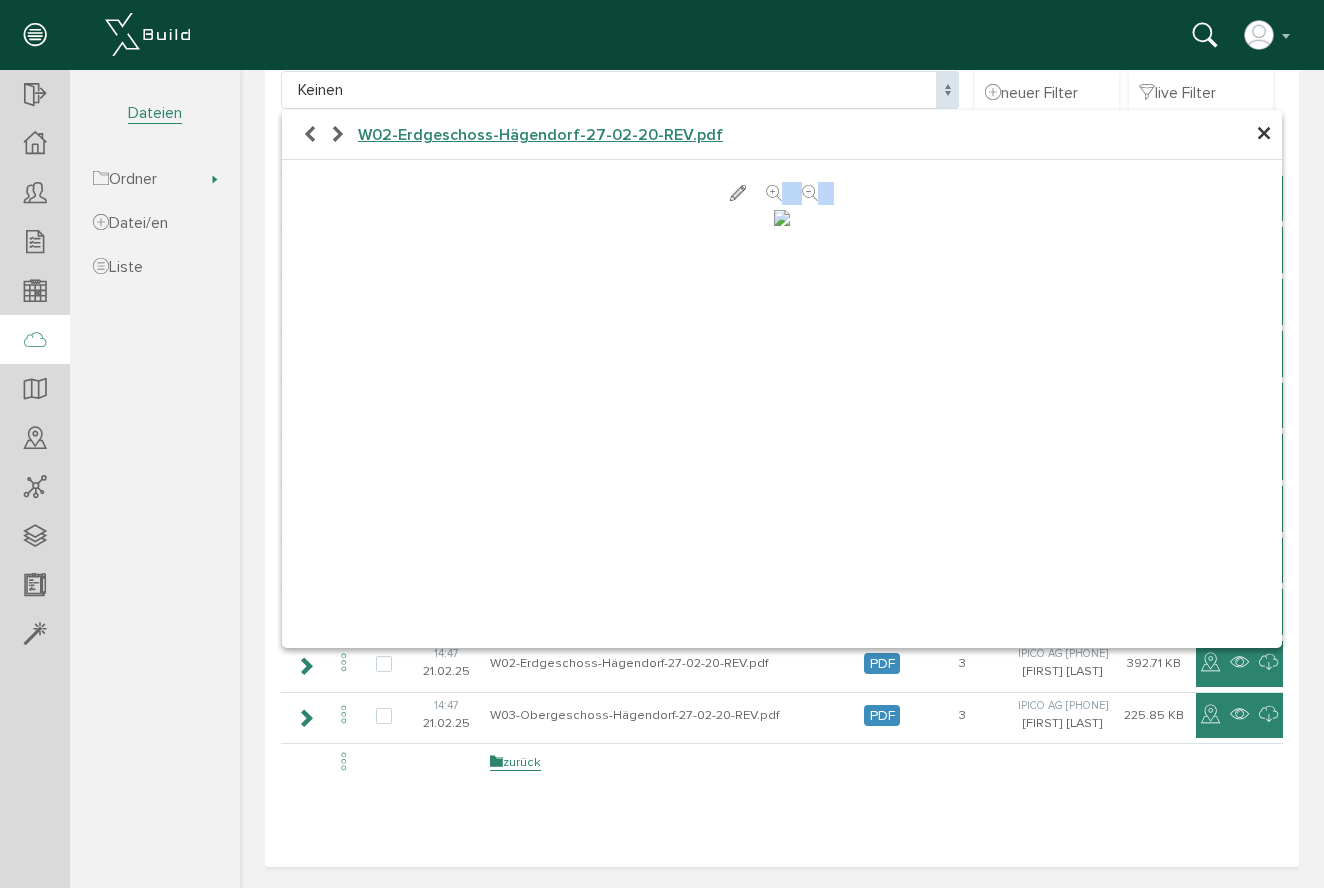 click at bounding box center (774, 194) 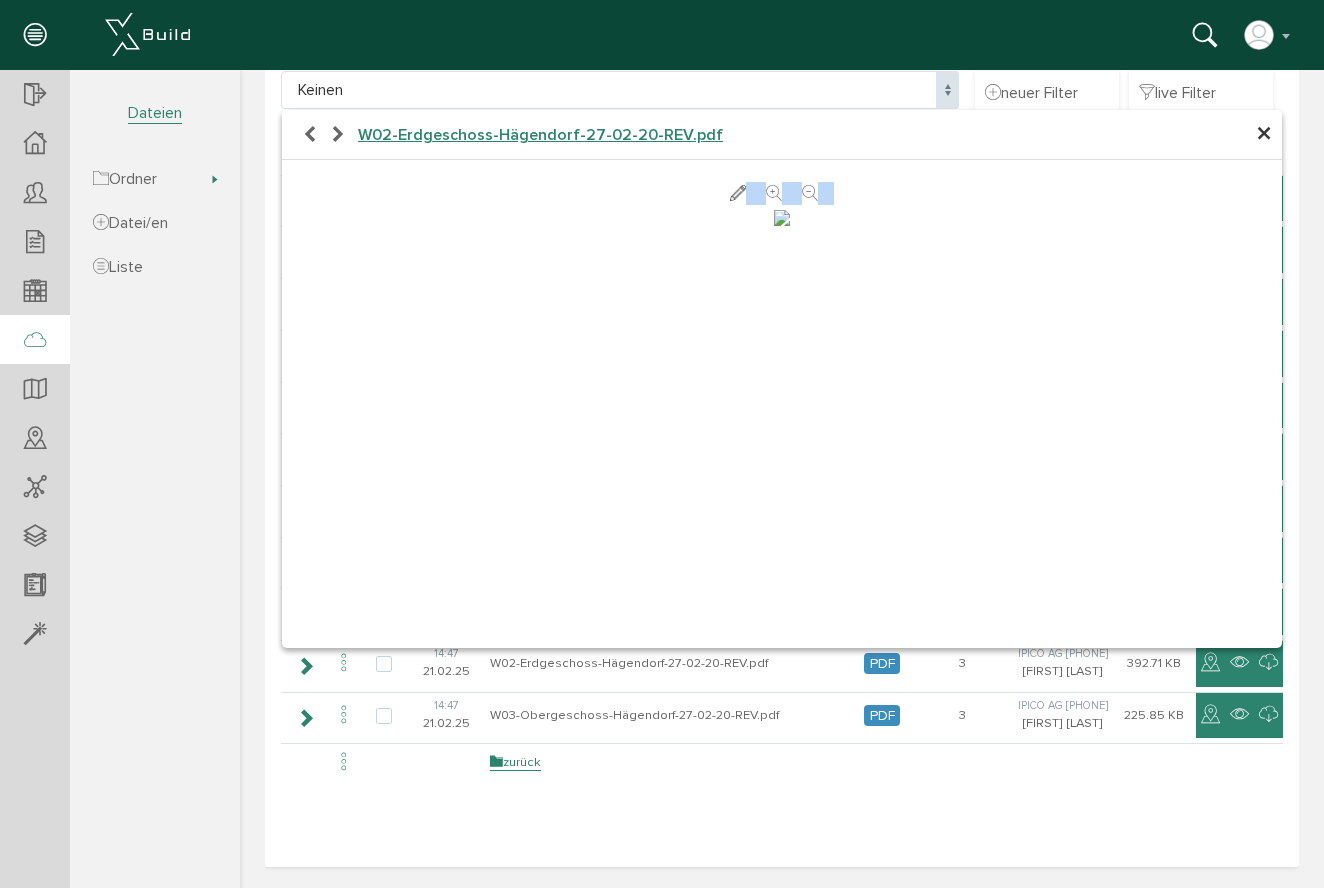 click at bounding box center (774, 194) 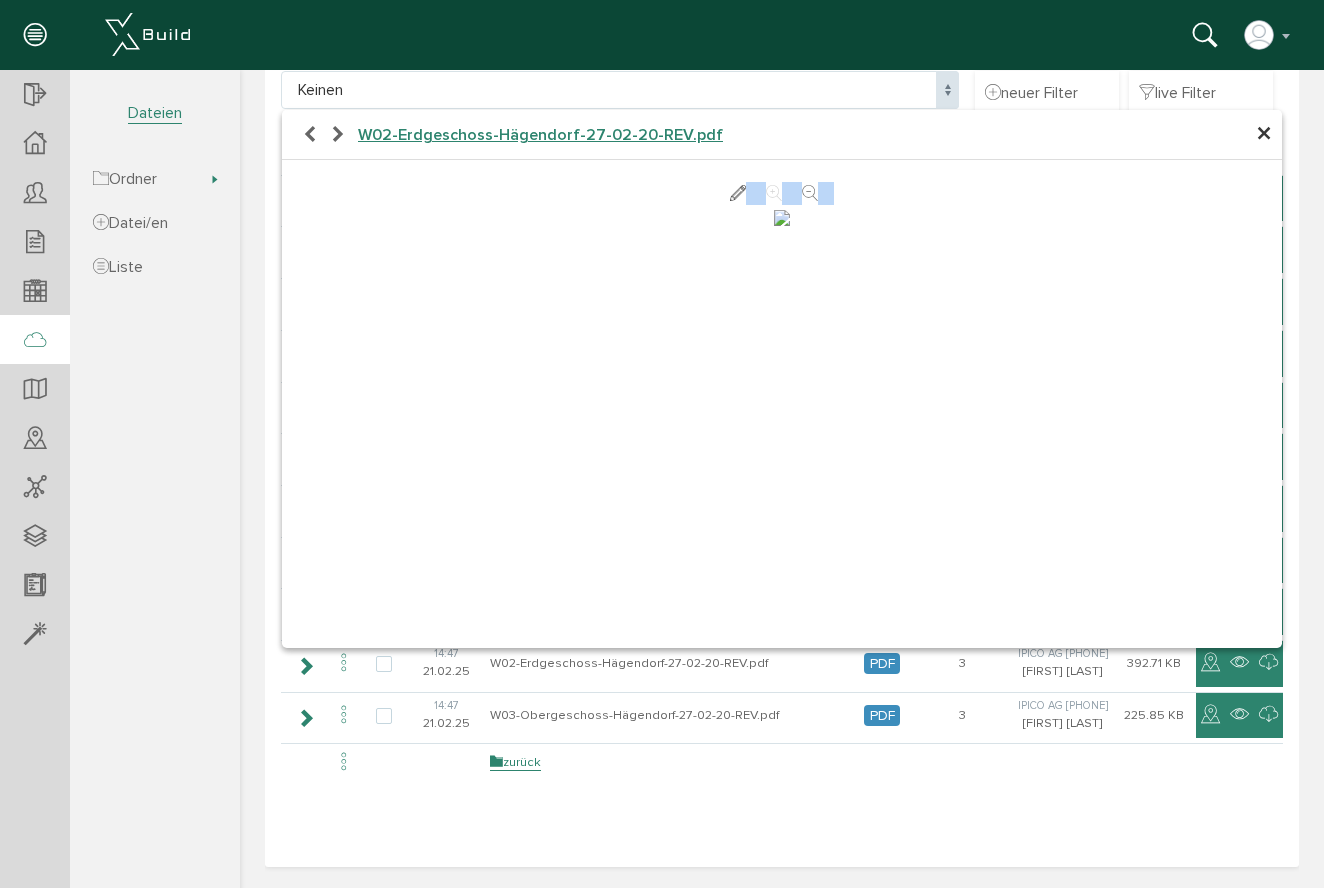 click at bounding box center [774, 194] 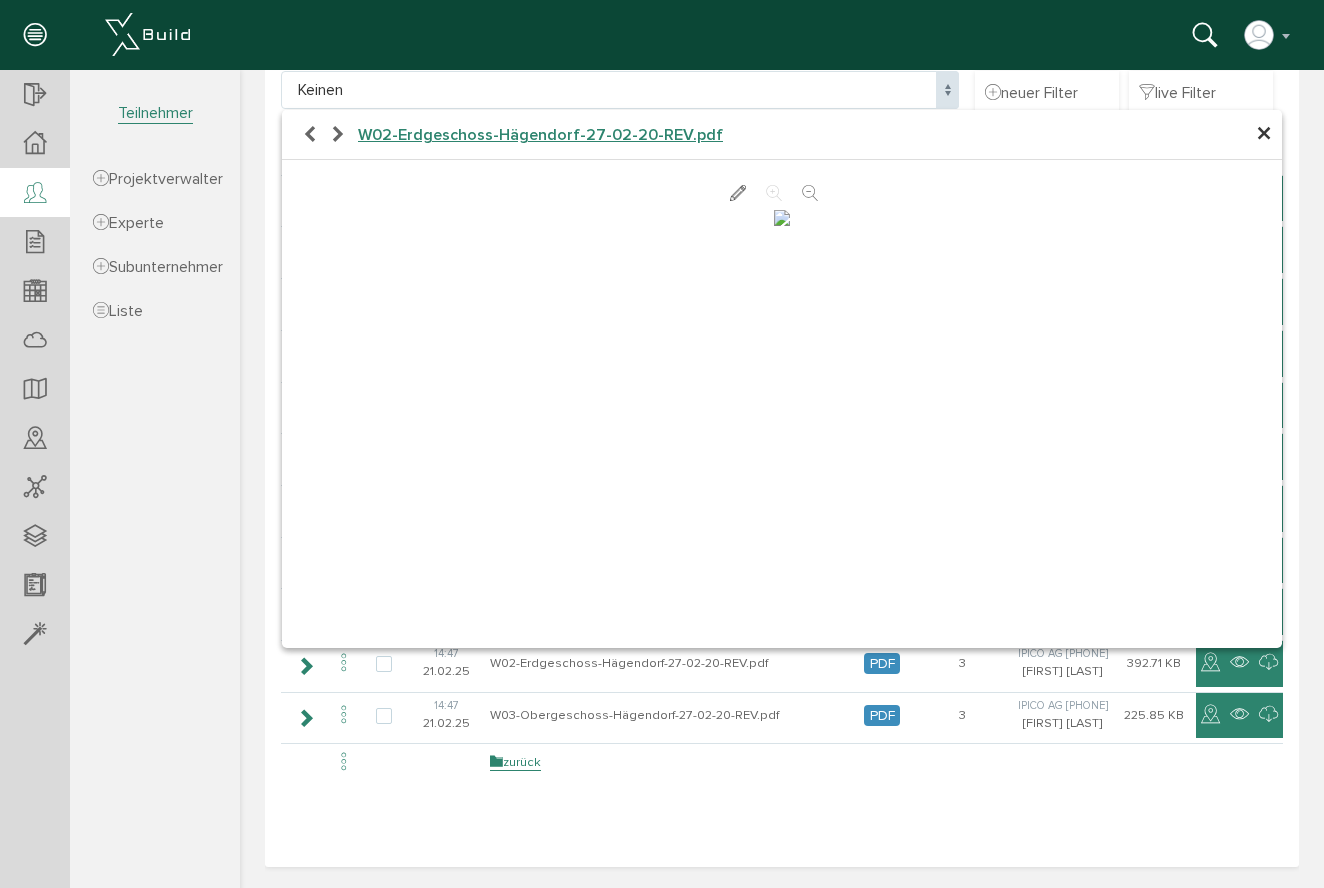 click at bounding box center (35, 194) 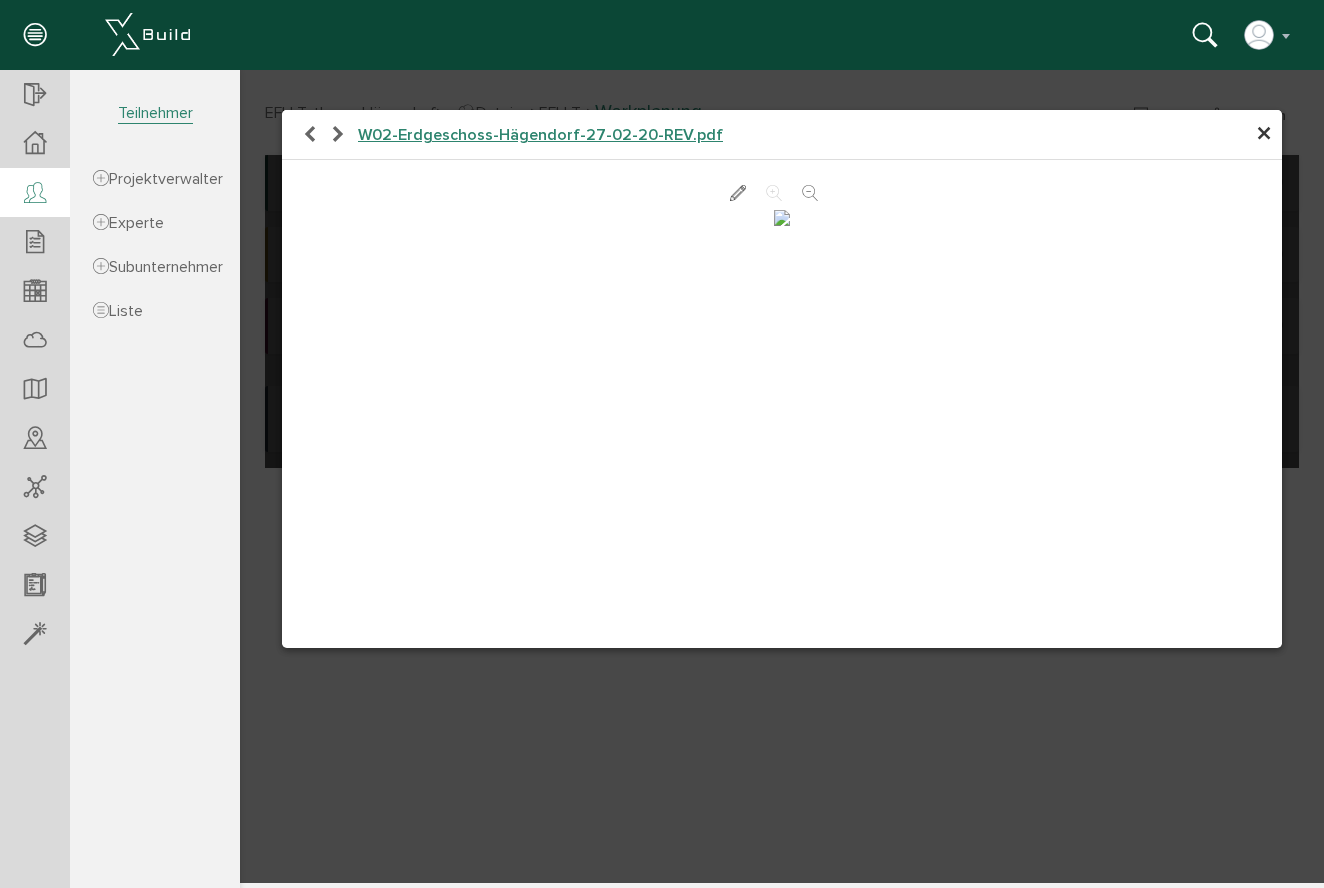 scroll, scrollTop: 0, scrollLeft: 0, axis: both 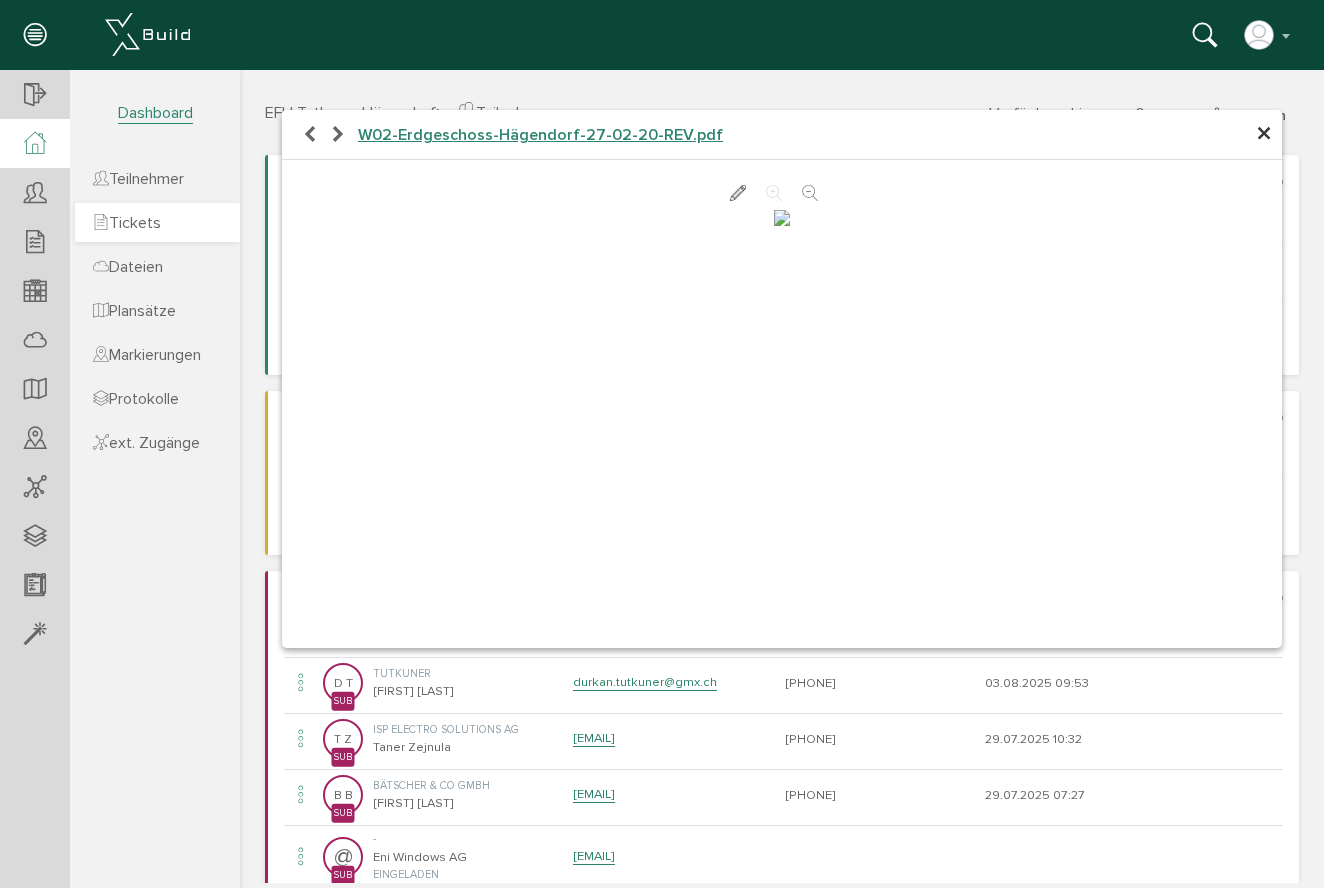 click on "Tickets" at bounding box center (127, 223) 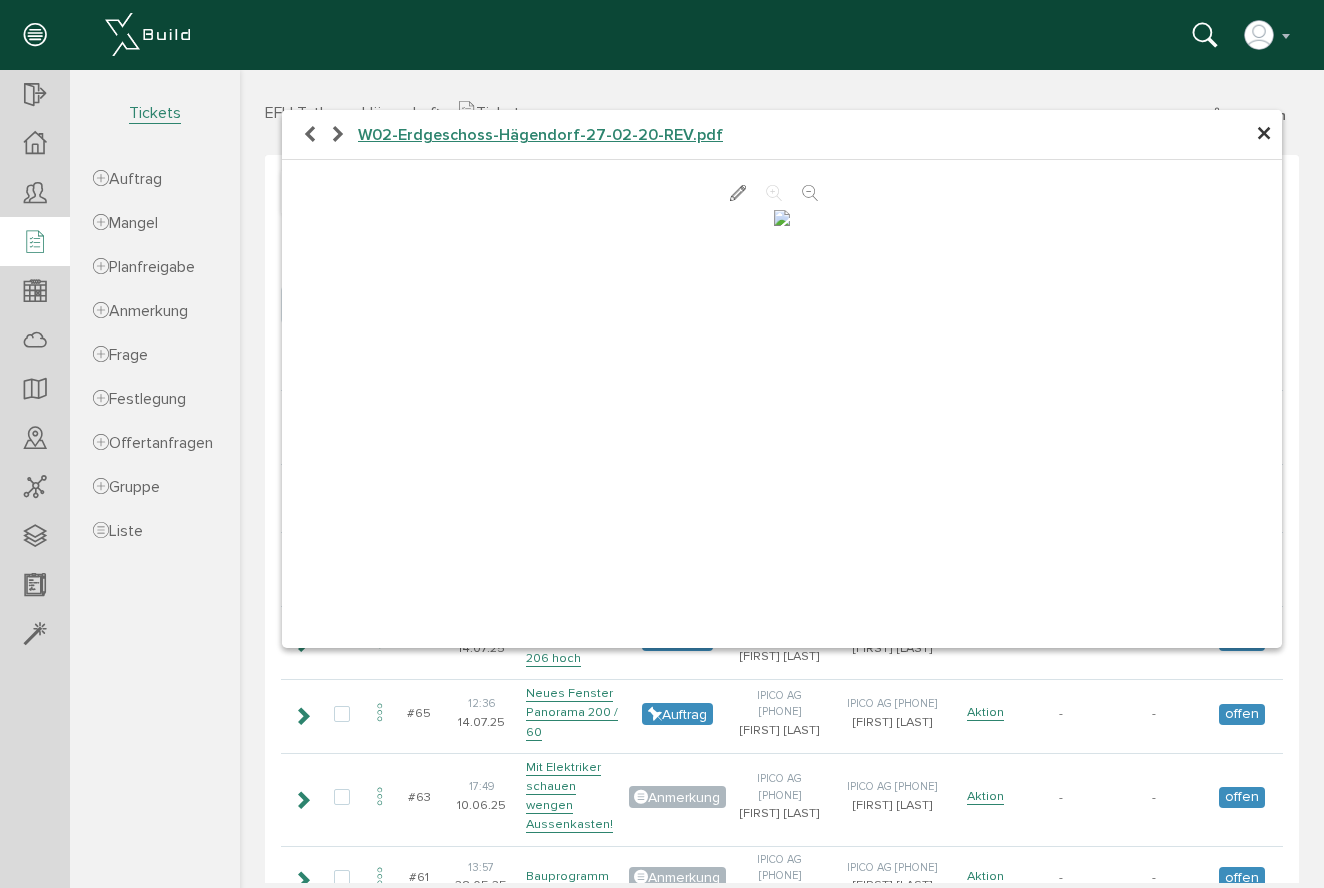 click on "×
W02-Erdgeschoss-Hägendorf-27-02-20-REV.pdf
abbrechen" at bounding box center [782, 476] 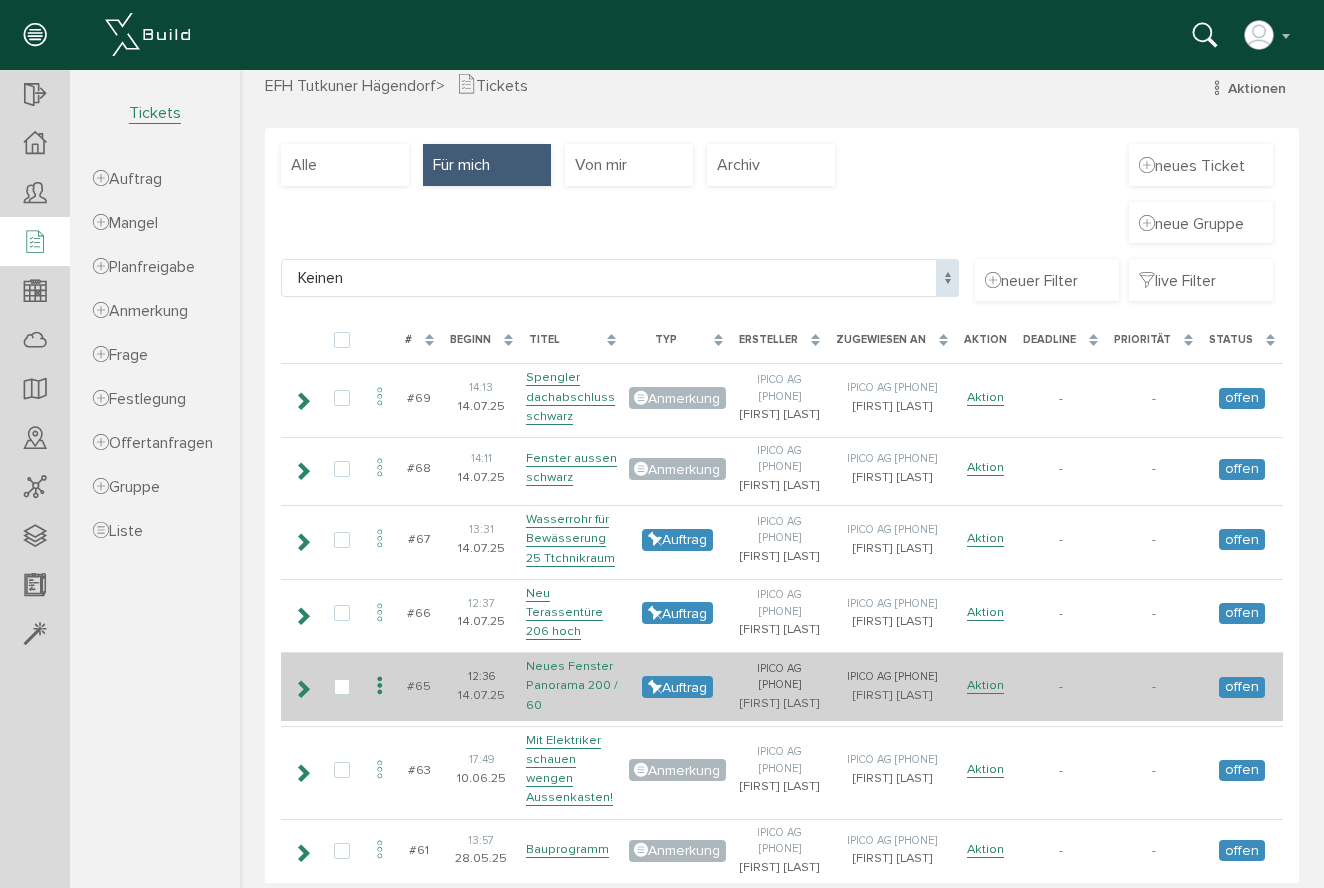 scroll, scrollTop: 69, scrollLeft: 0, axis: vertical 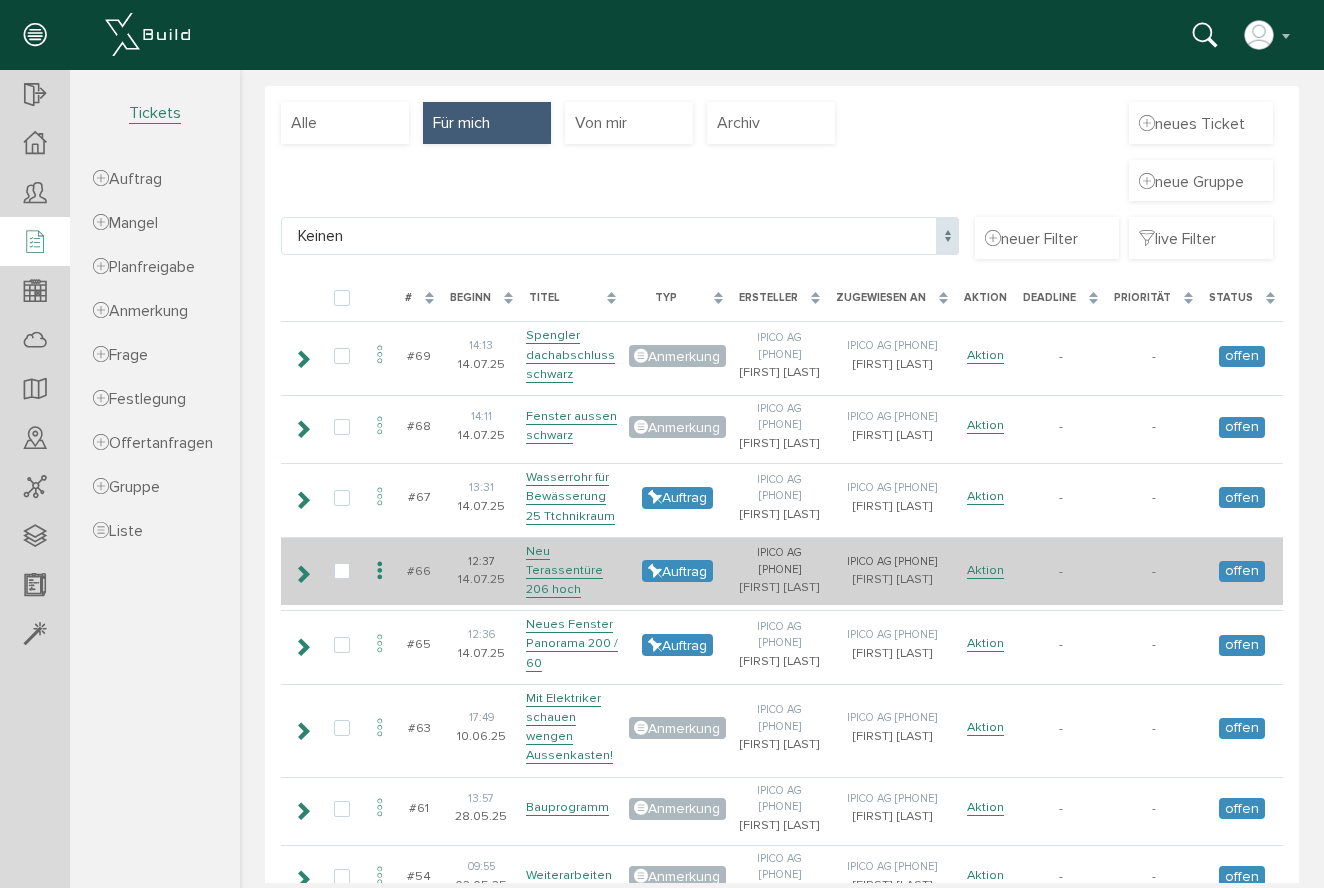 click at bounding box center [380, 571] 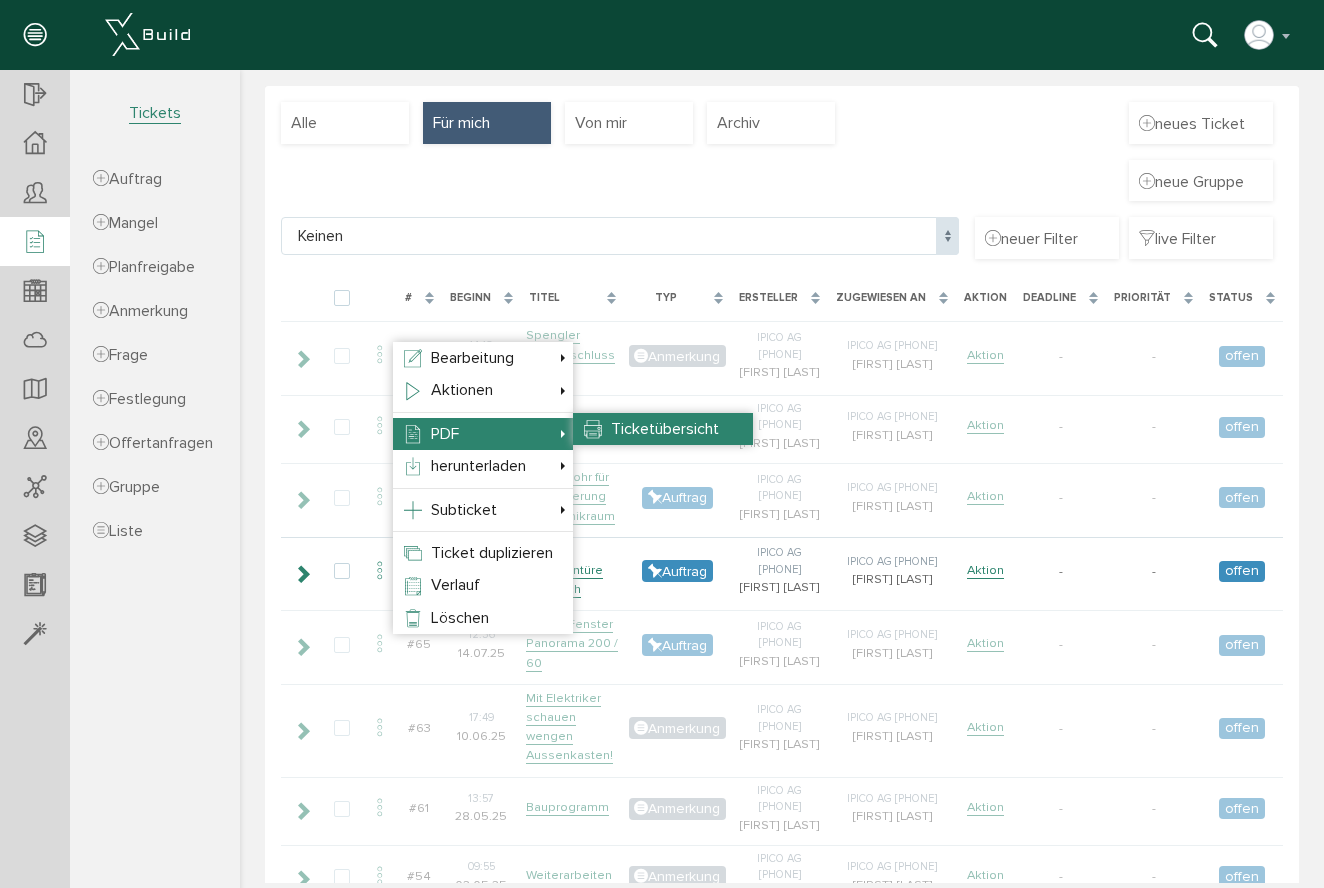 click on "Ticketübersicht" at bounding box center (665, 429) 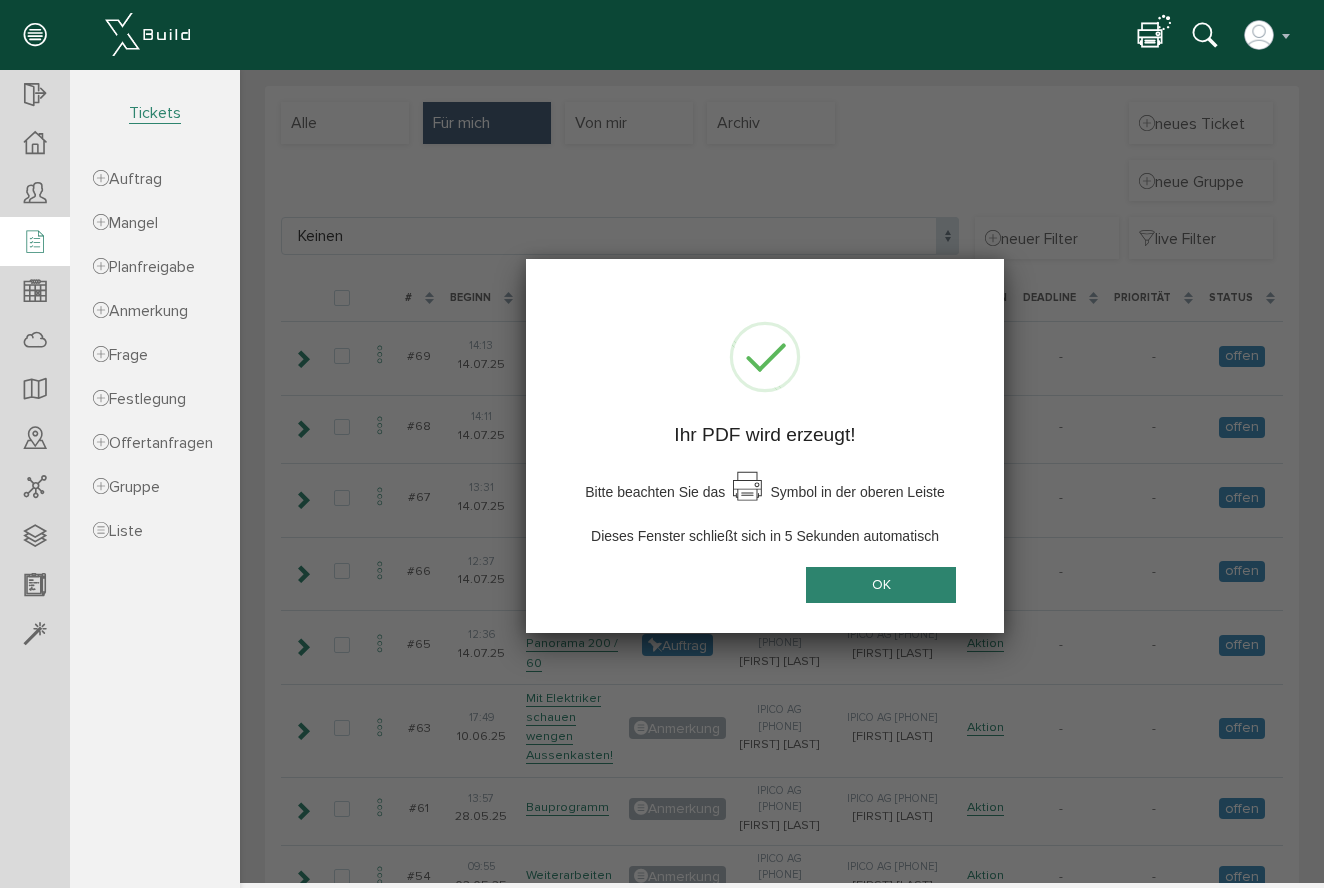 click on "OK" at bounding box center [881, 584] 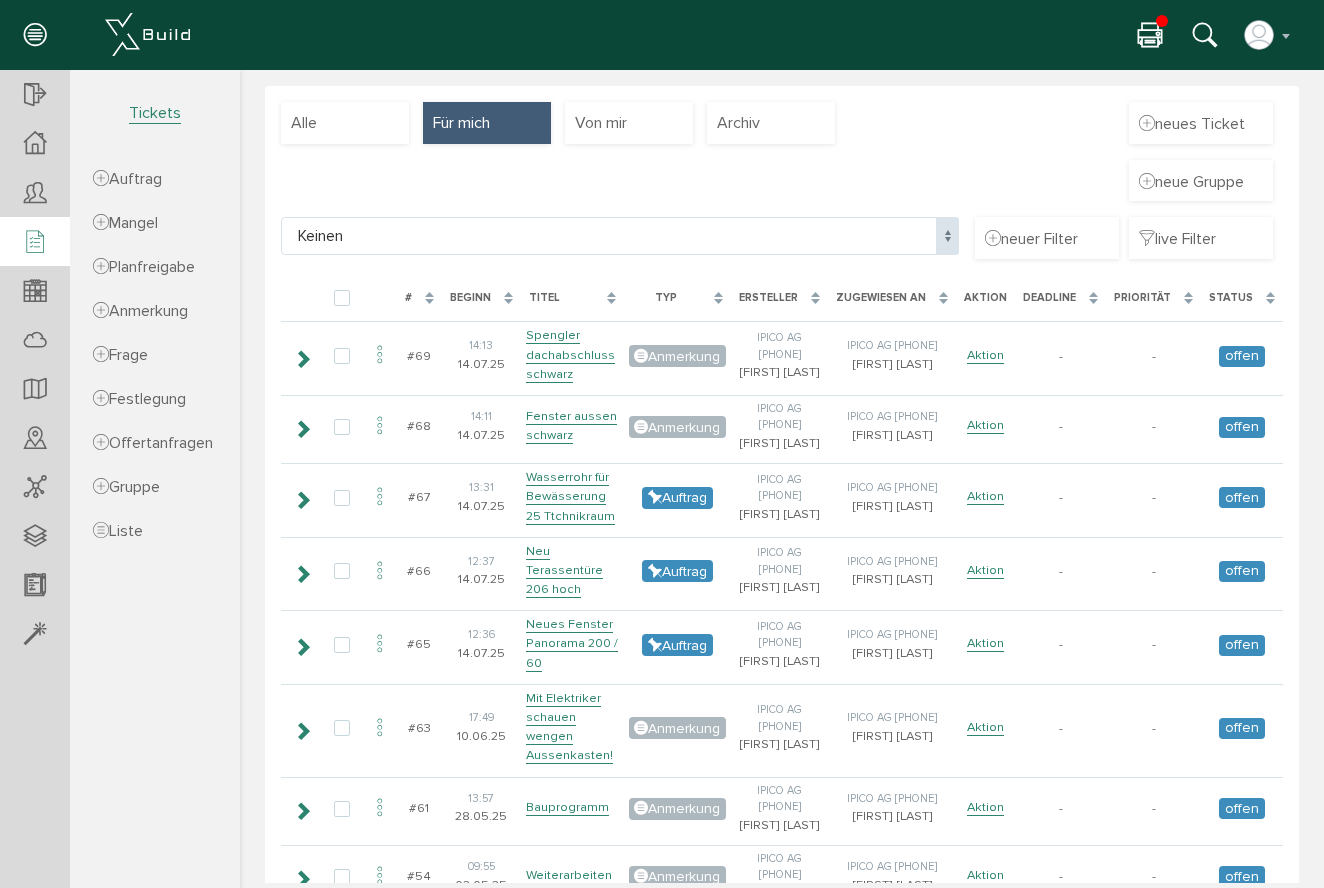 click at bounding box center [1150, 36] 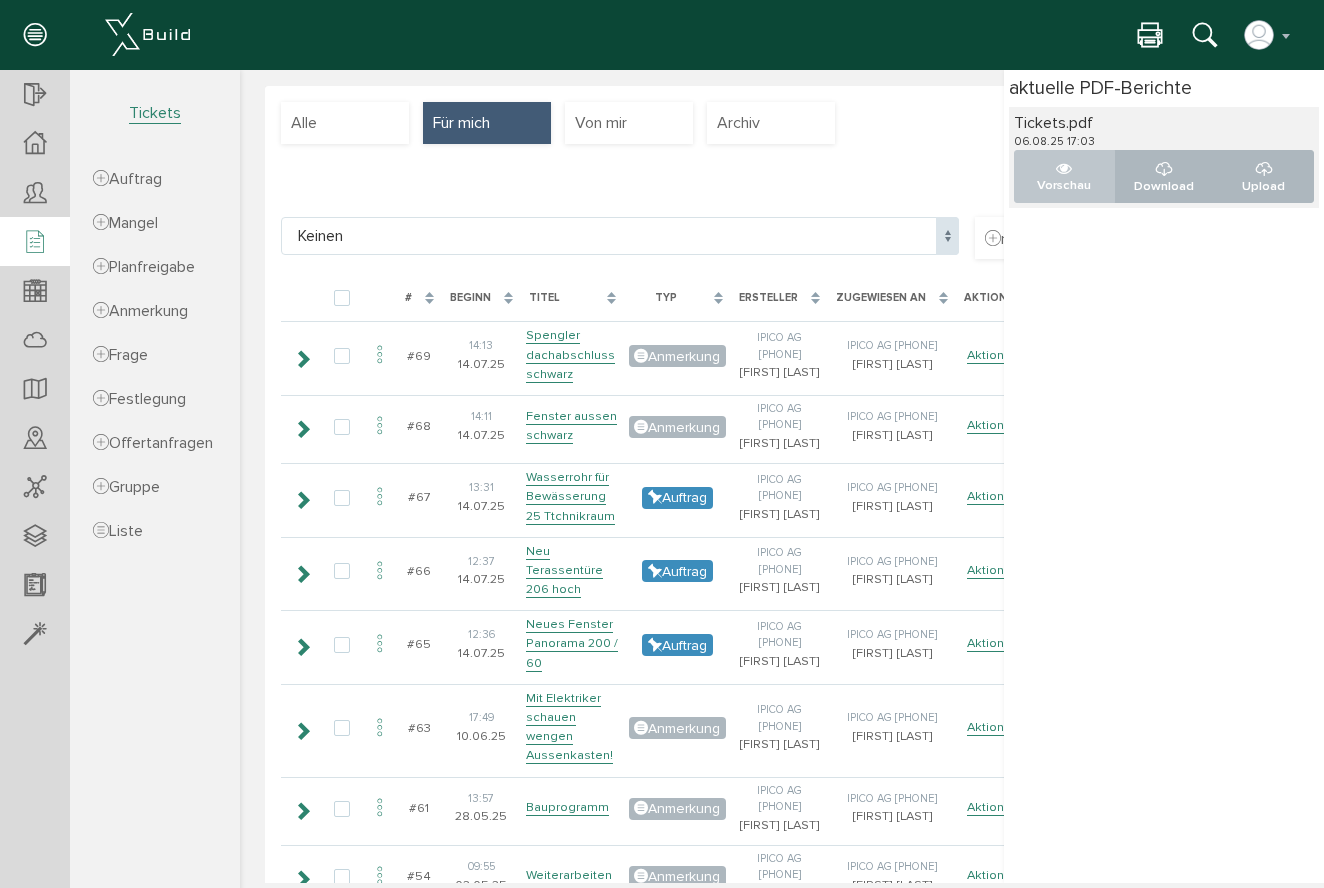click on "Vorschau" at bounding box center [1064, 176] 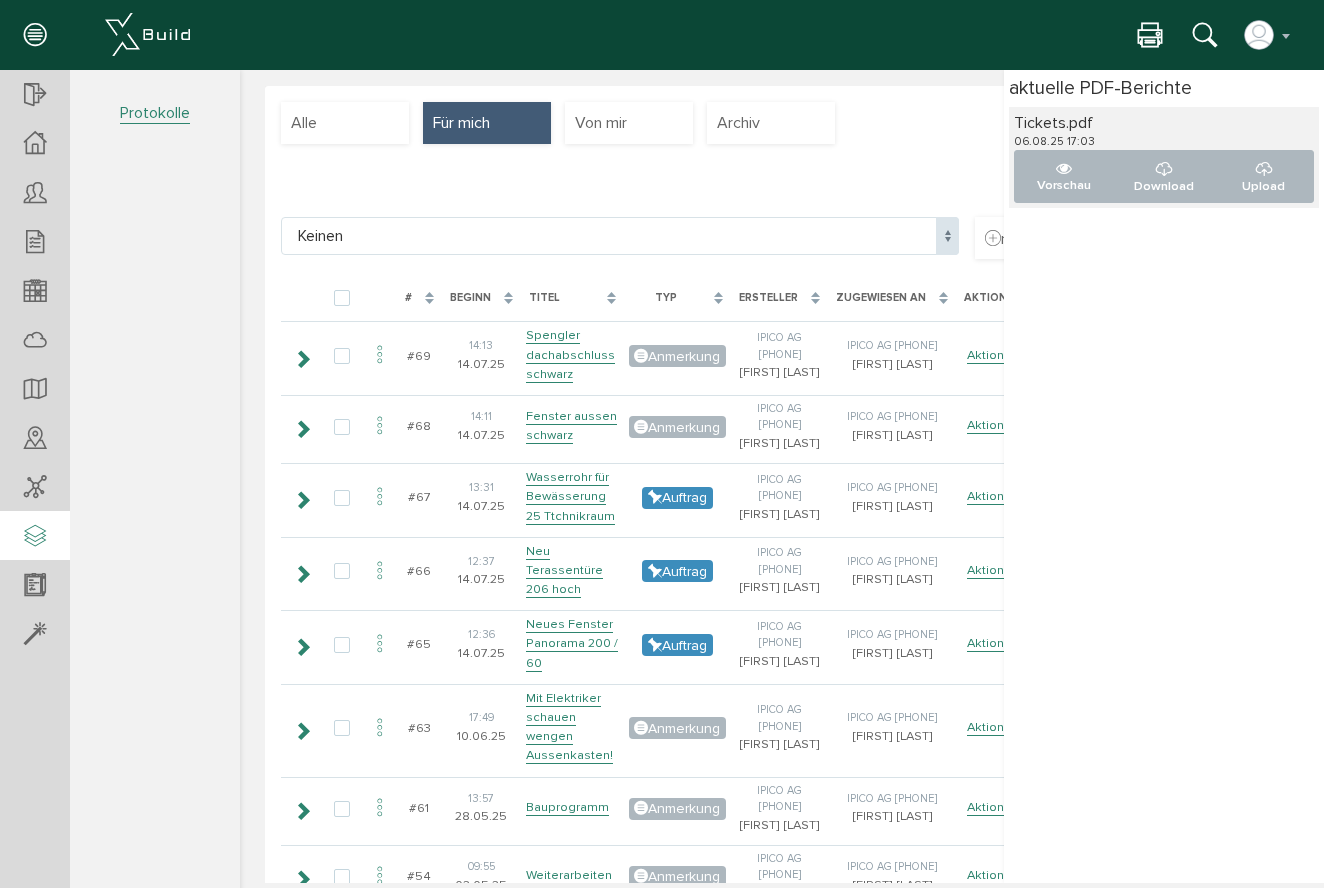 click at bounding box center [35, 537] 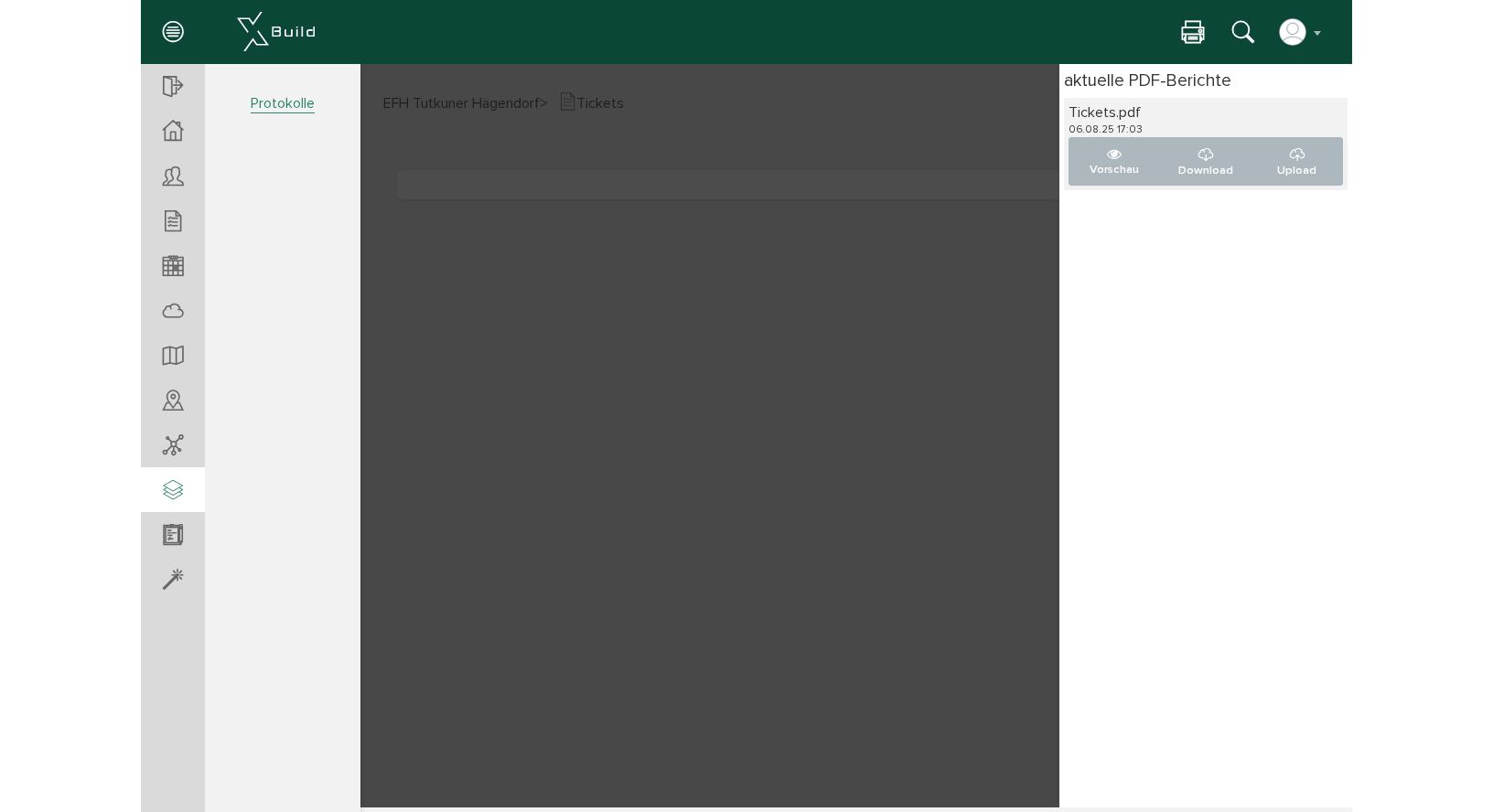 scroll, scrollTop: 0, scrollLeft: 0, axis: both 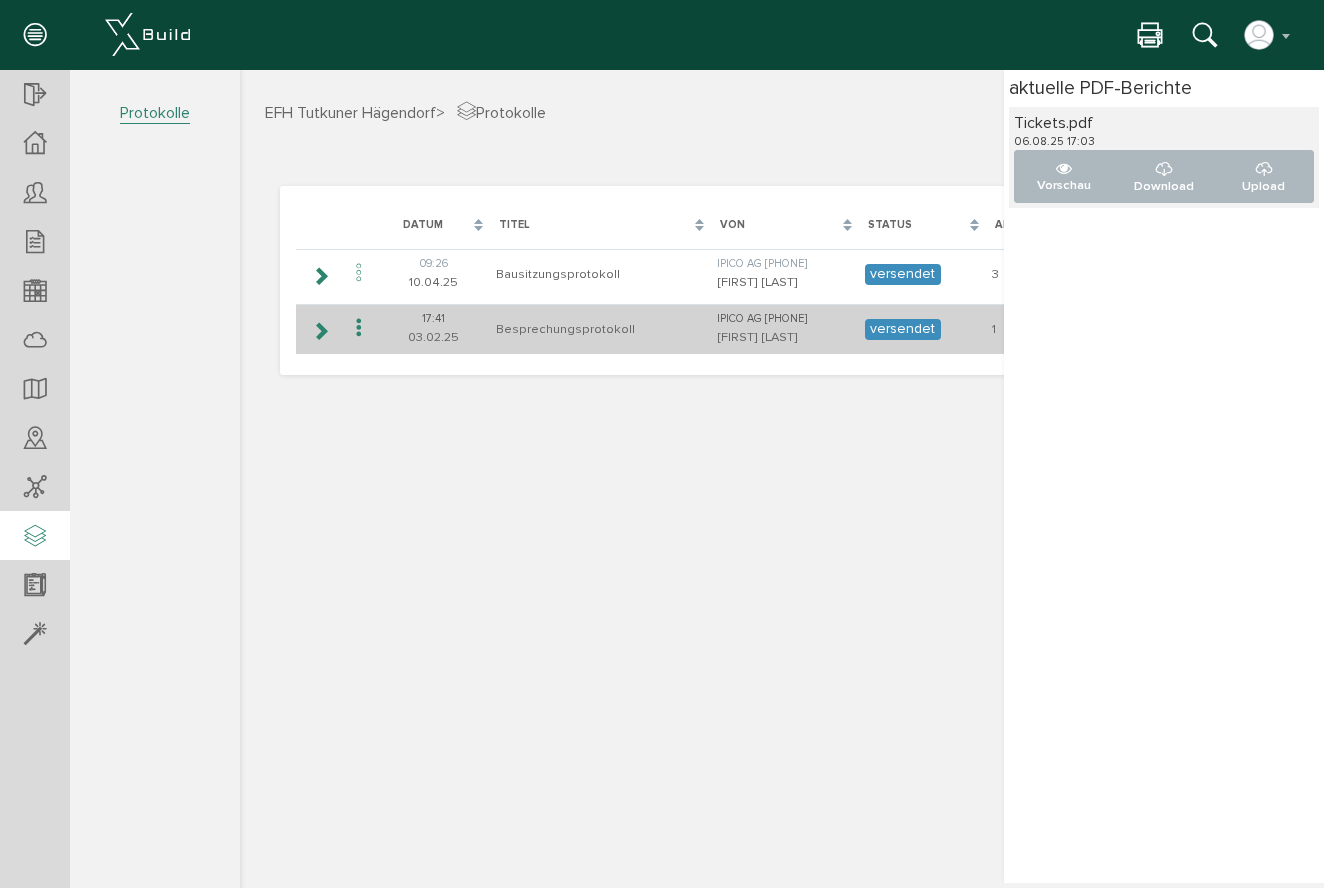 click at bounding box center [320, 331] 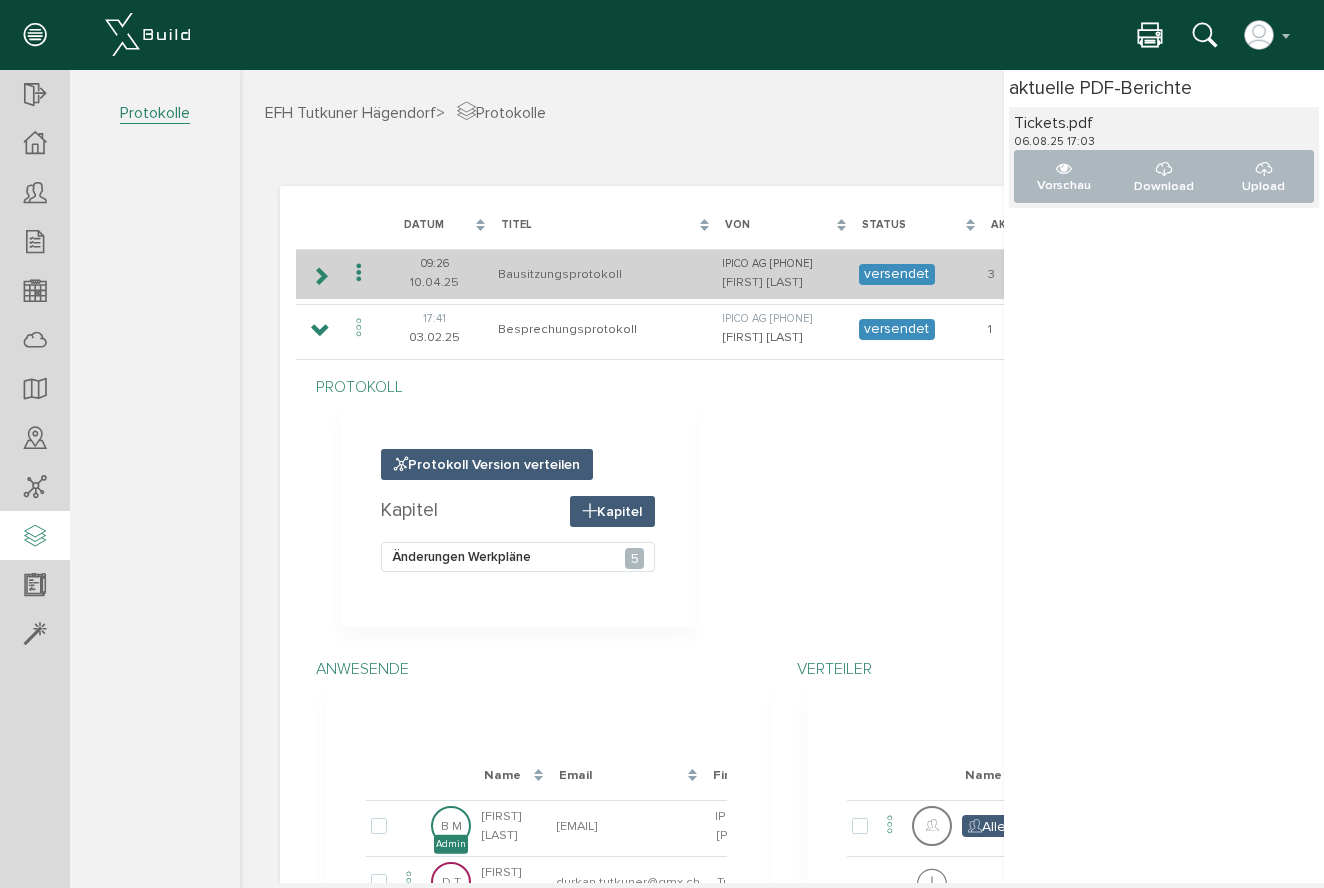 click at bounding box center [320, 276] 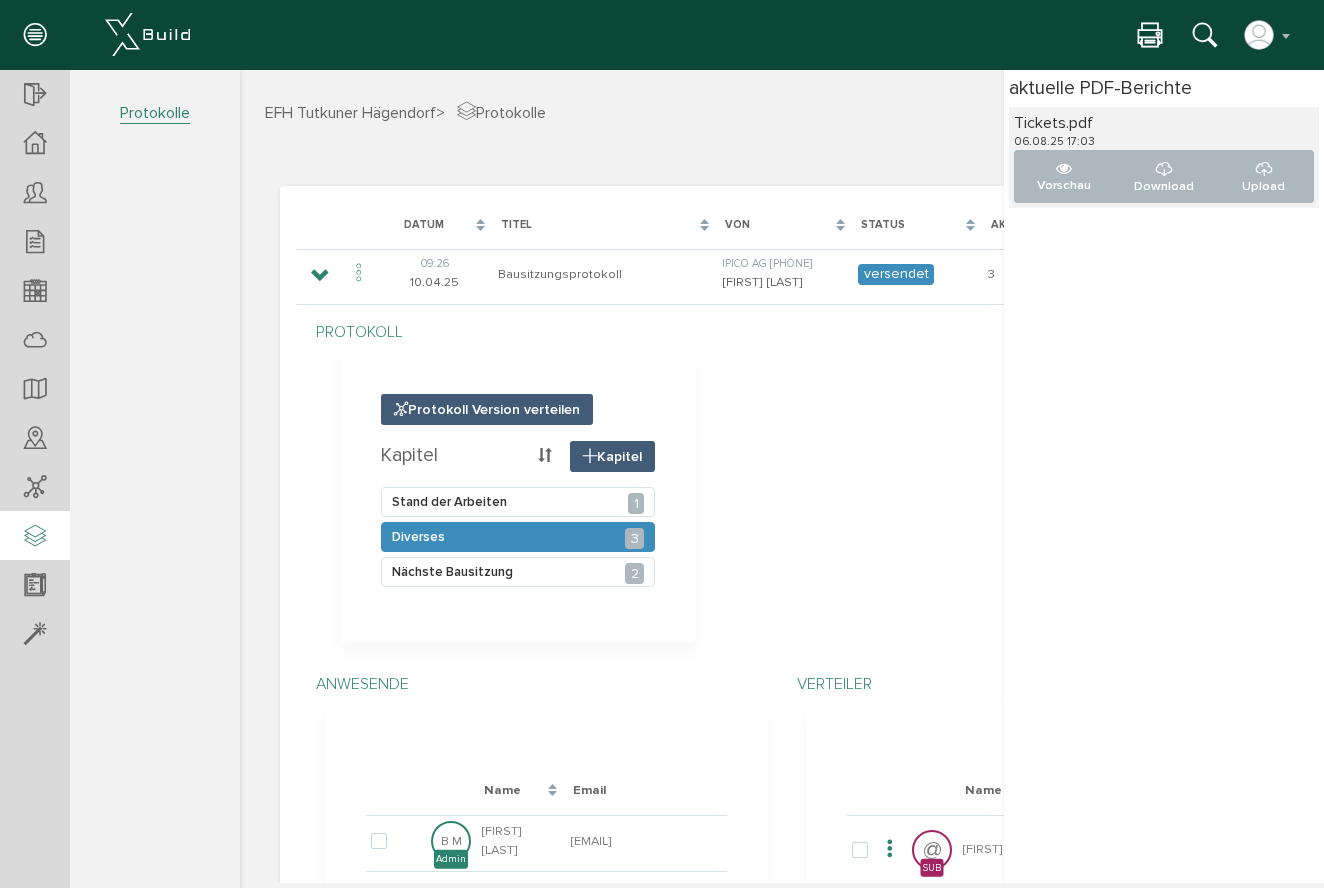 click on "Diverses 3" at bounding box center (518, 537) 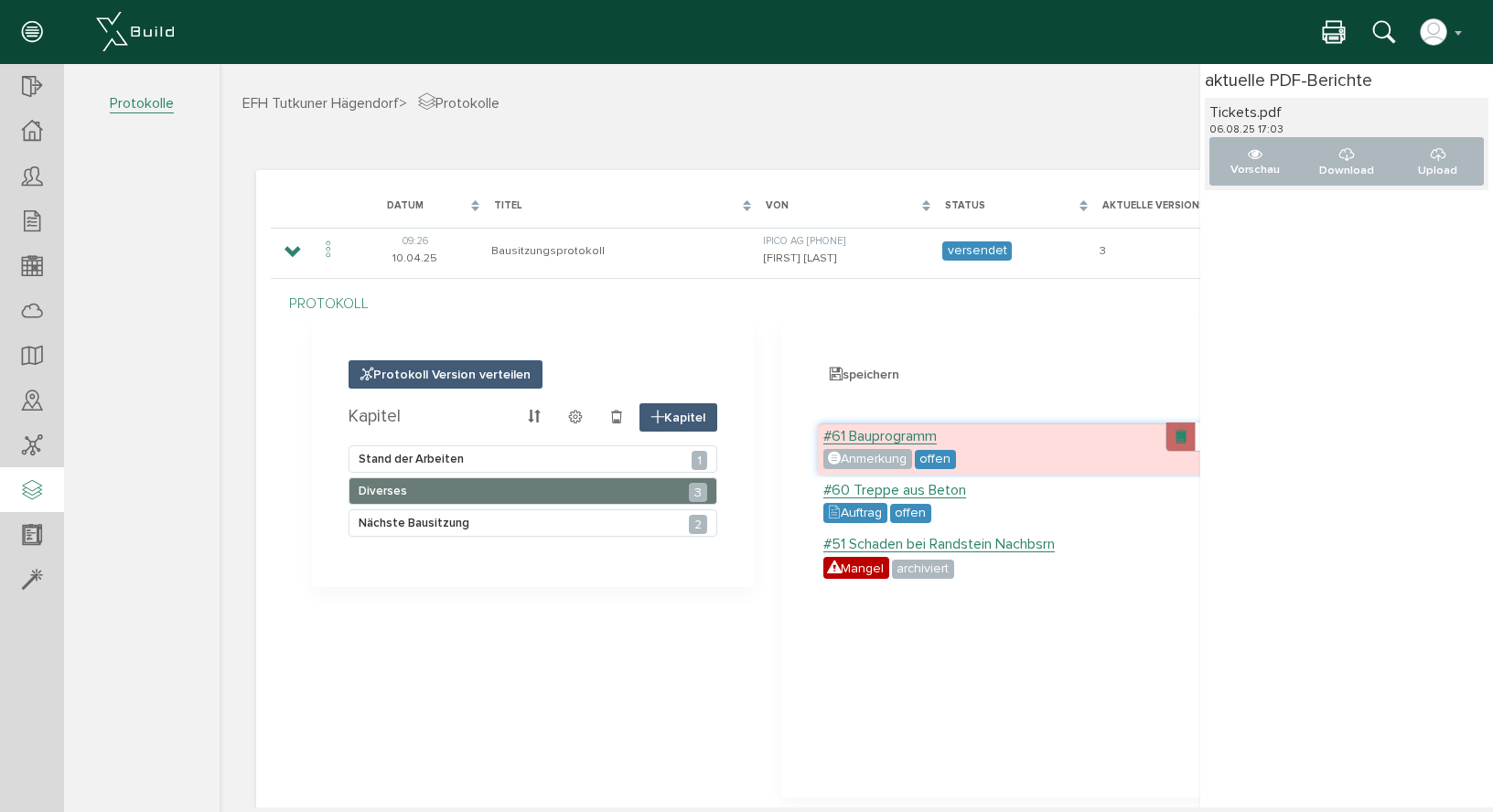 click at bounding box center (1180, 437) 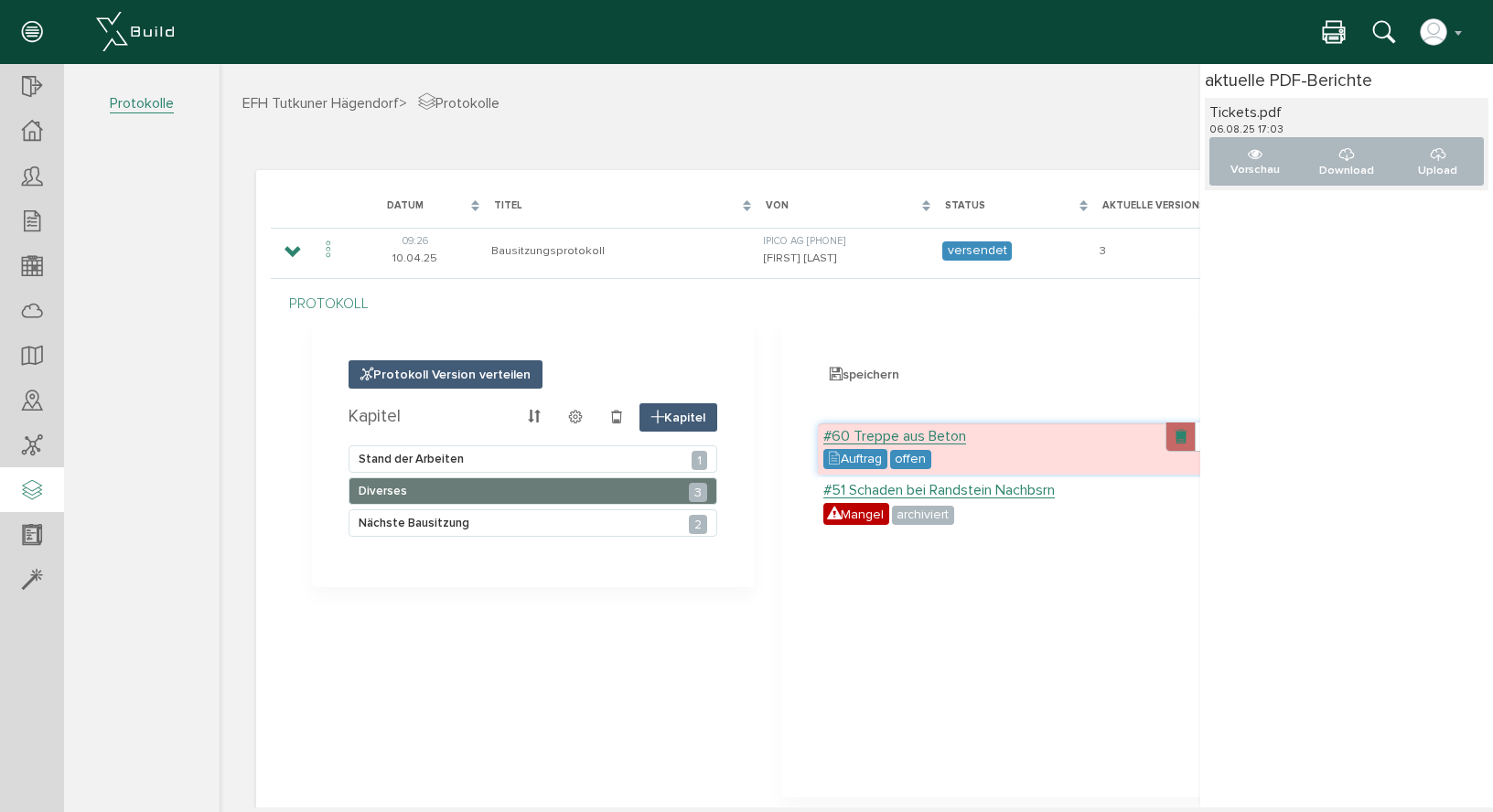 click at bounding box center [1180, 437] 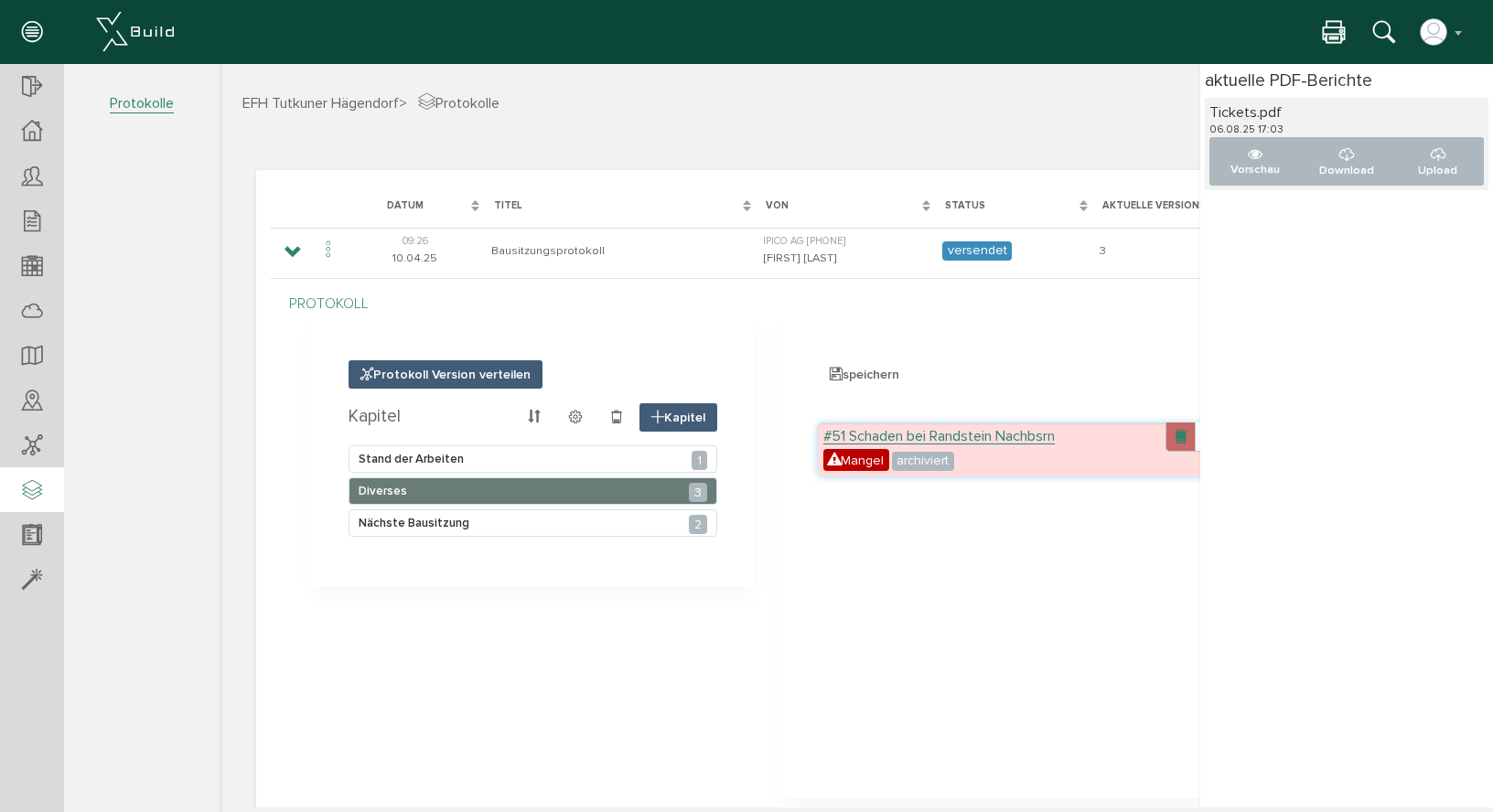 click at bounding box center (1180, 437) 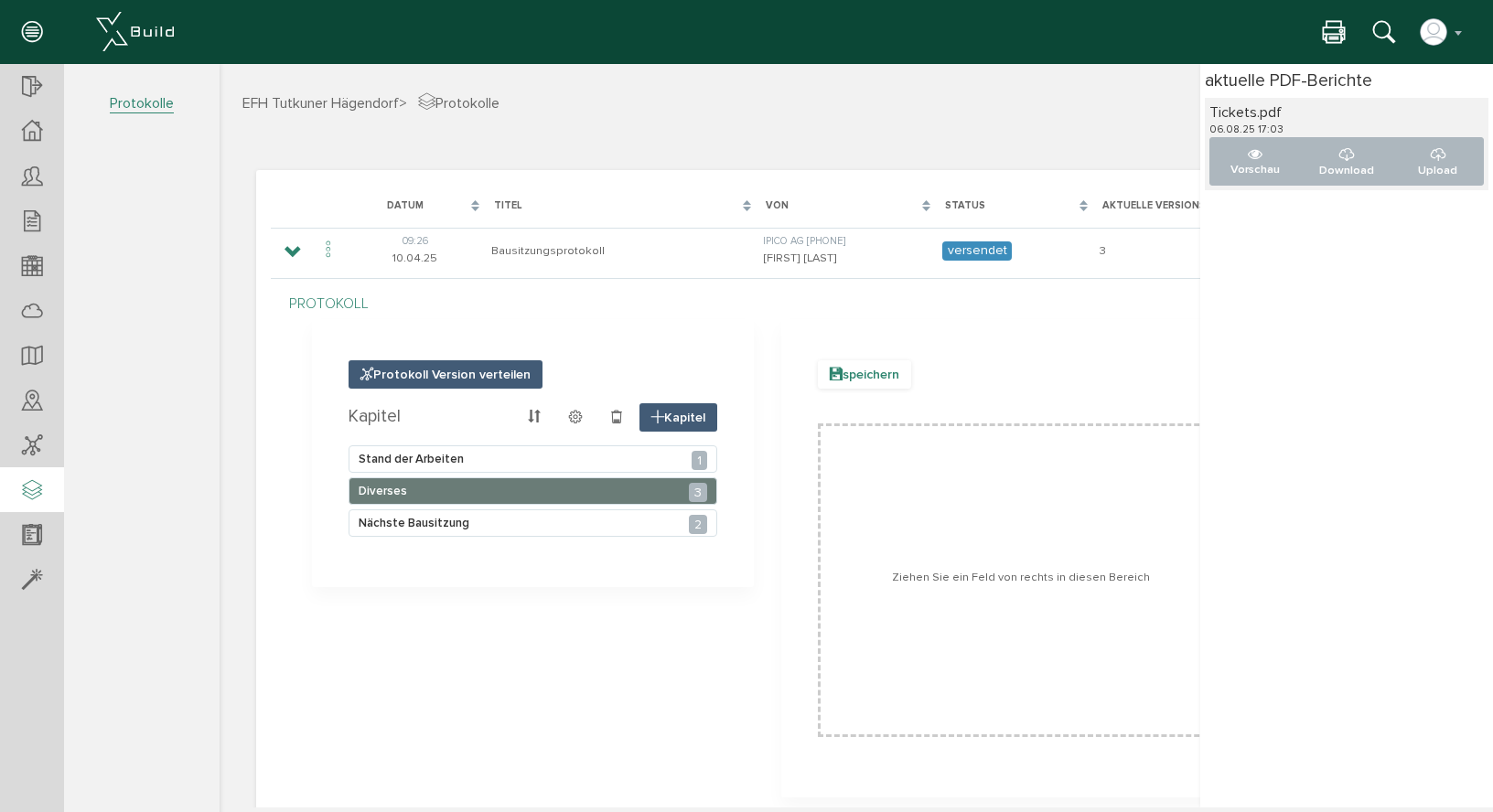 click on "speichern" at bounding box center [865, 374] 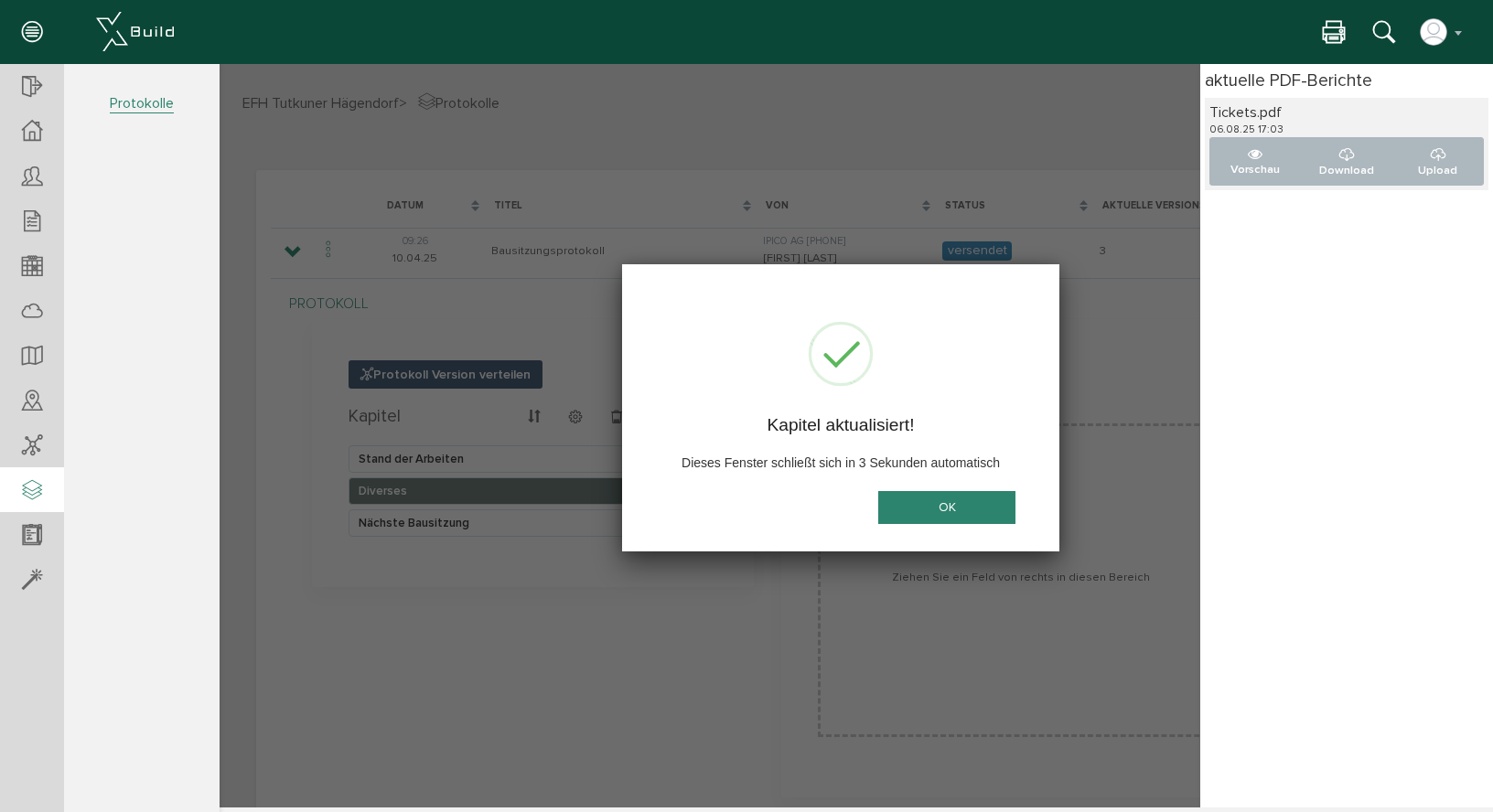 click on "OK" at bounding box center (947, 507) 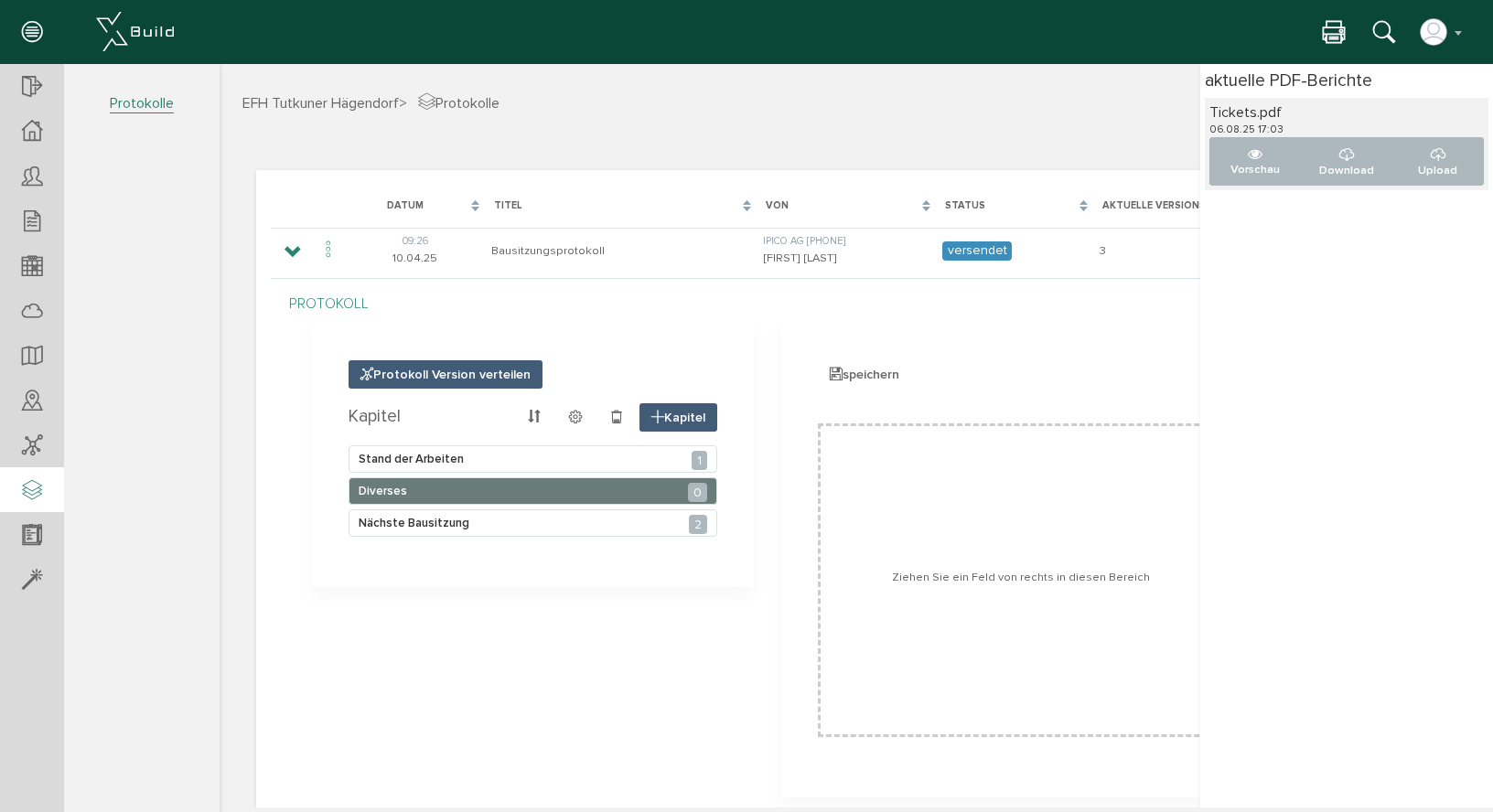 click at bounding box center [1021, 580] 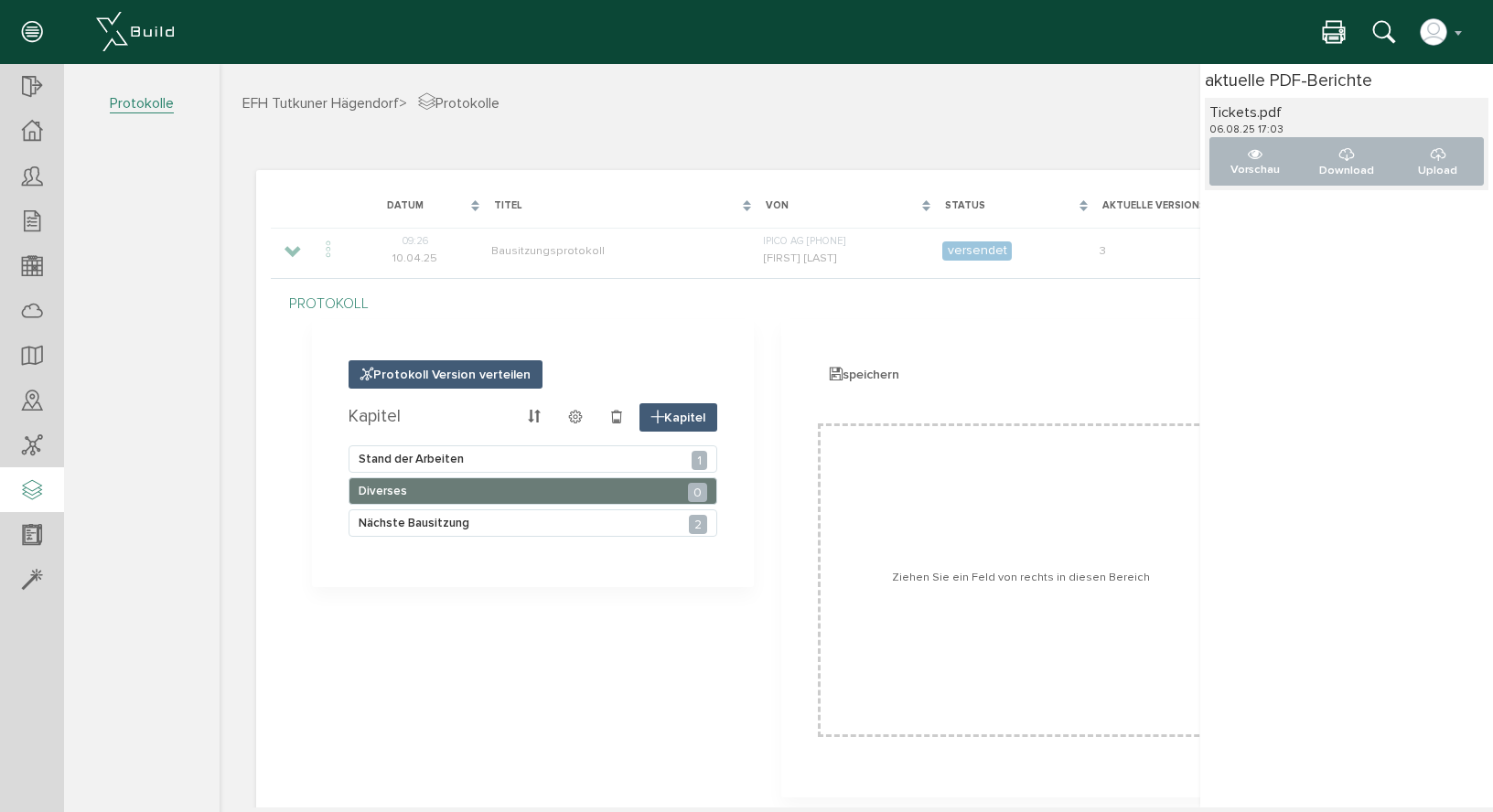 click at bounding box center (1021, 580) 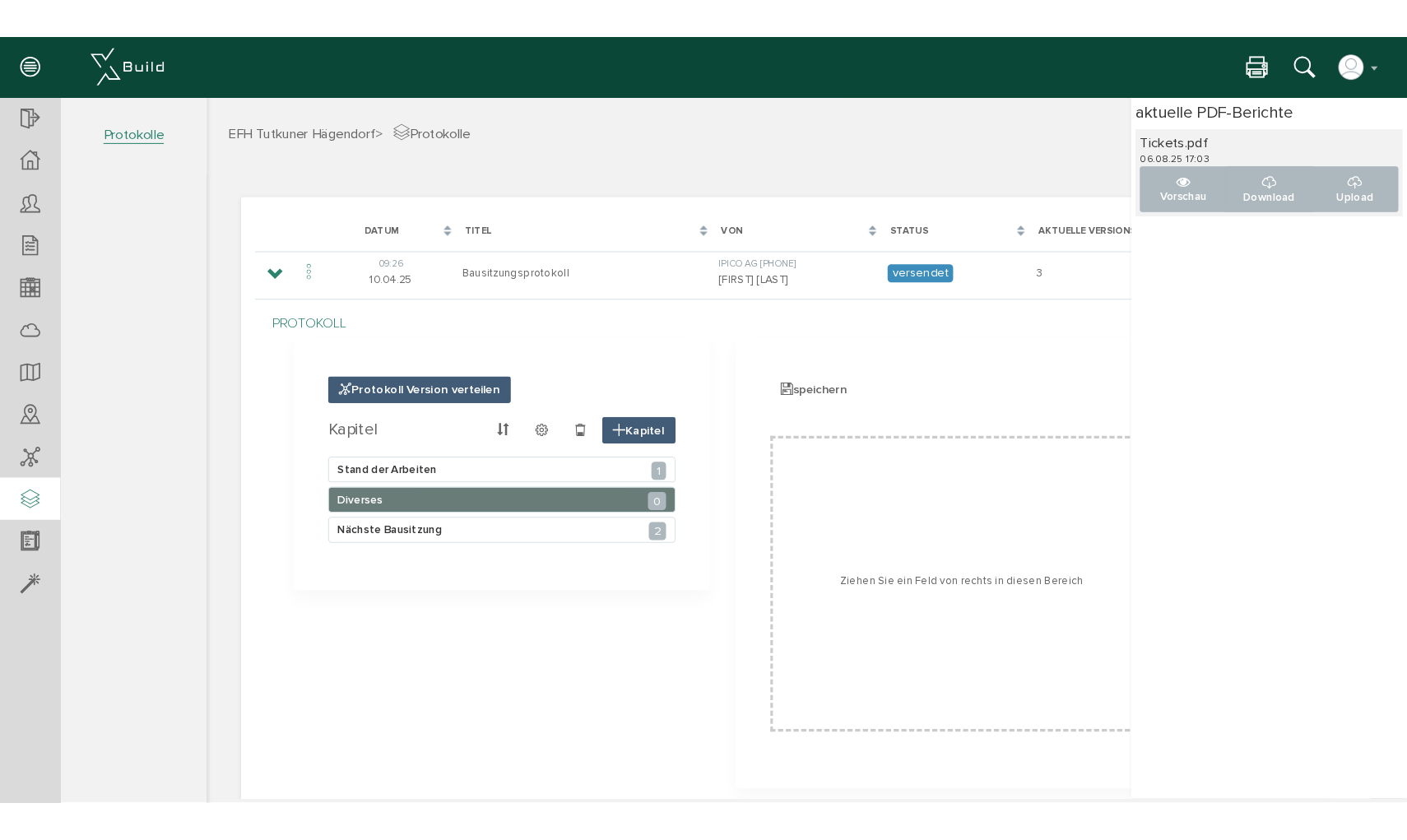scroll, scrollTop: 3, scrollLeft: 0, axis: vertical 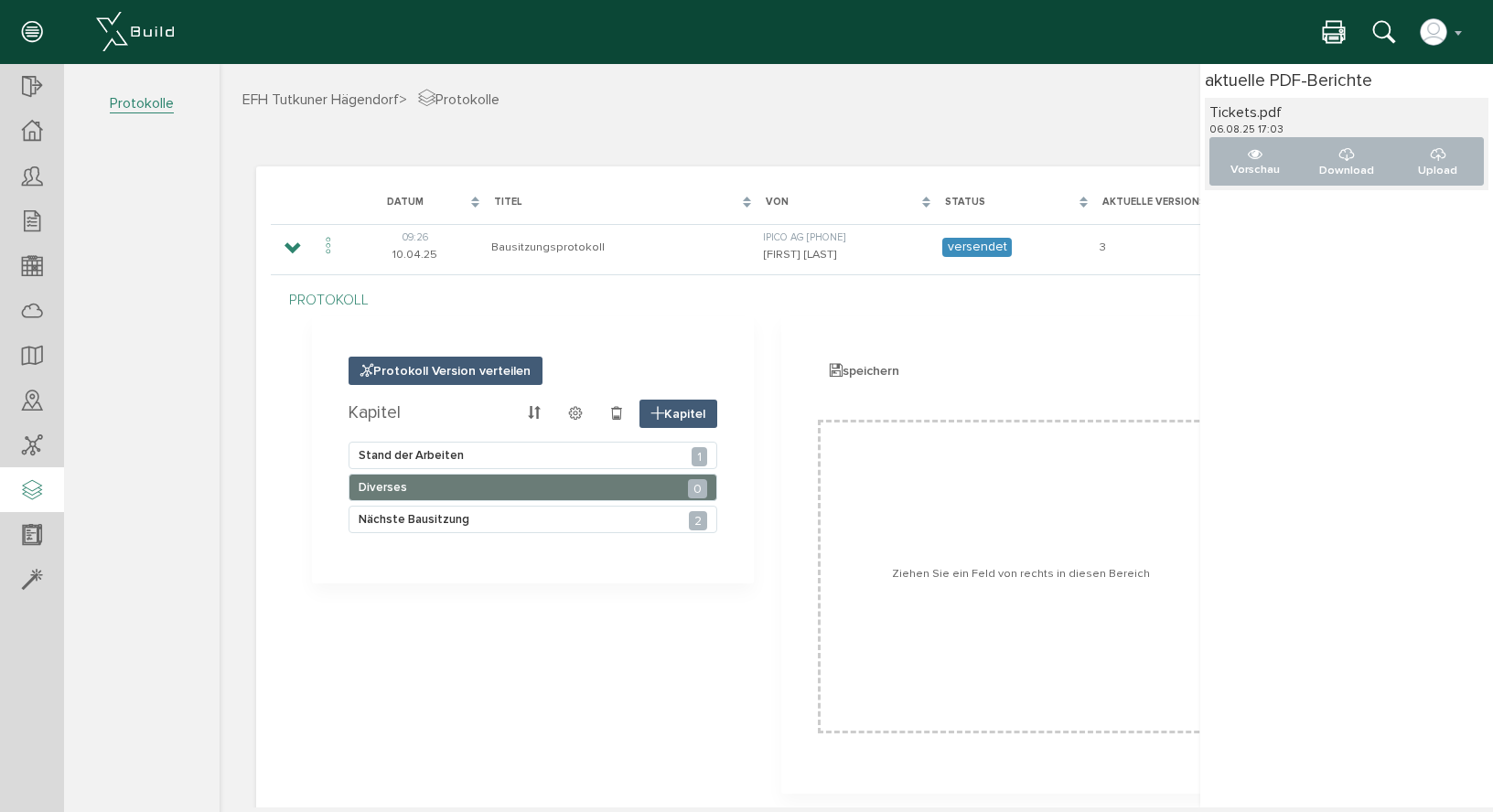 click at bounding box center (1021, 576) 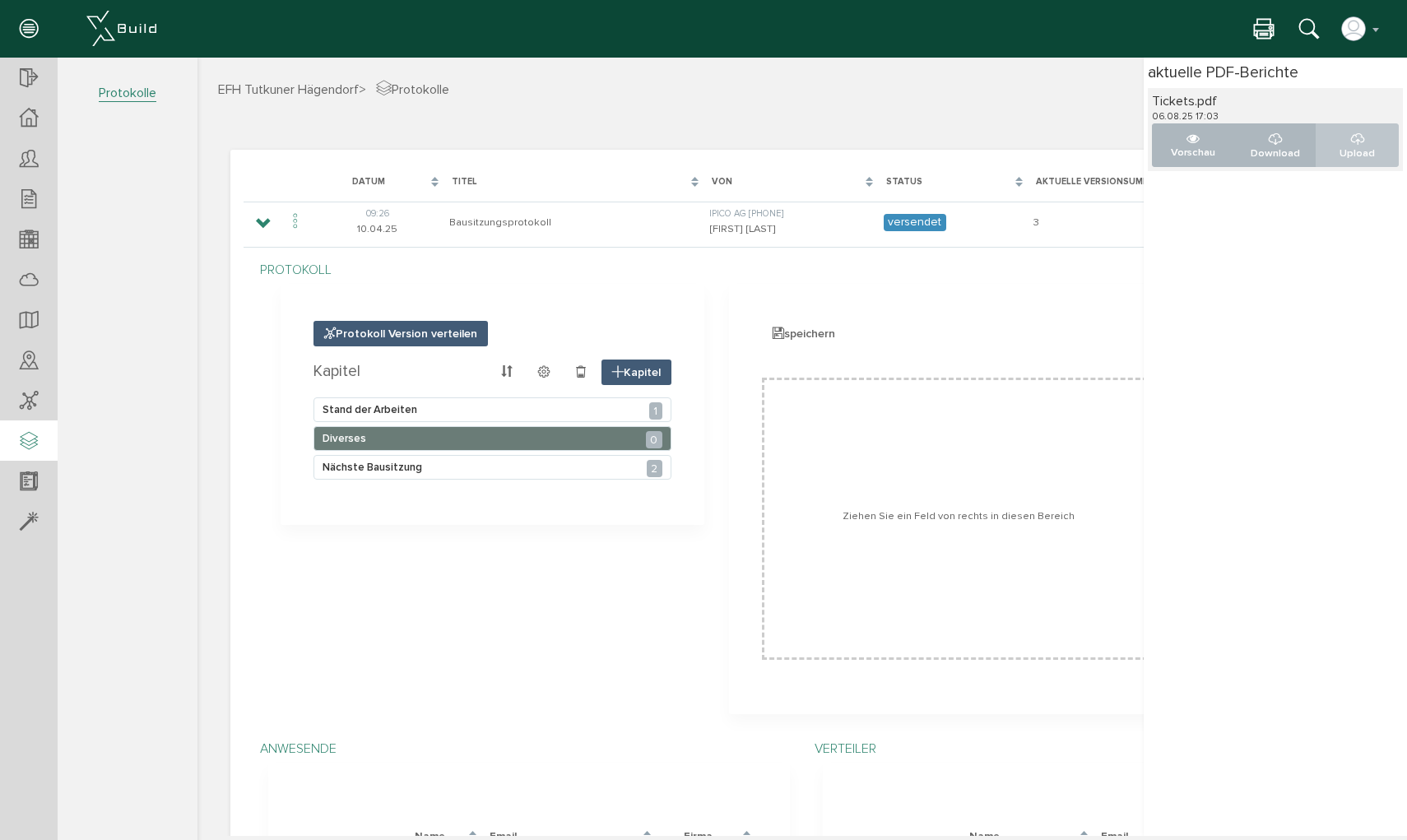 click at bounding box center [1358, 140] 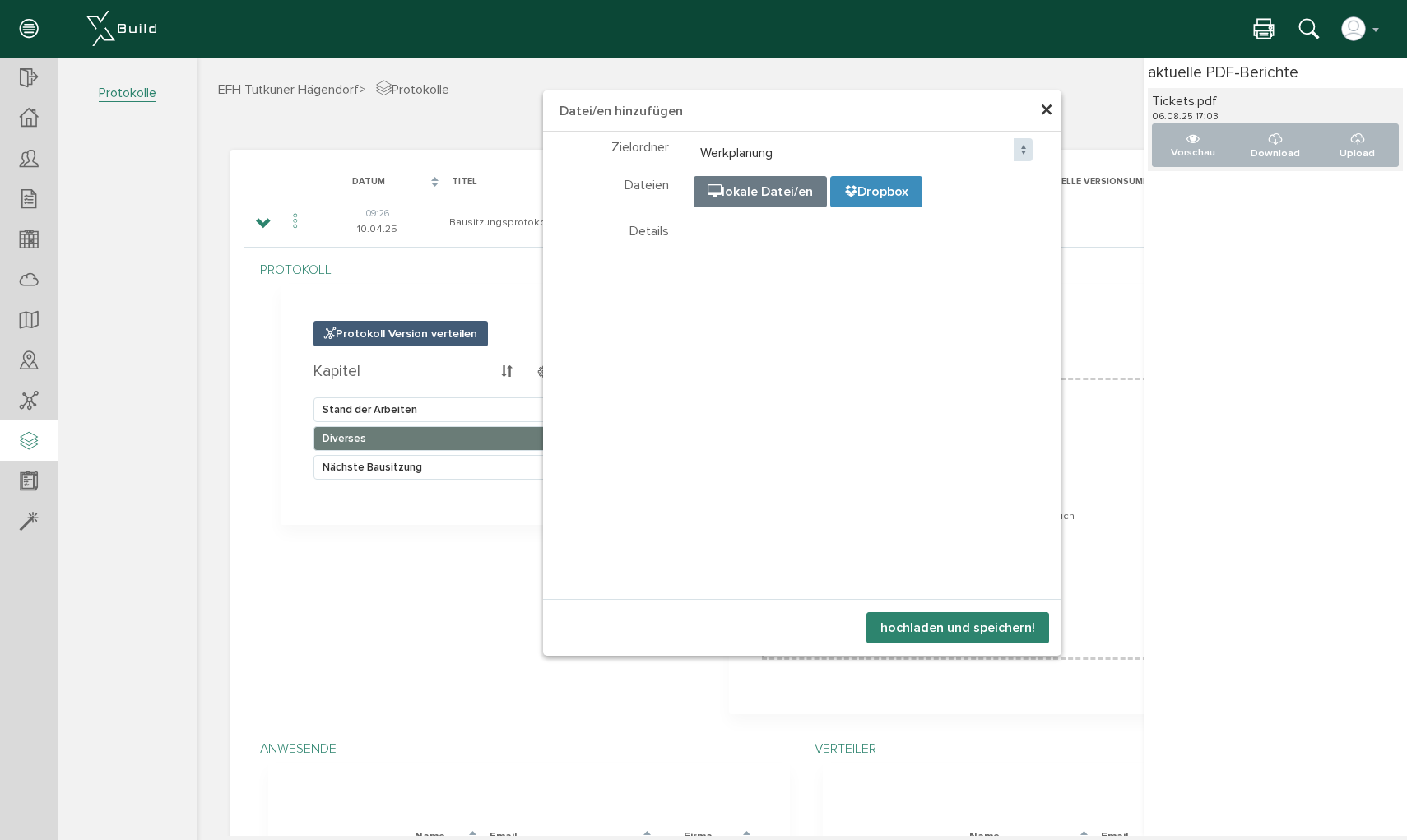 select on "D-6798f35c733241_68051295" 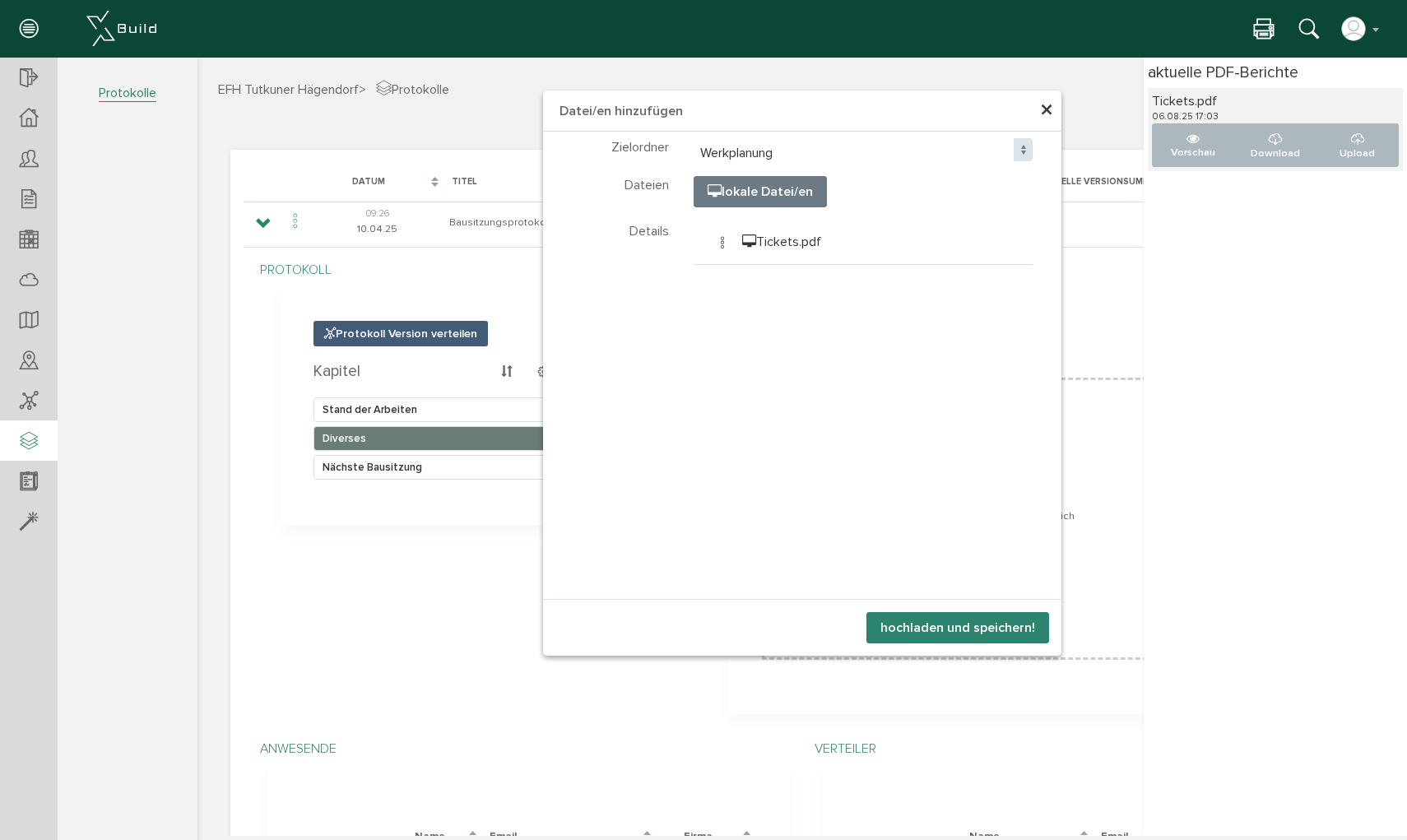 click on "×" at bounding box center [1047, 110] 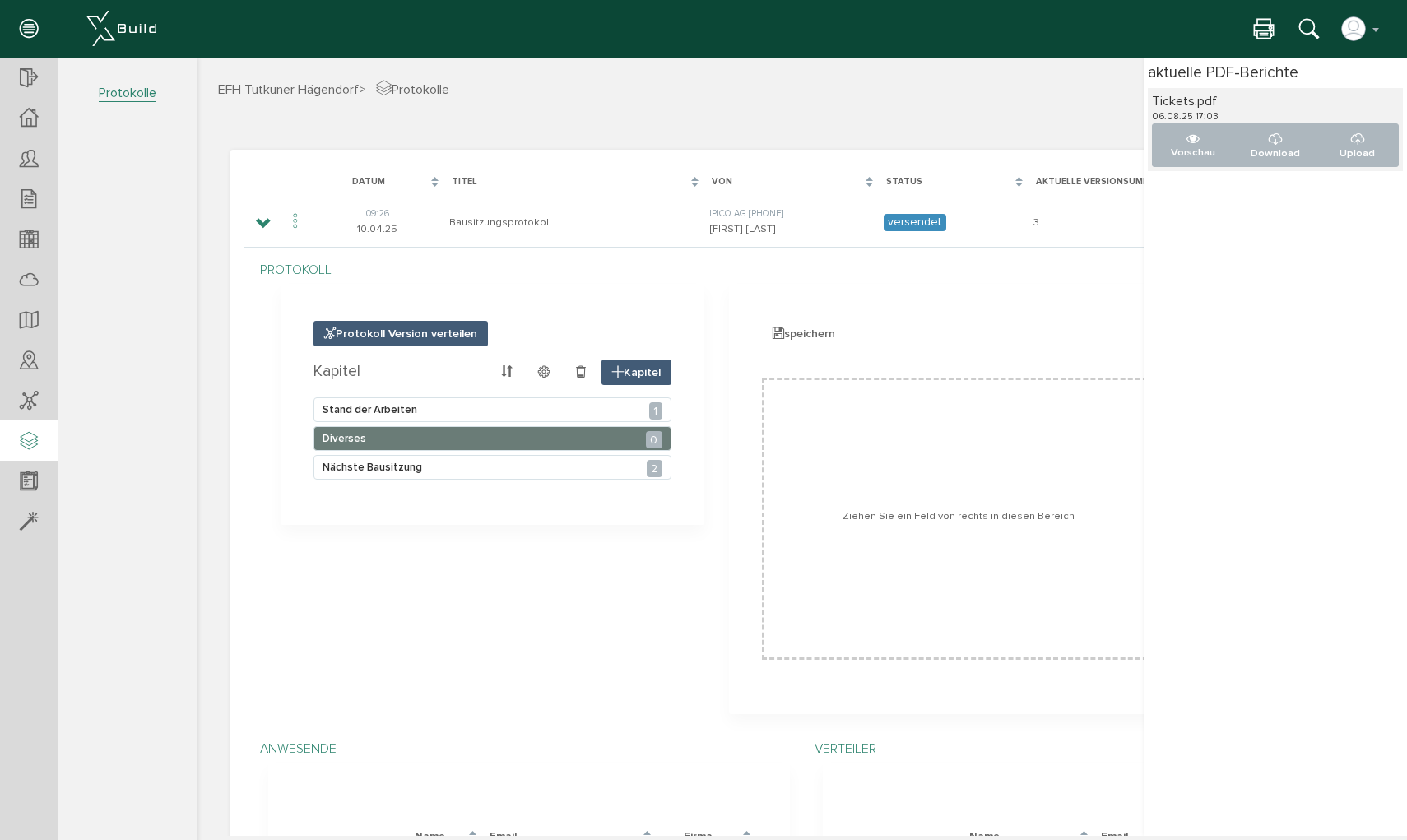 click on "aktuelle PDF-Berichte" at bounding box center (1275, 72) 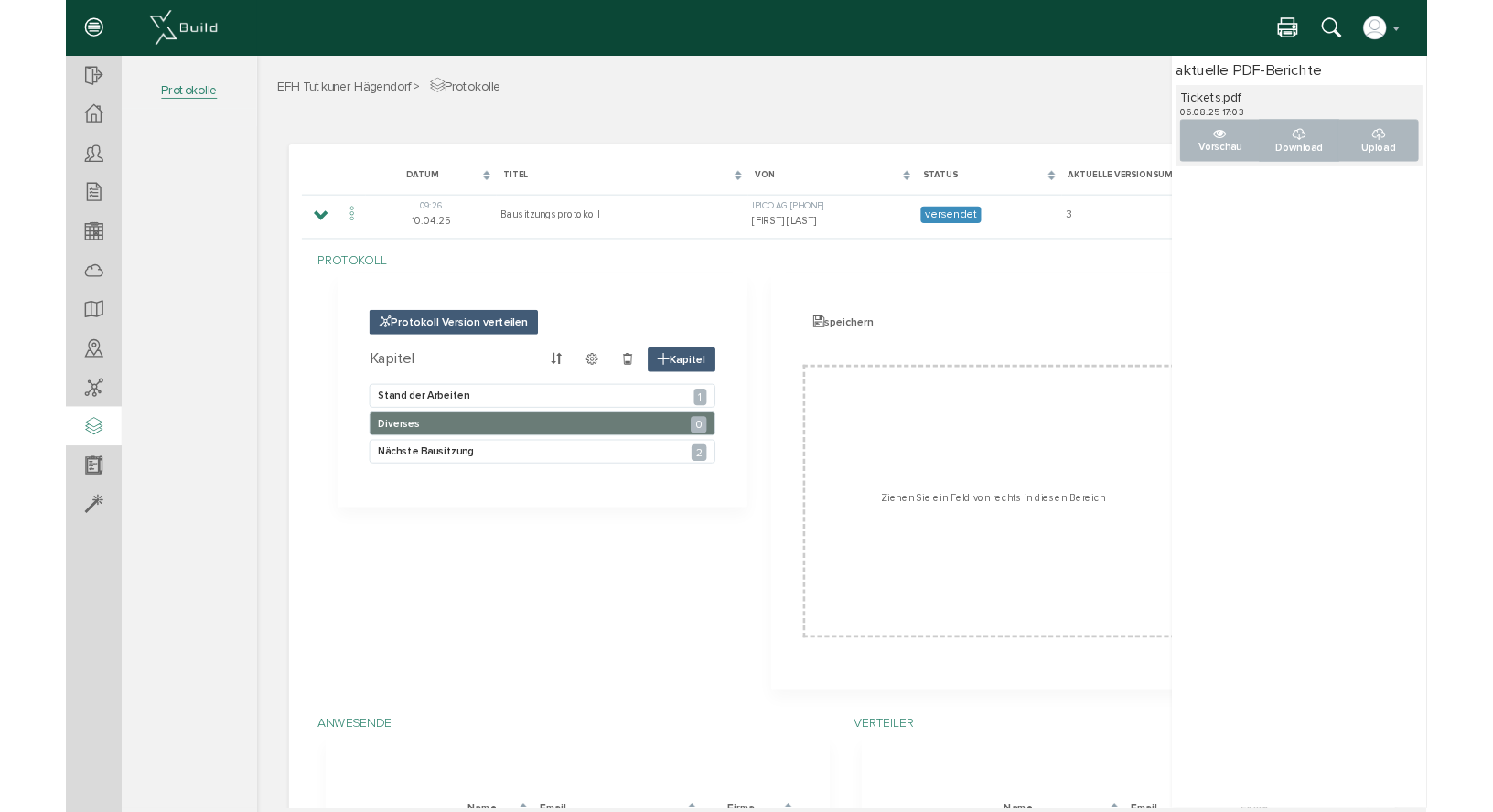 scroll, scrollTop: 0, scrollLeft: 0, axis: both 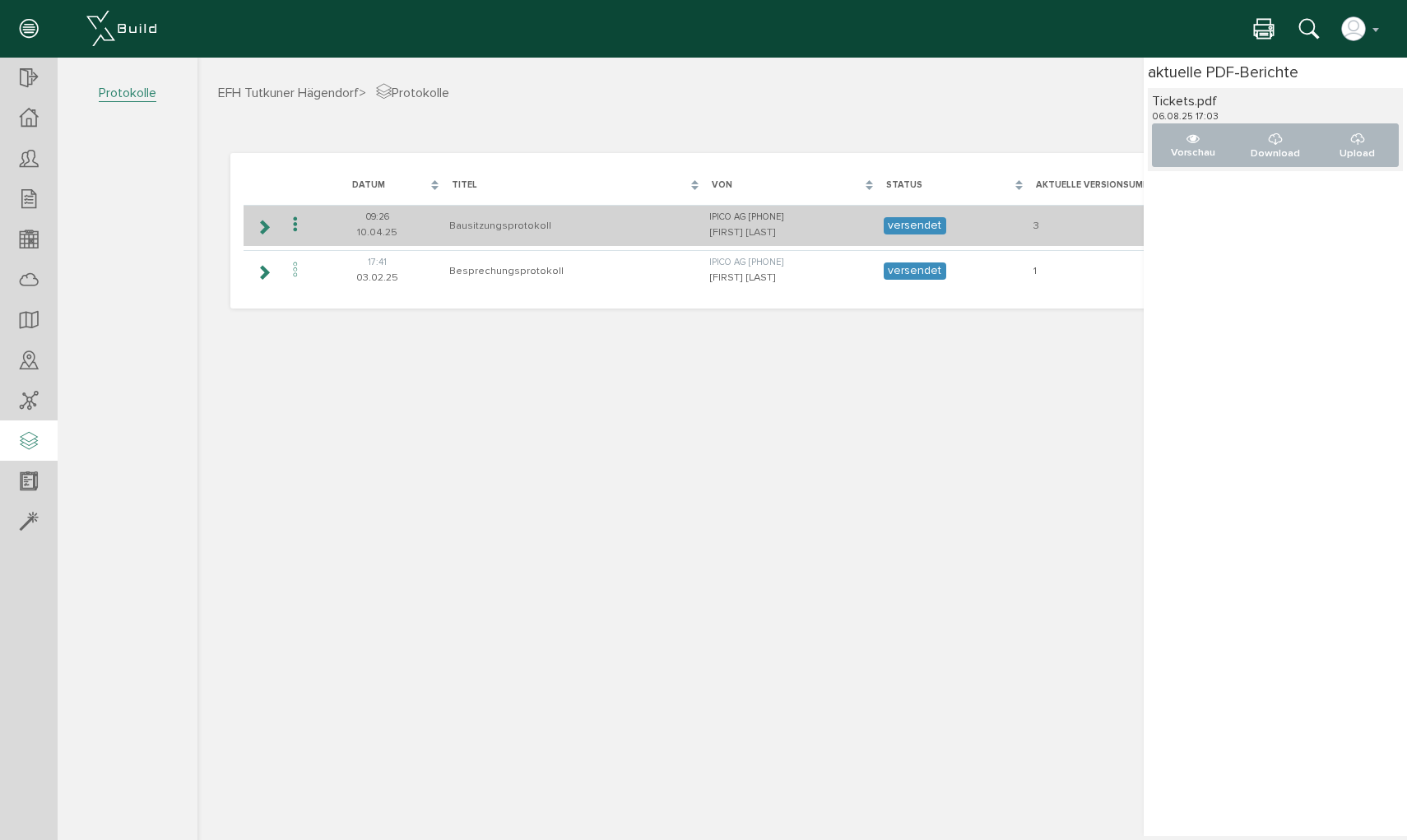 click at bounding box center [263, 227] 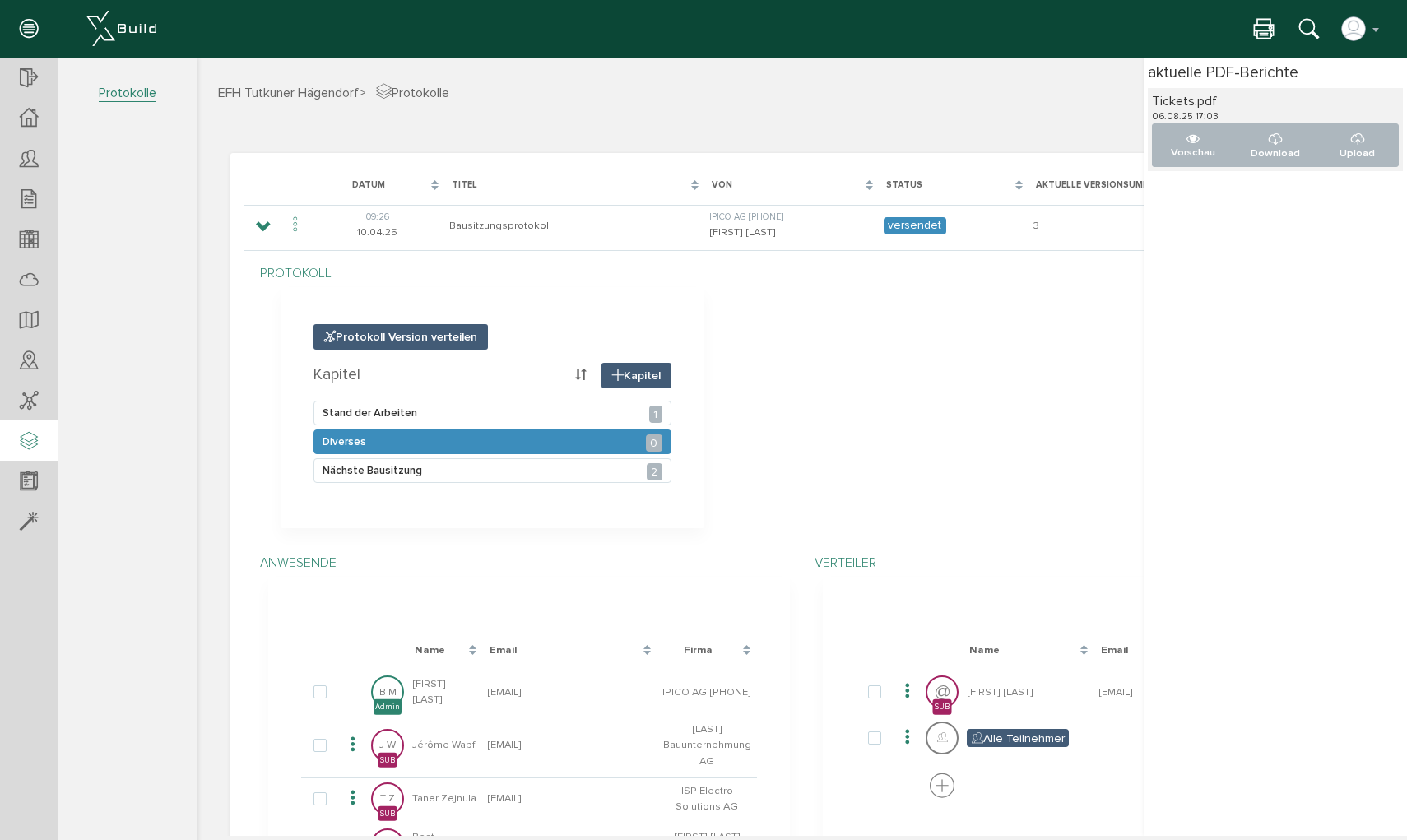 click on "Diverses 0" at bounding box center (492, 442) 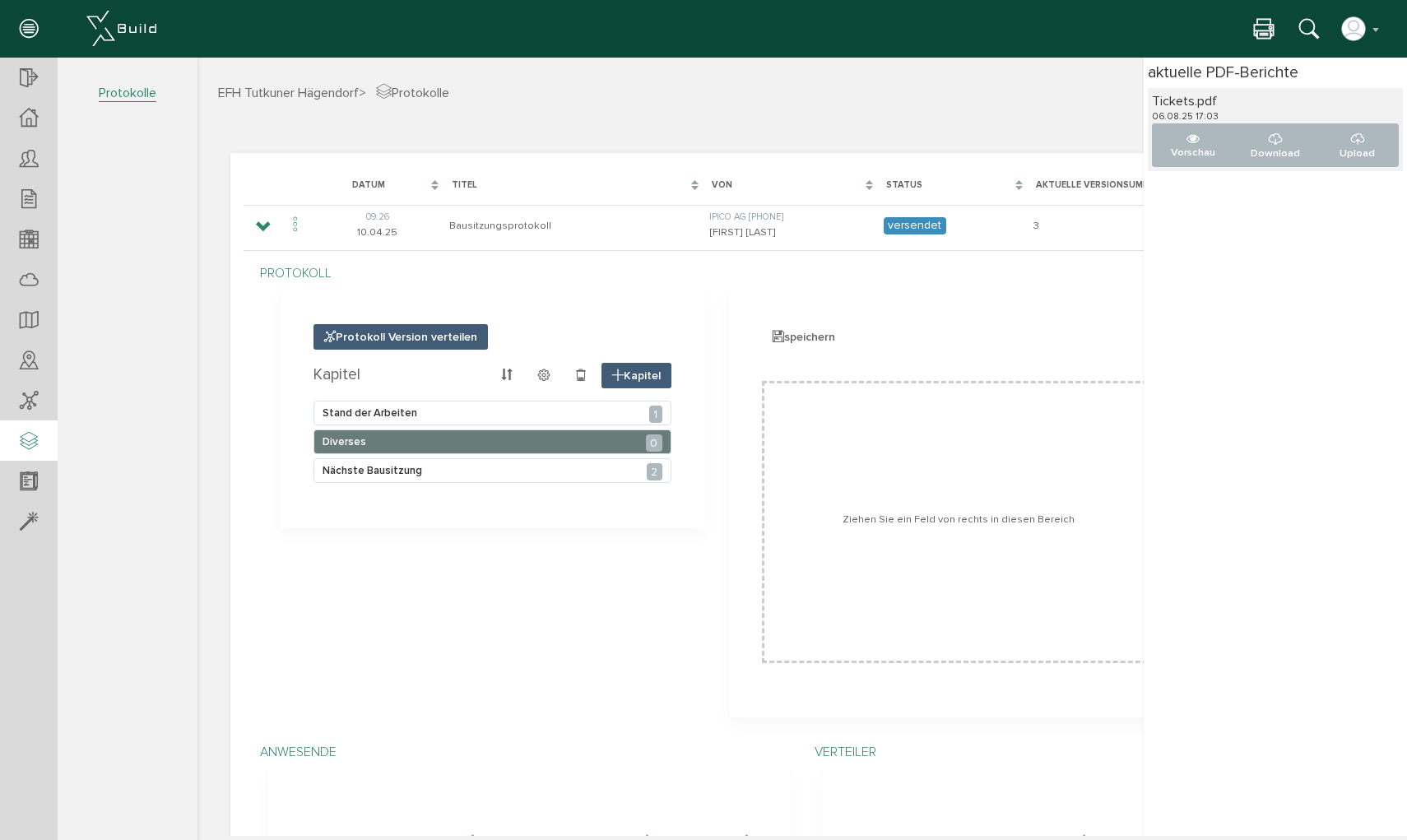 click on "Tickets.pdf
06.08.25 17:03
Vorschau
Download
Upload" at bounding box center (1275, 129) 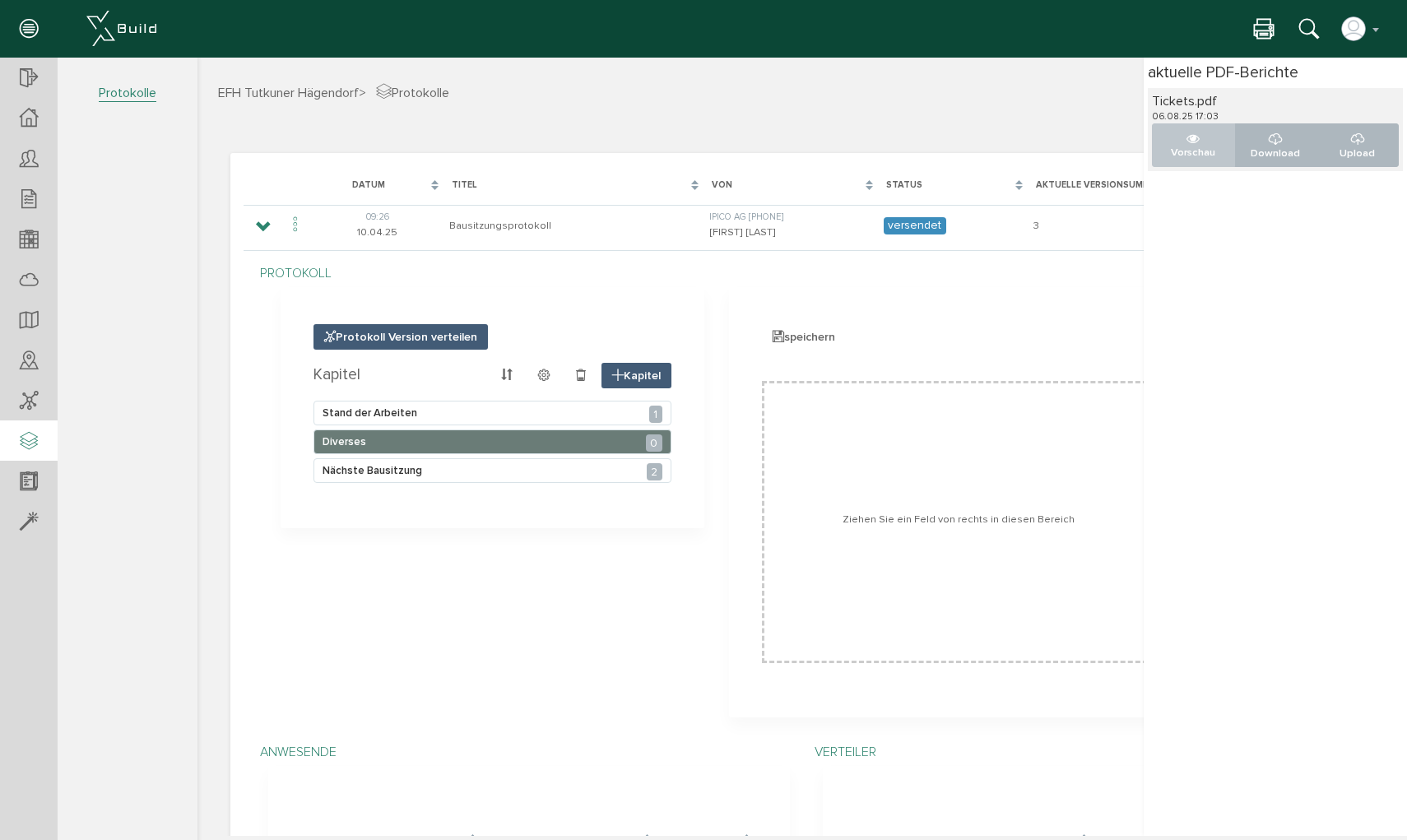 click on "Vorschau" at bounding box center (1193, 152) 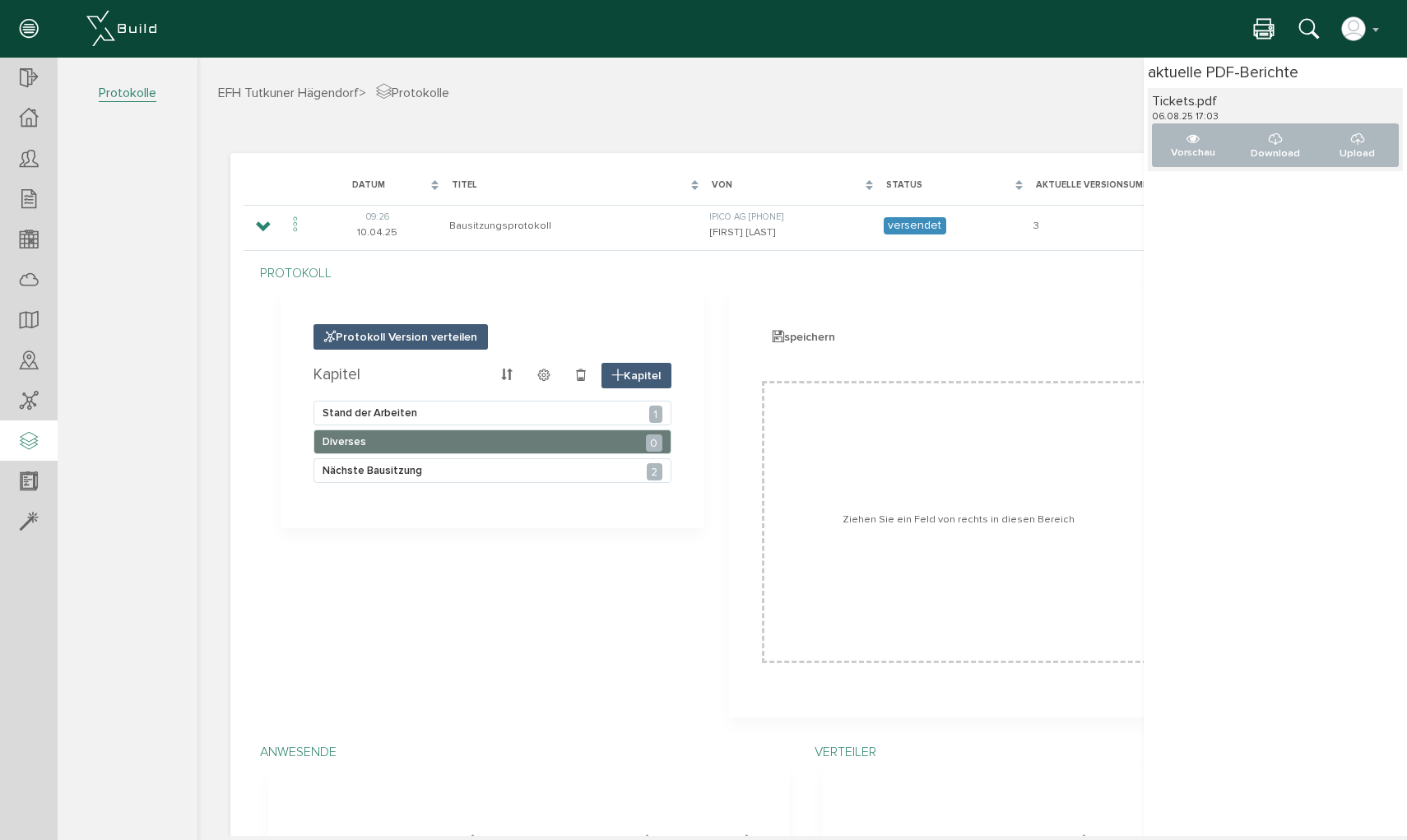 click on "aktuelle PDF-Berichte" at bounding box center (1275, 72) 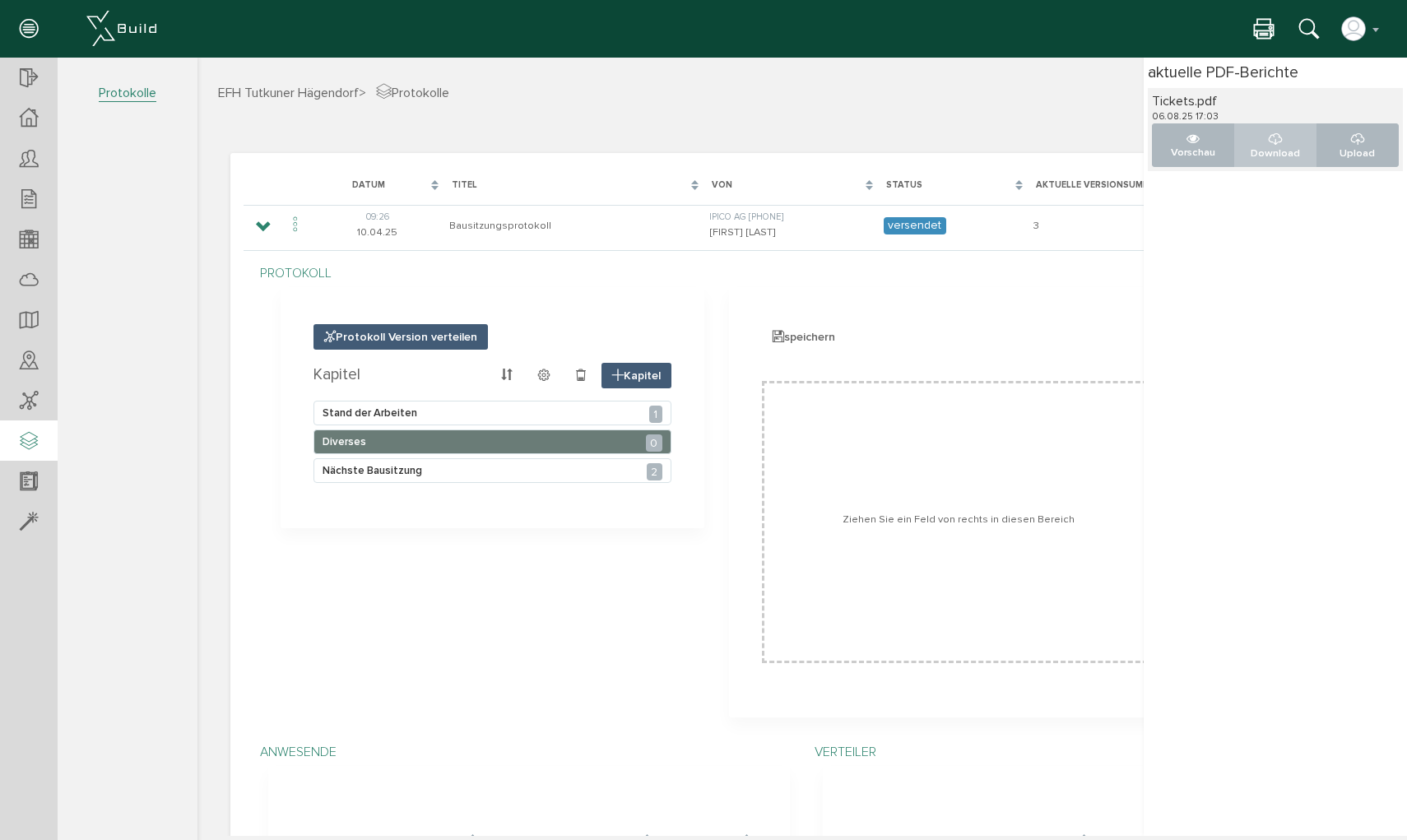 click at bounding box center [1275, 140] 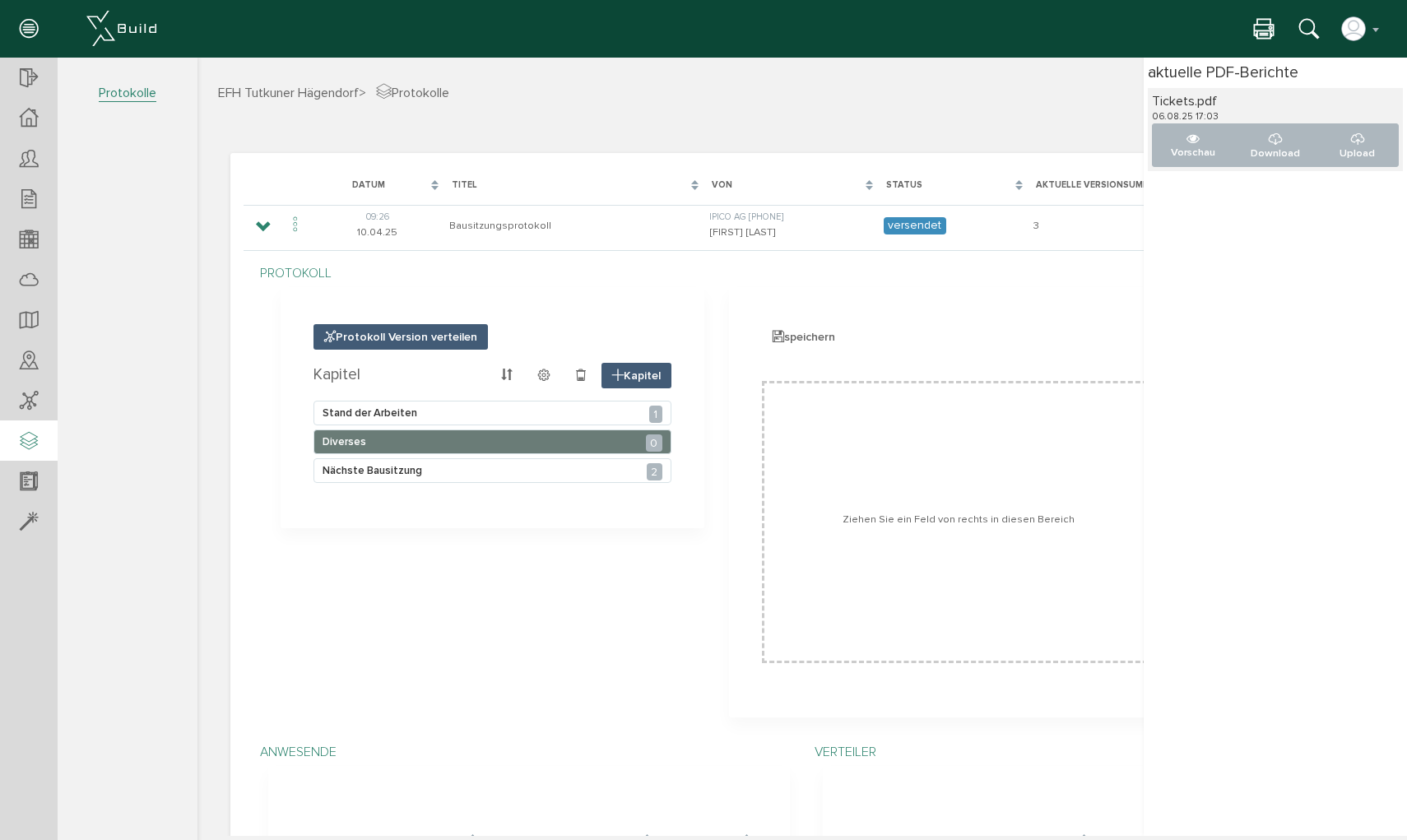 click on "EFH Tutkuner Hägendorf
>
Protokolle" at bounding box center (802, 91) 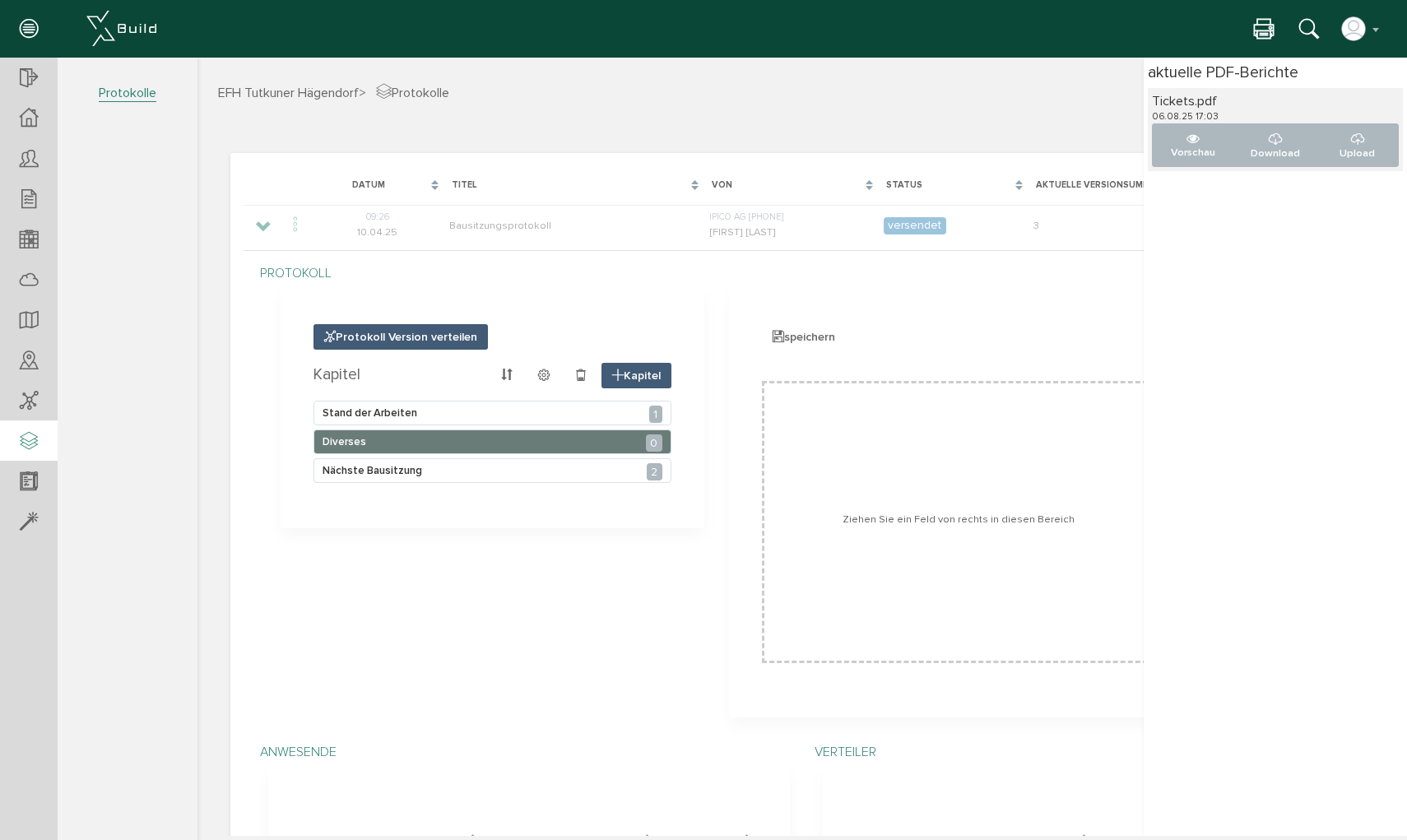 click at bounding box center (959, 522) 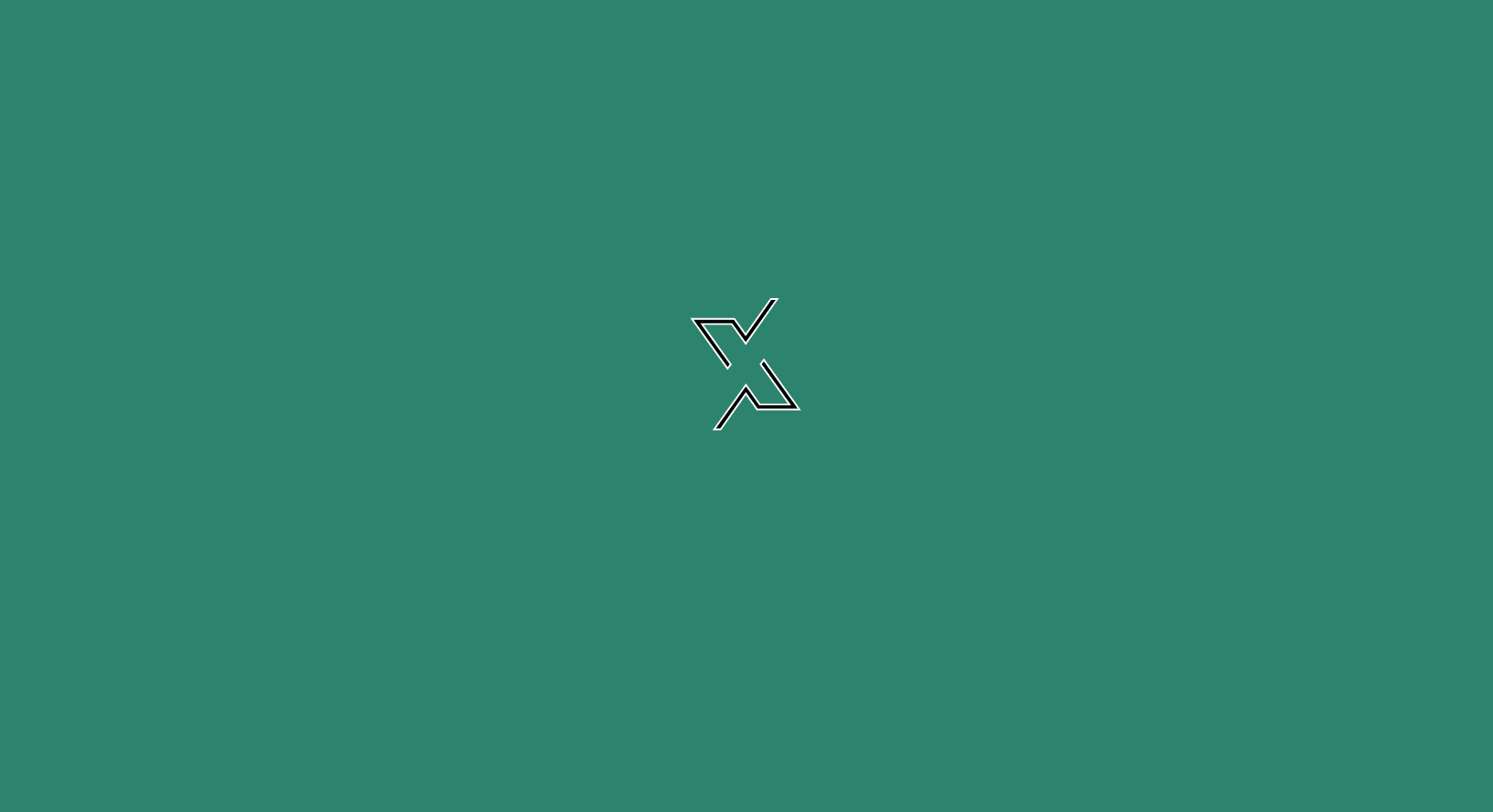 scroll, scrollTop: 0, scrollLeft: 0, axis: both 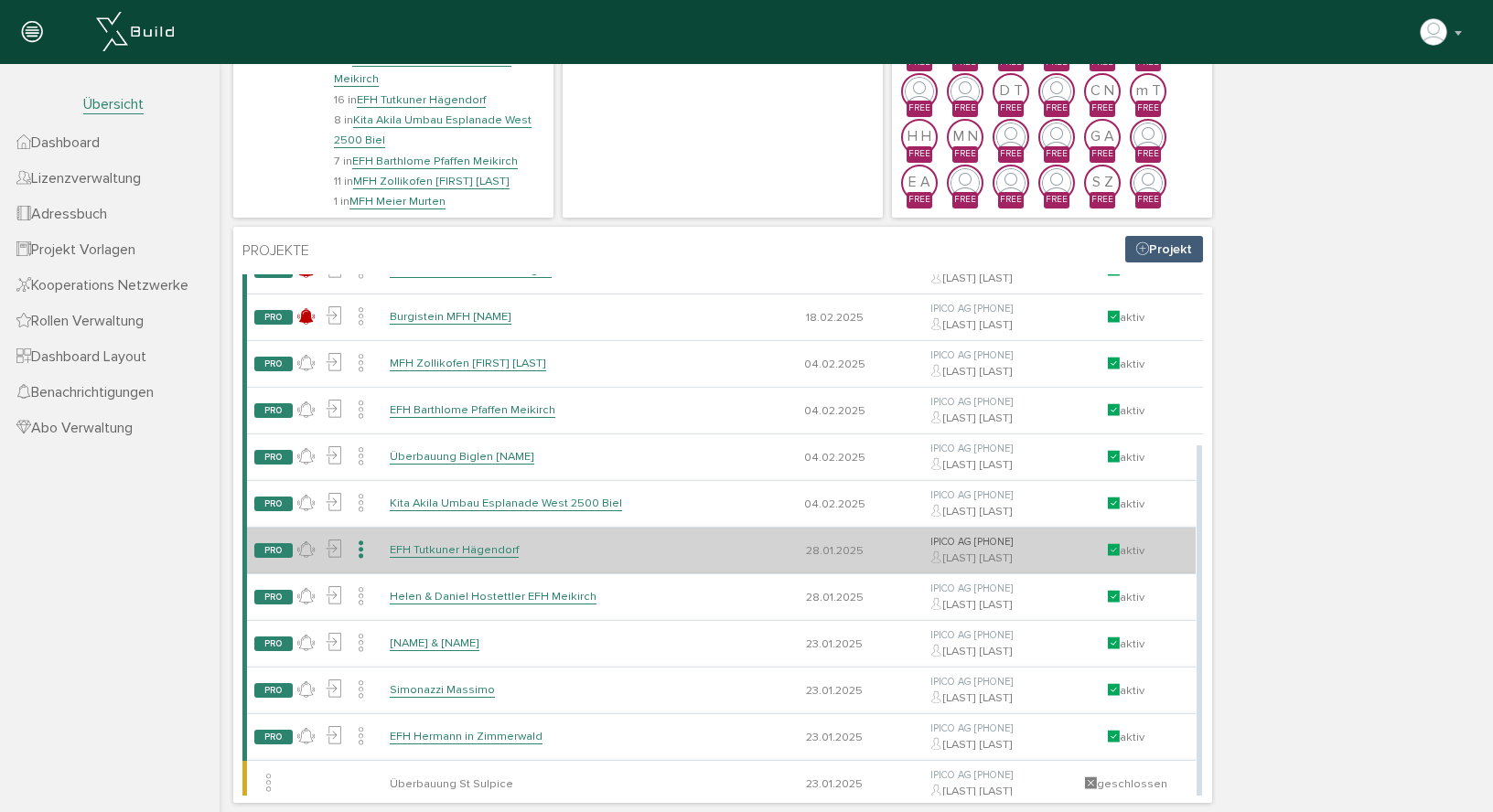 click at bounding box center [360, 550] 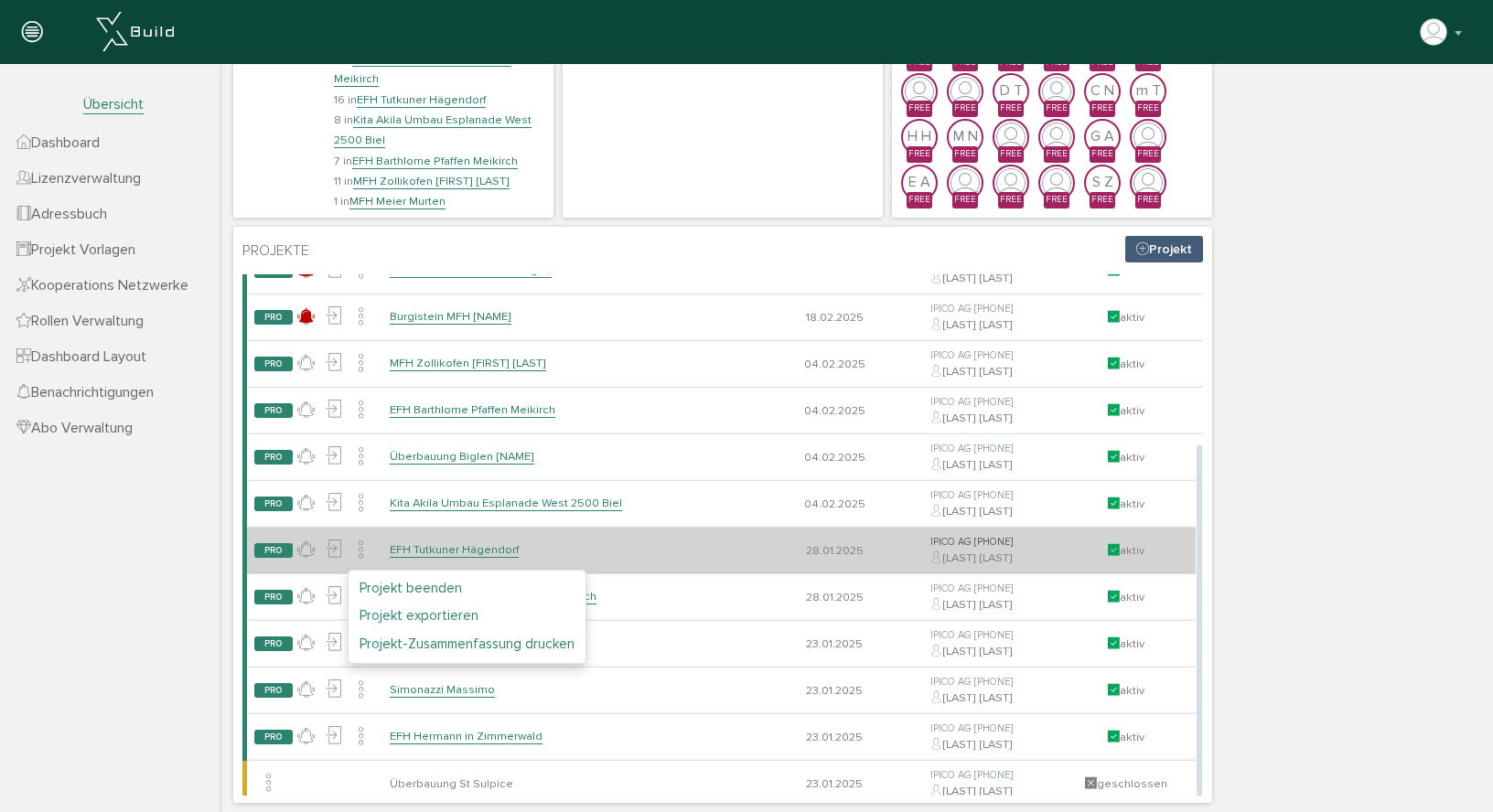click on "EFH Tutkuner Hägendorf" at bounding box center (454, 550) 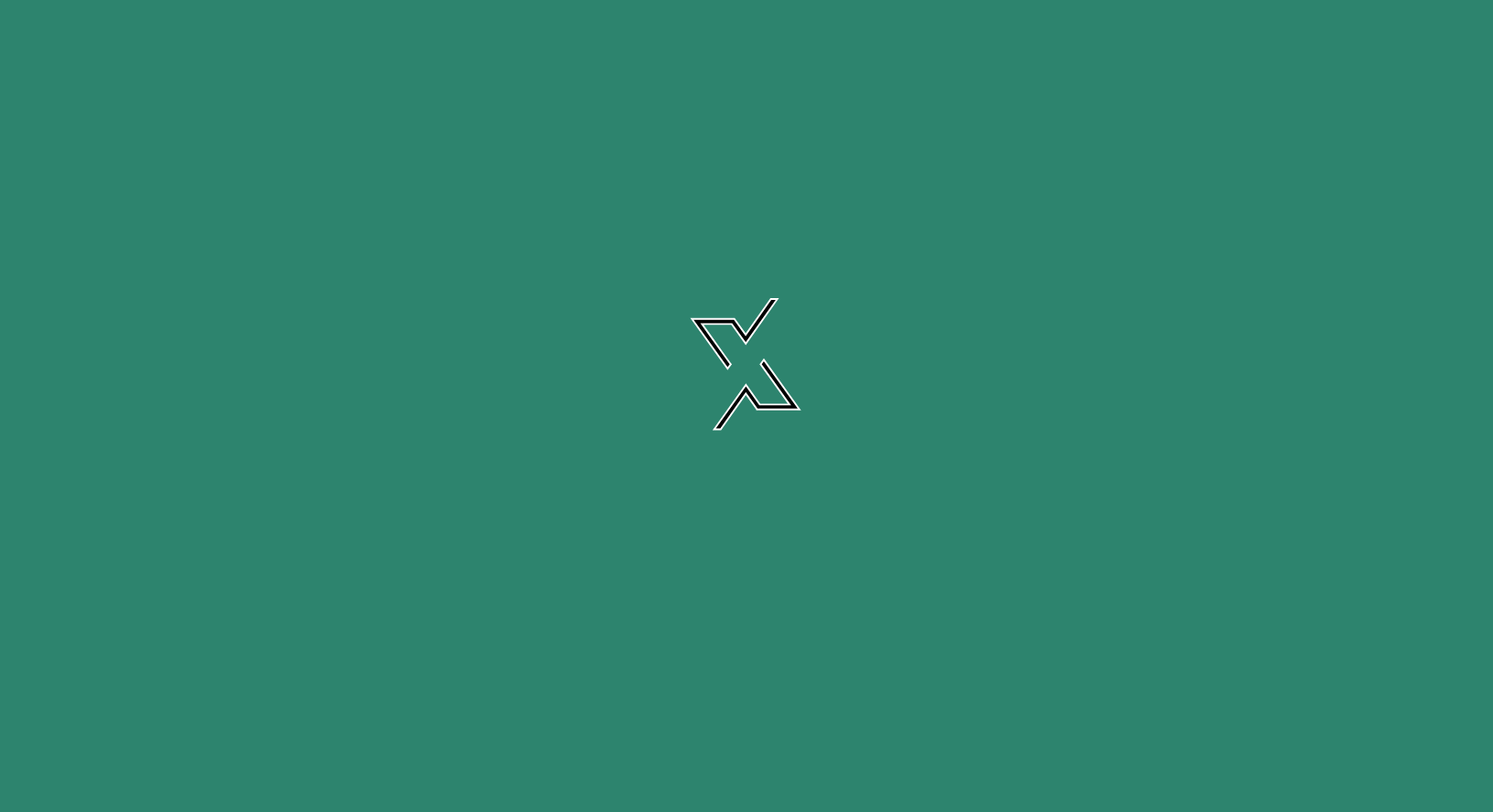 scroll, scrollTop: 0, scrollLeft: 0, axis: both 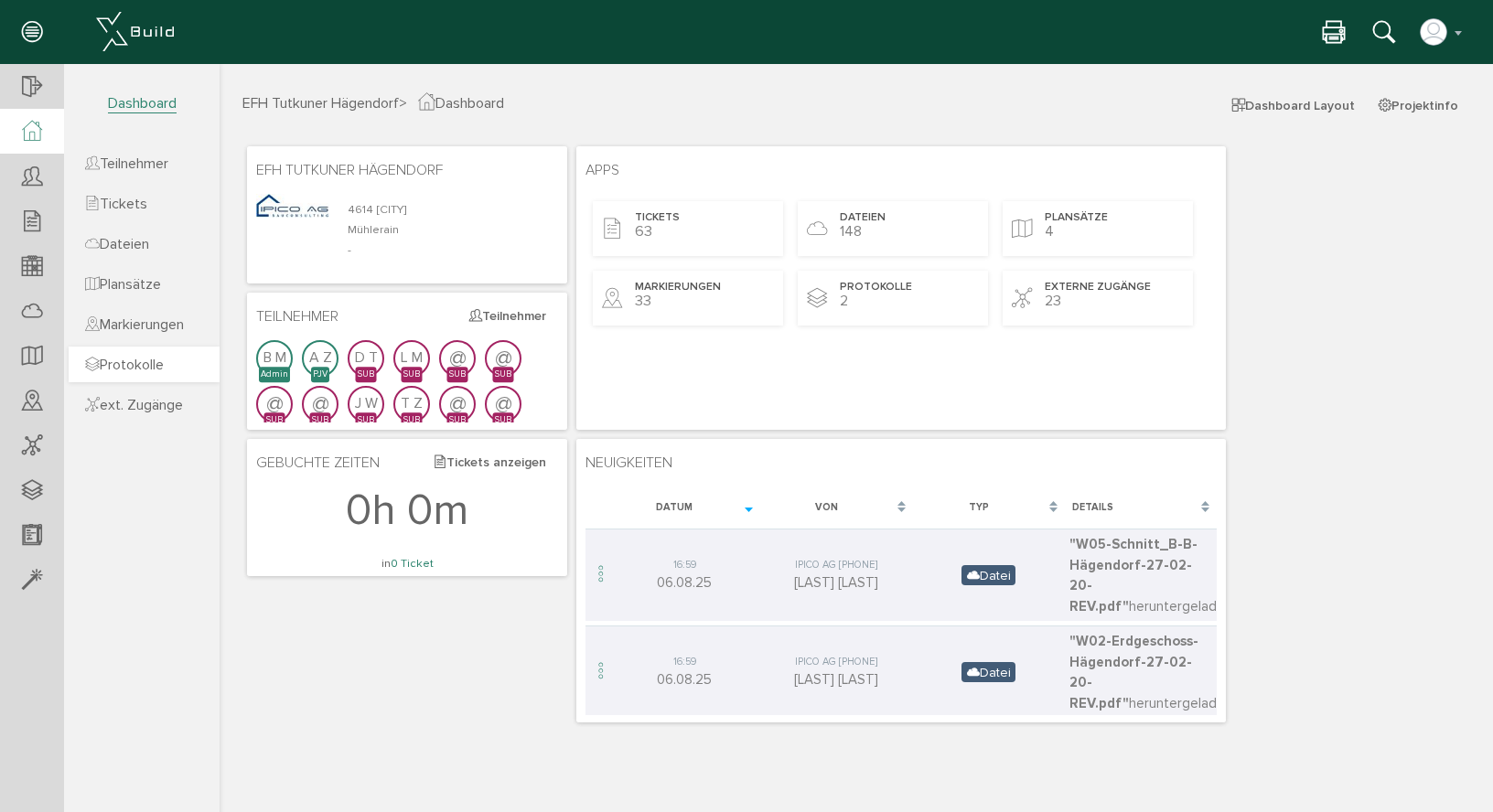 click on "Protokolle" at bounding box center [124, 365] 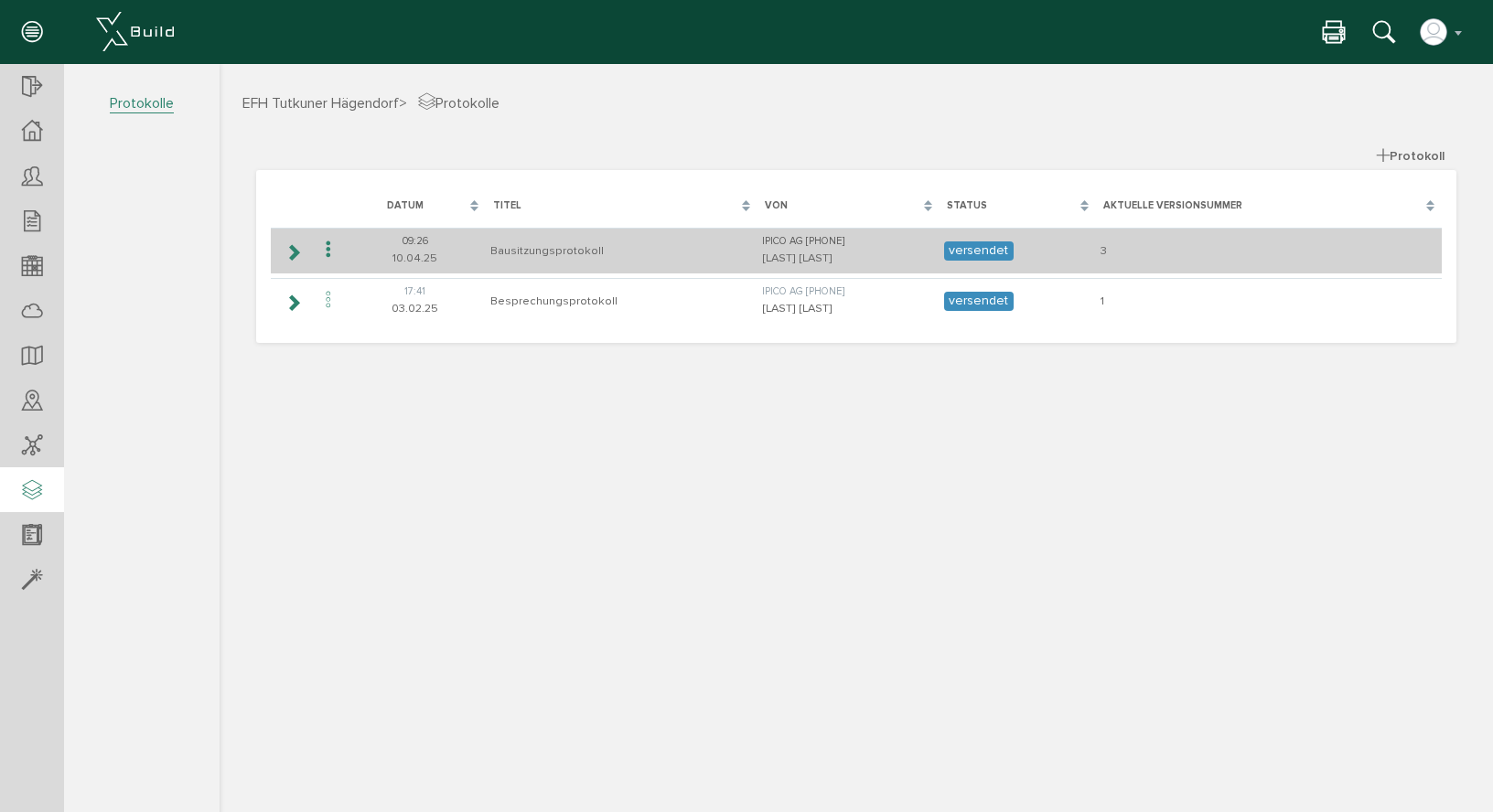 click at bounding box center (293, 252) 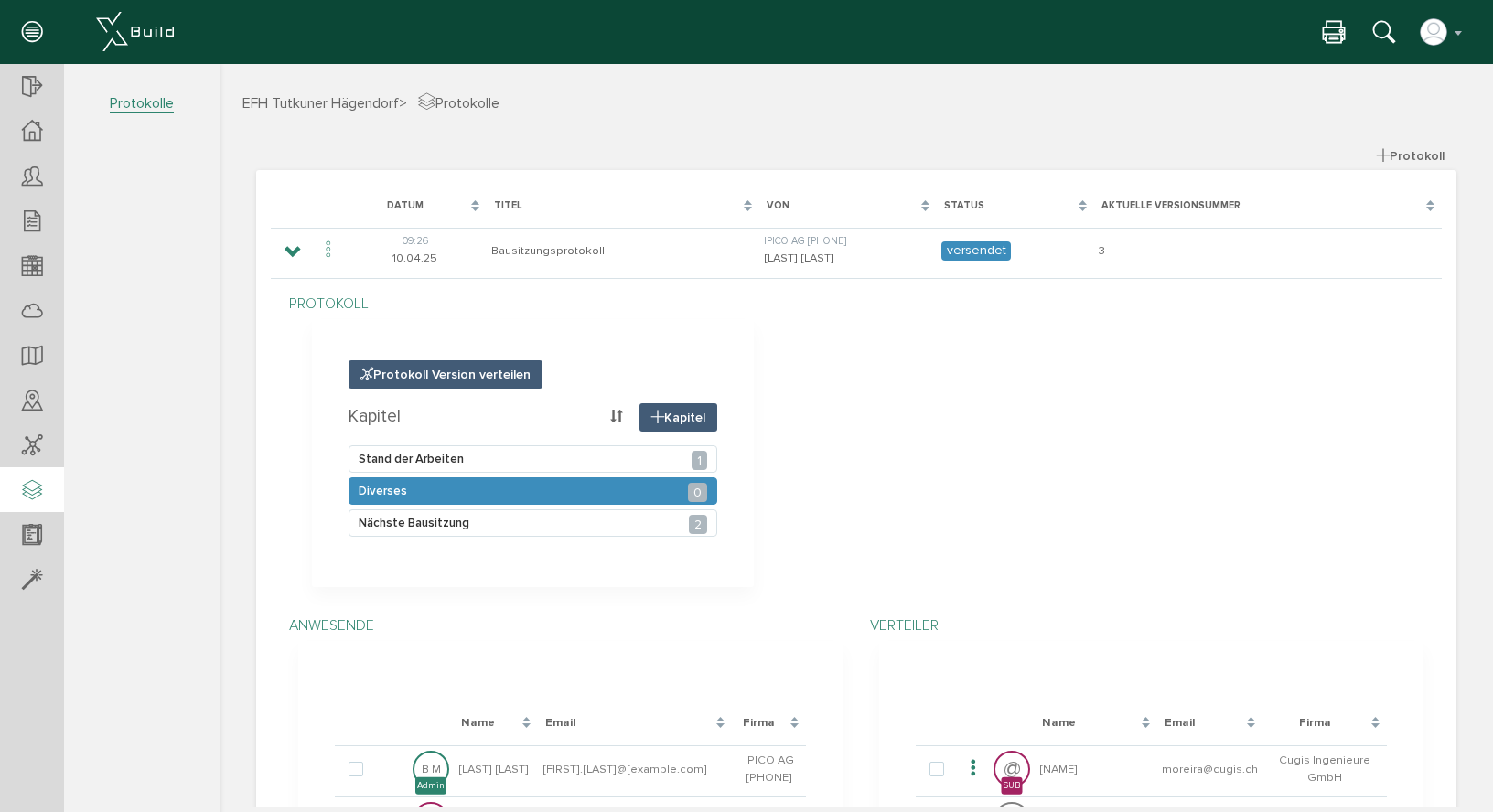 click on "Diverses 0" at bounding box center (532, 491) 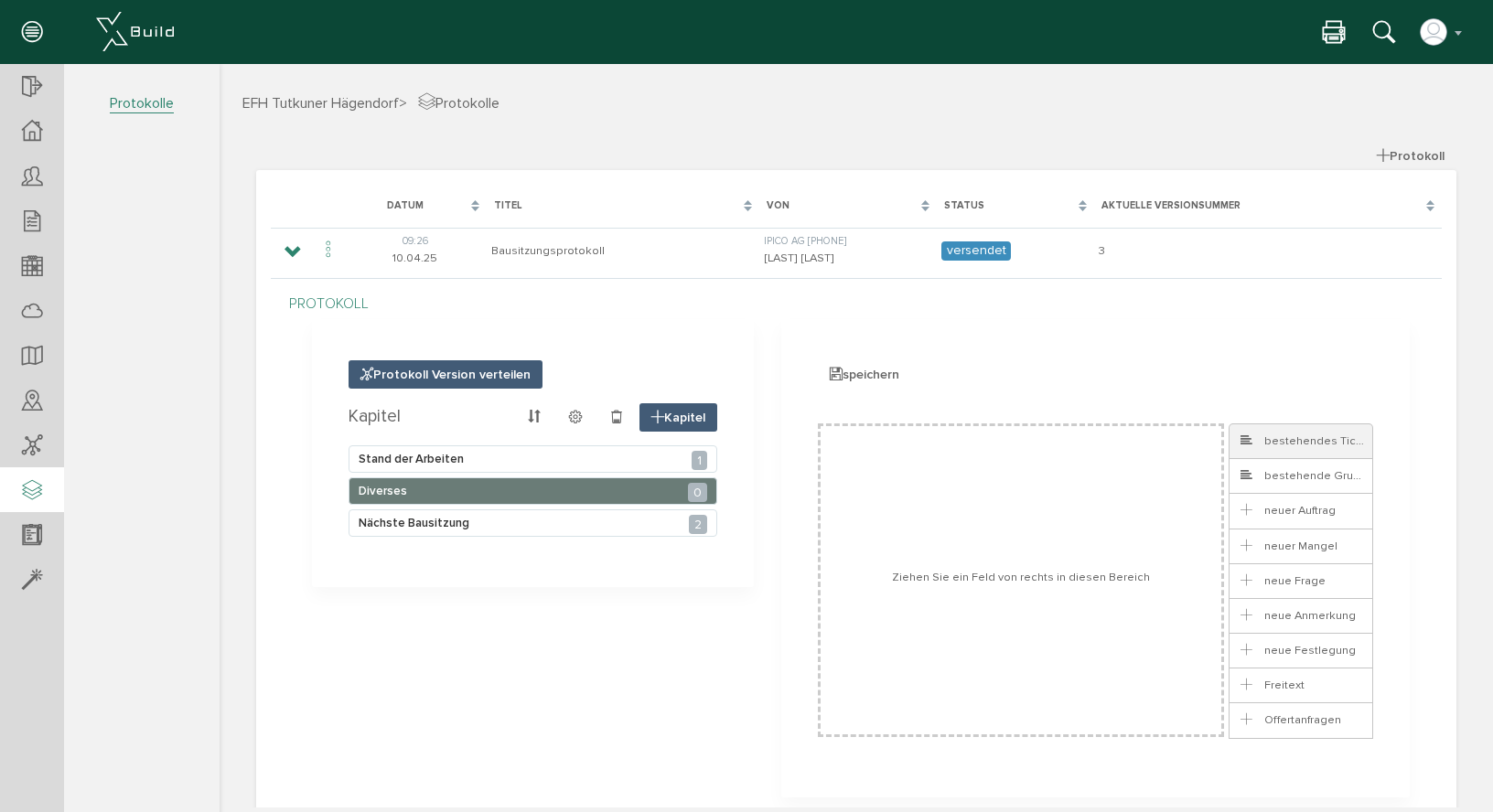click on "bestehendes Ticket" at bounding box center [1305, 441] 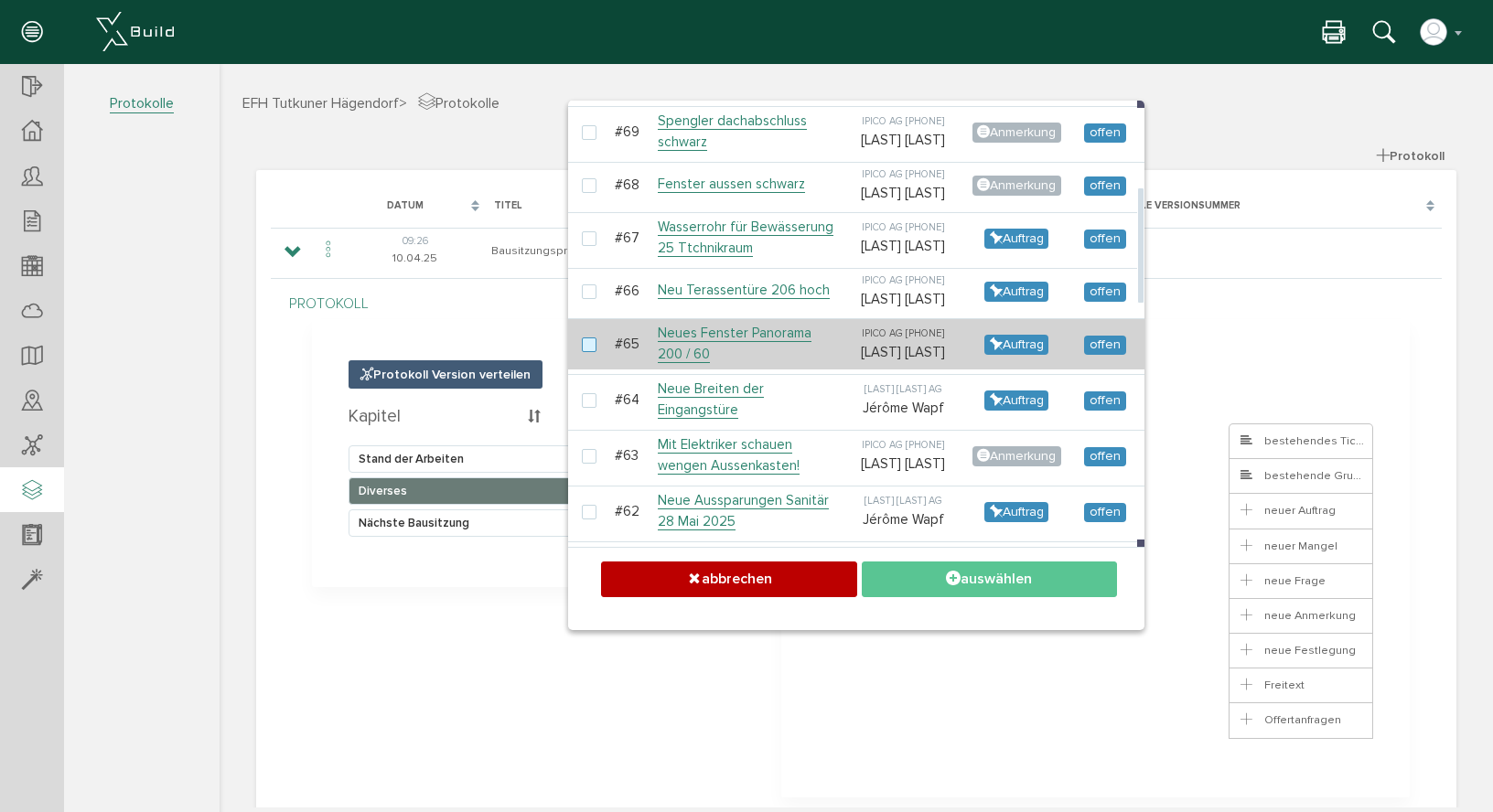 click at bounding box center [593, 346] 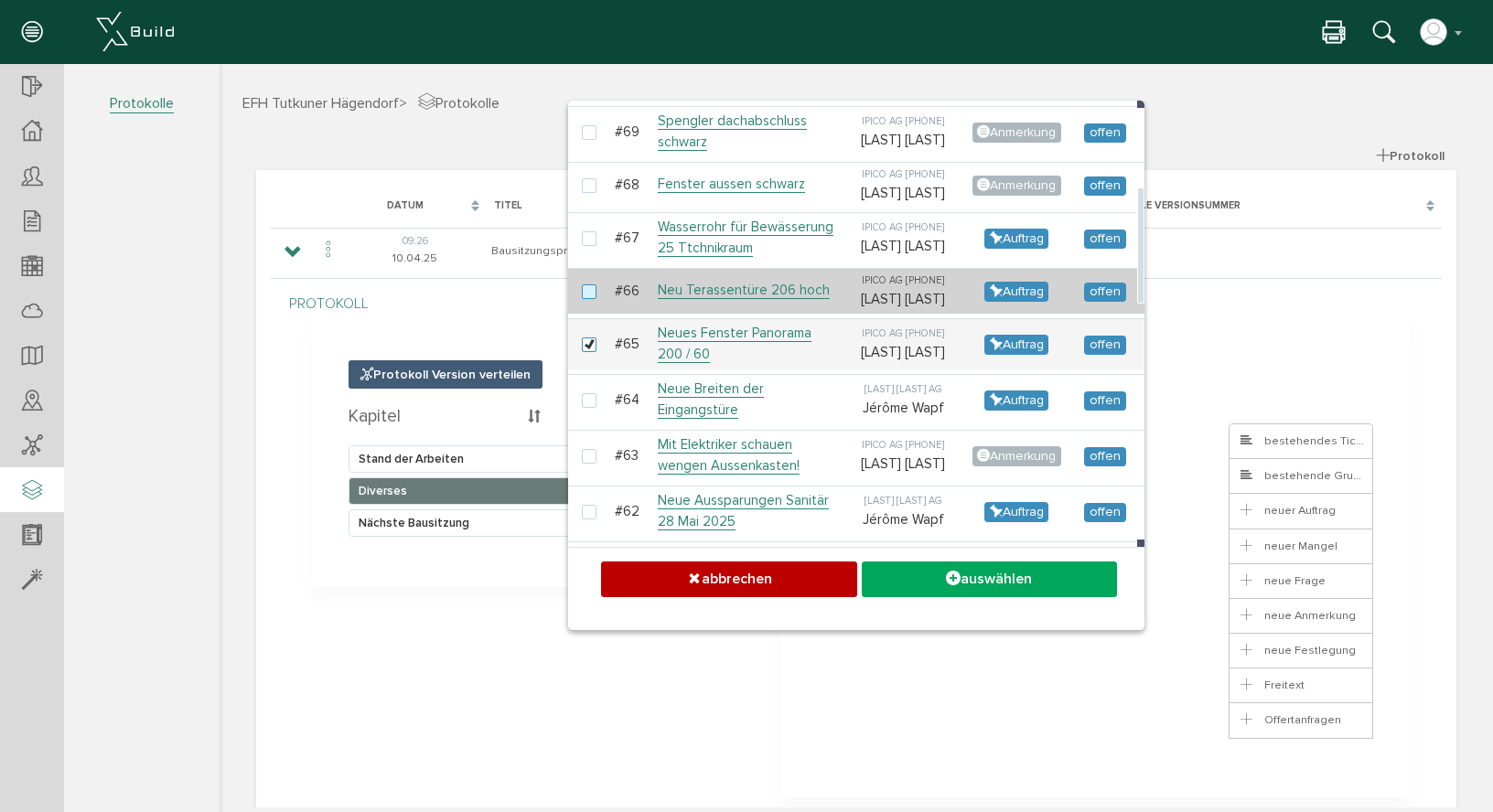 click at bounding box center [593, 293] 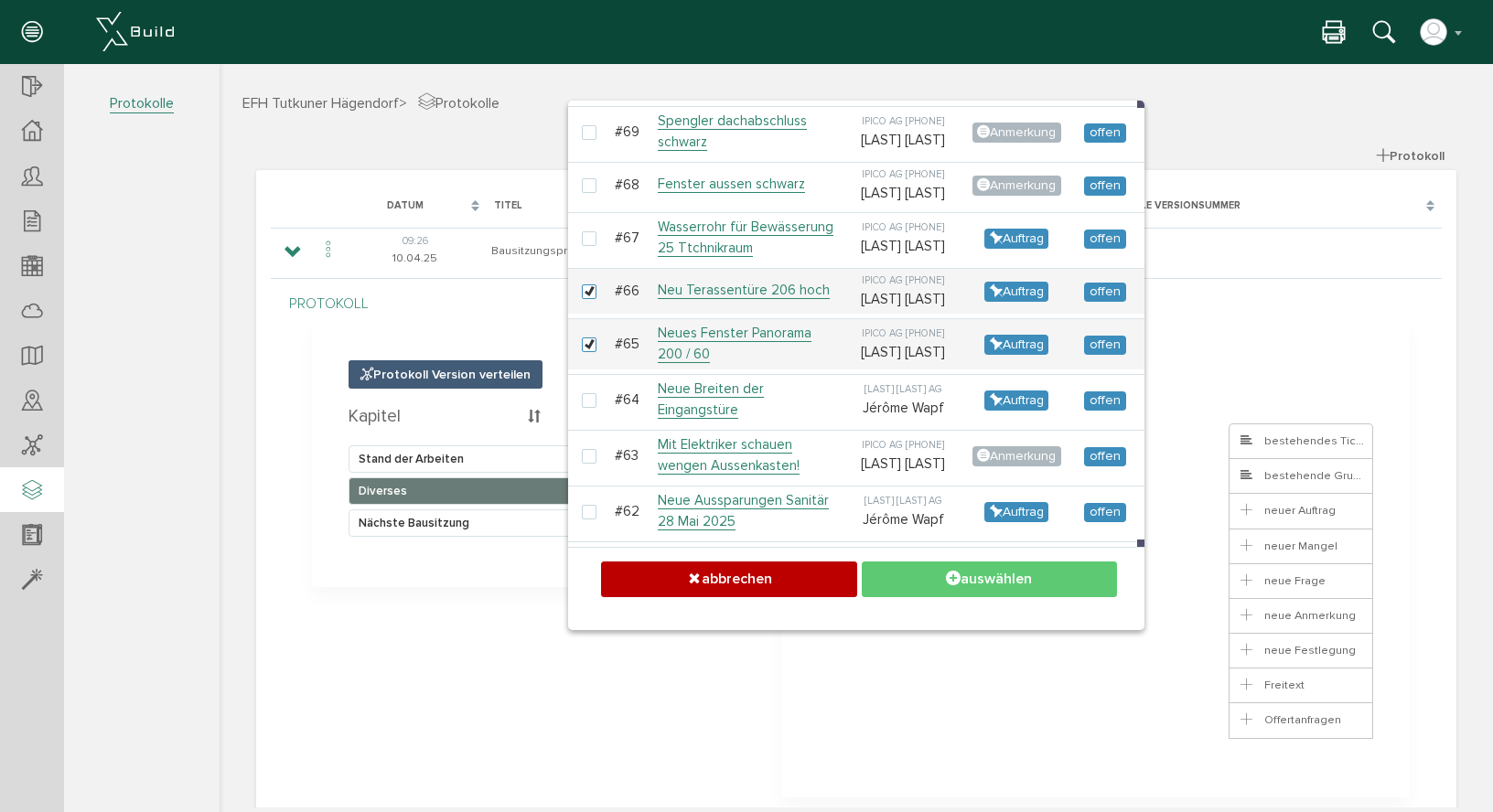 click on "auswählen" at bounding box center (989, 579) 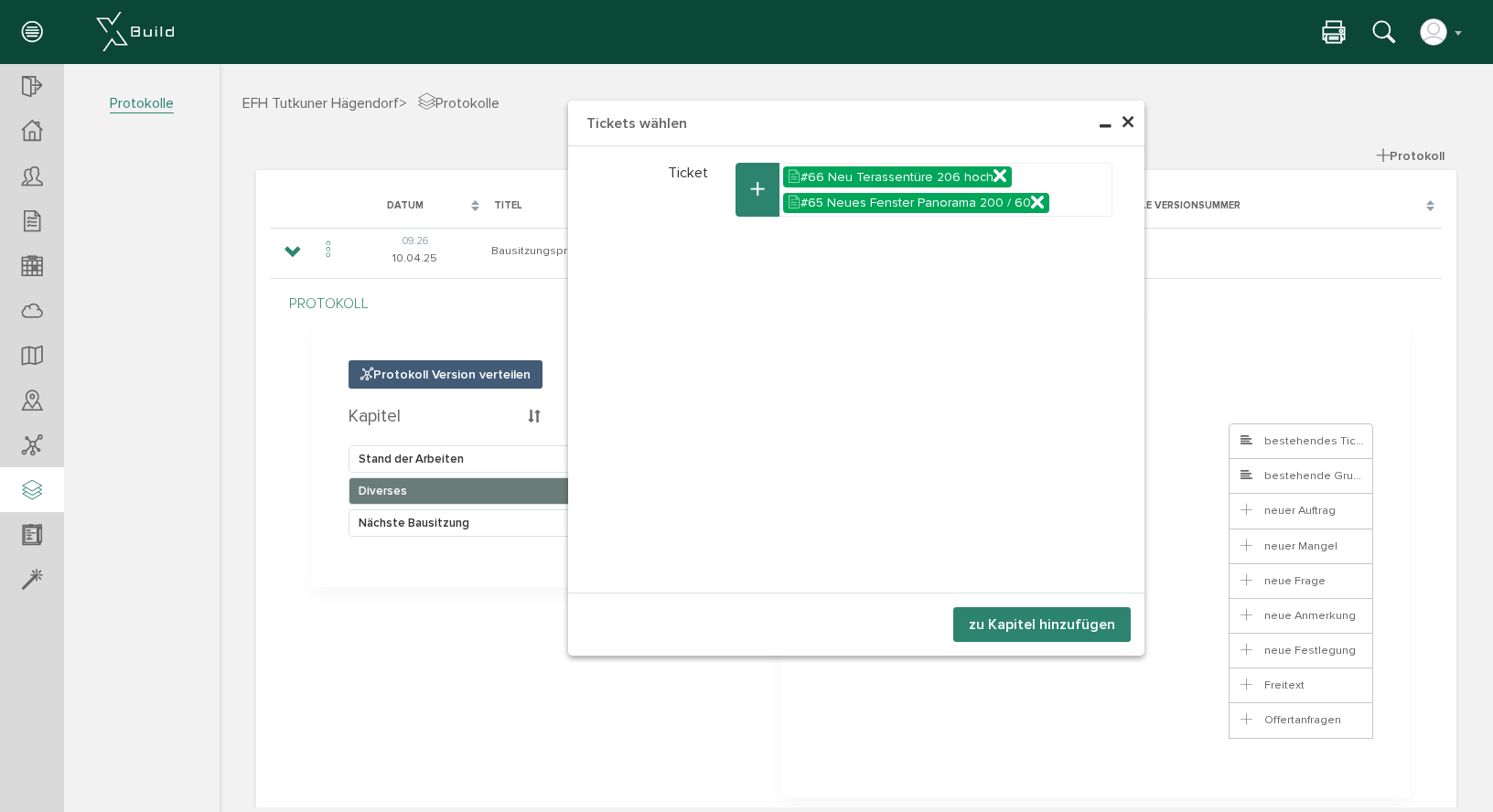 click on "zu Kapitel hinzufügen" at bounding box center [1042, 625] 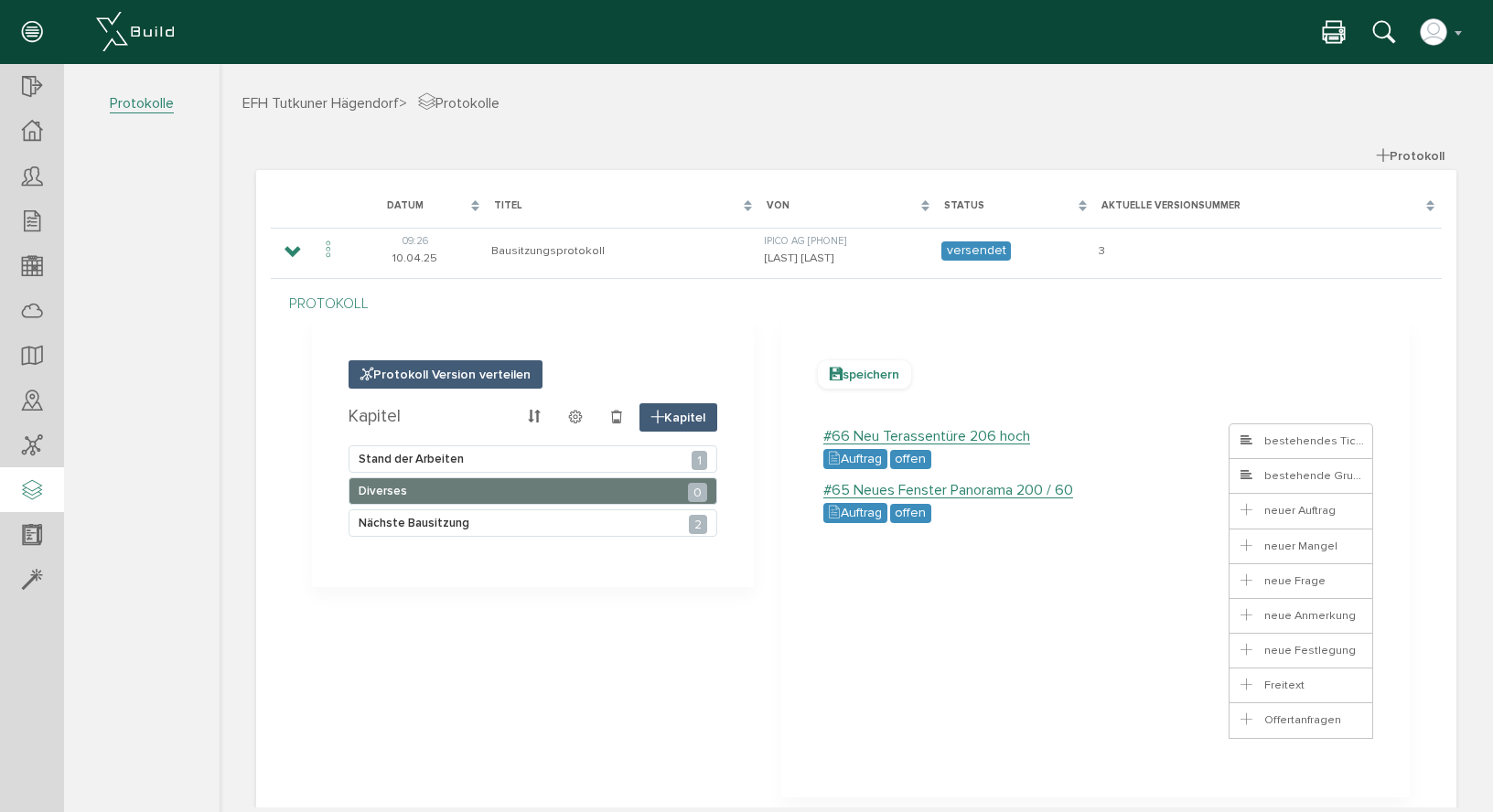 click on "speichern" at bounding box center (865, 374) 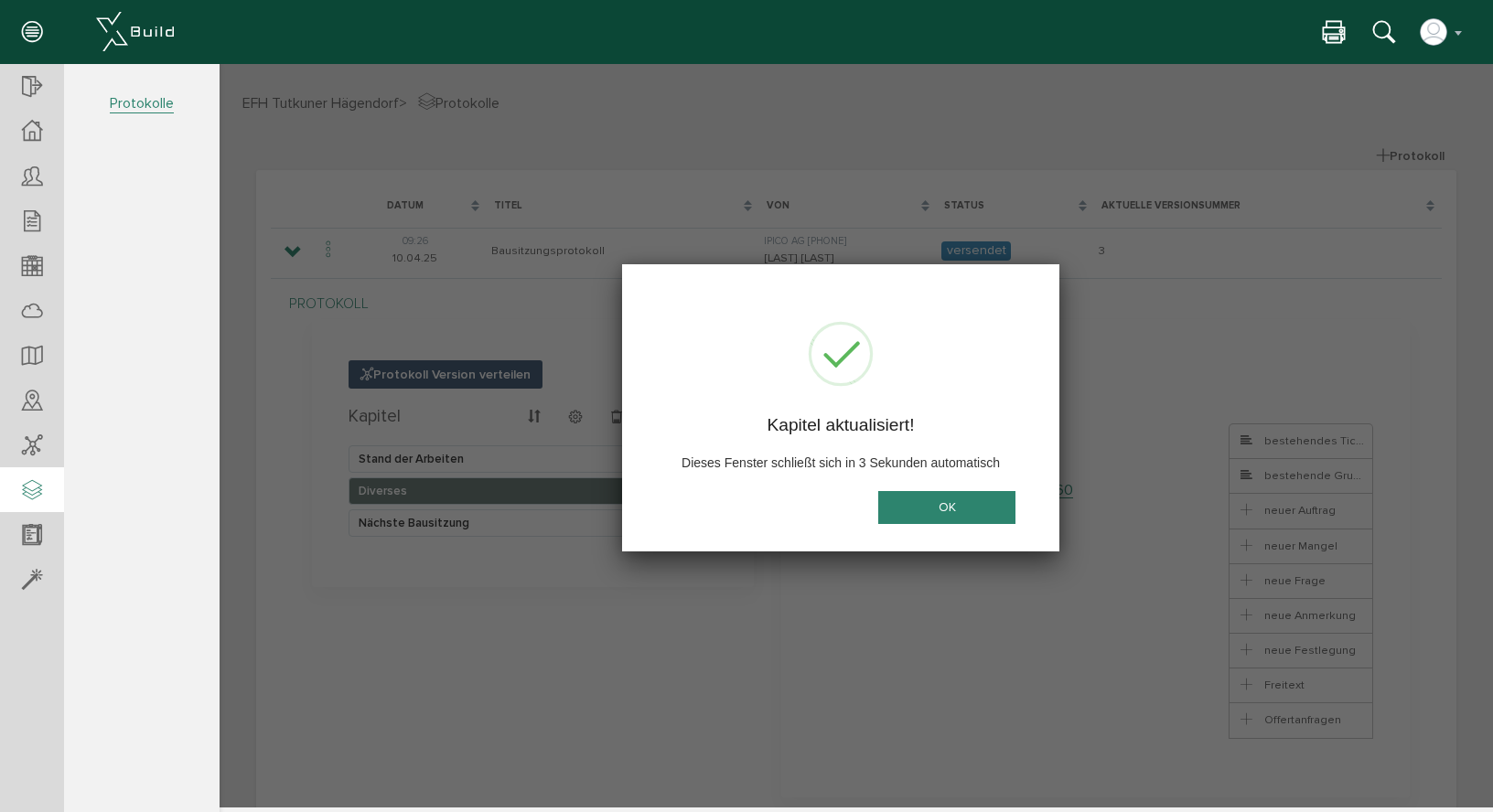 drag, startPoint x: 932, startPoint y: 505, endPoint x: 912, endPoint y: 494, distance: 22.825424 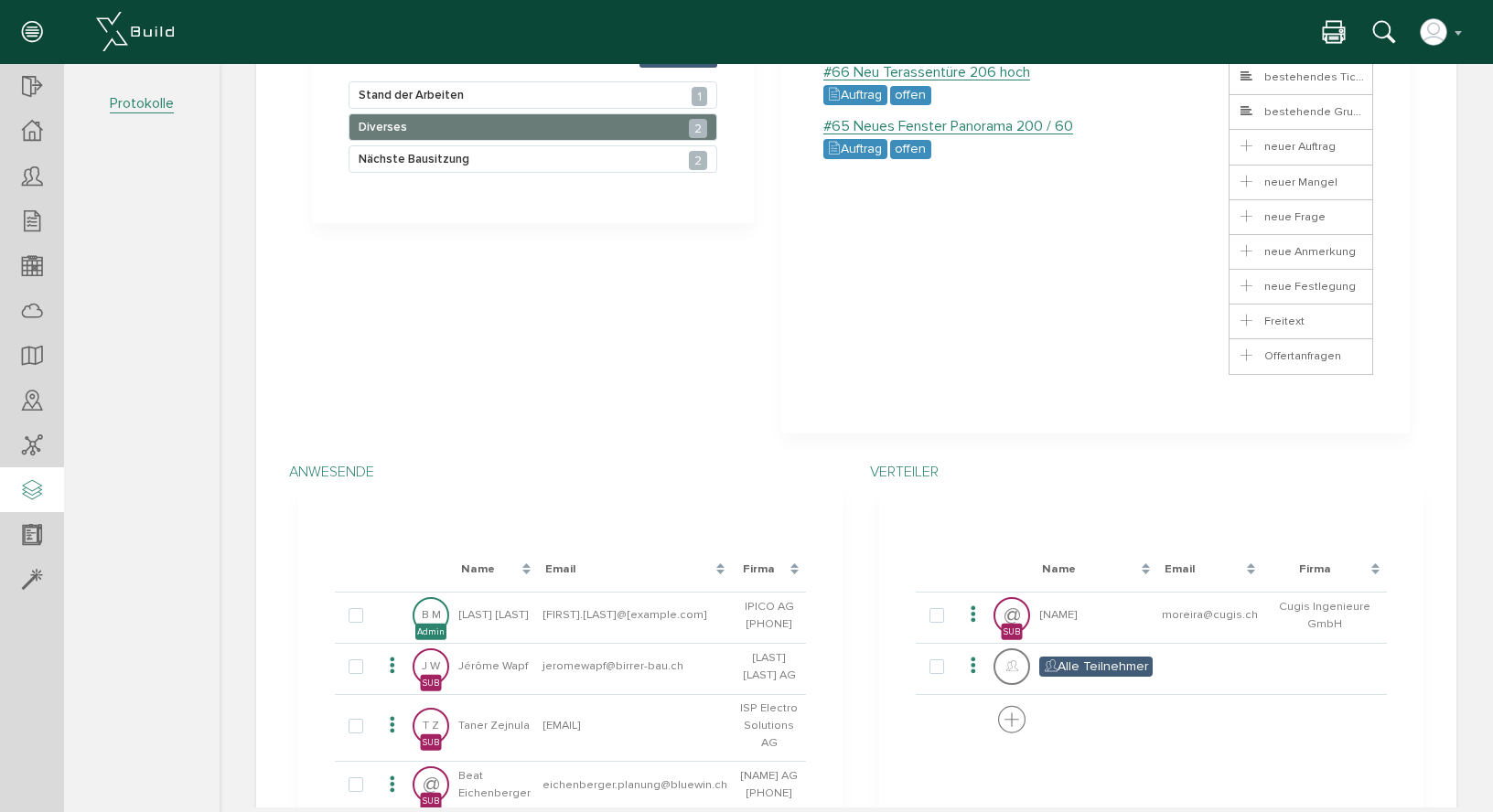 scroll, scrollTop: 646, scrollLeft: 0, axis: vertical 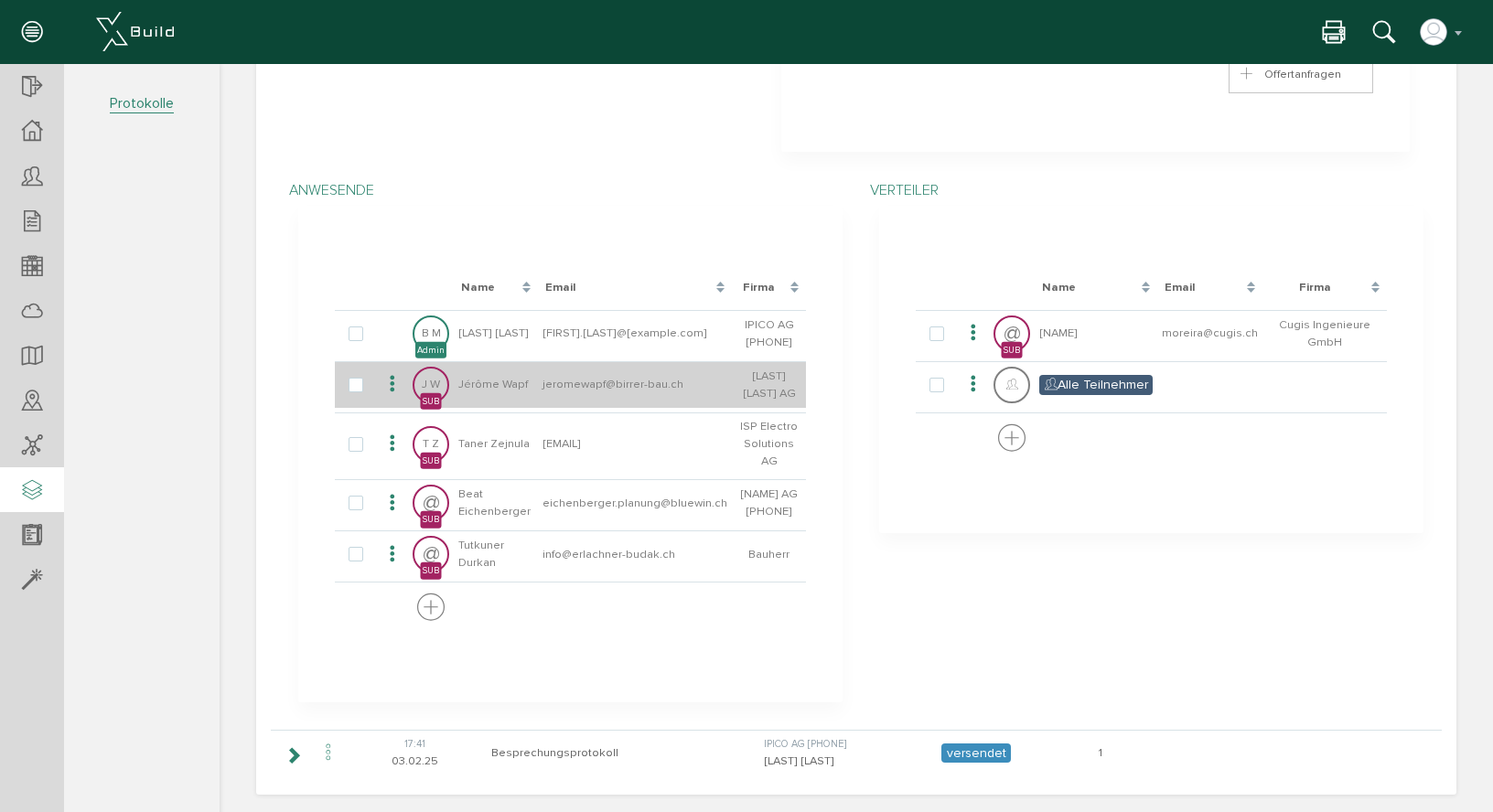 click at bounding box center (392, 384) 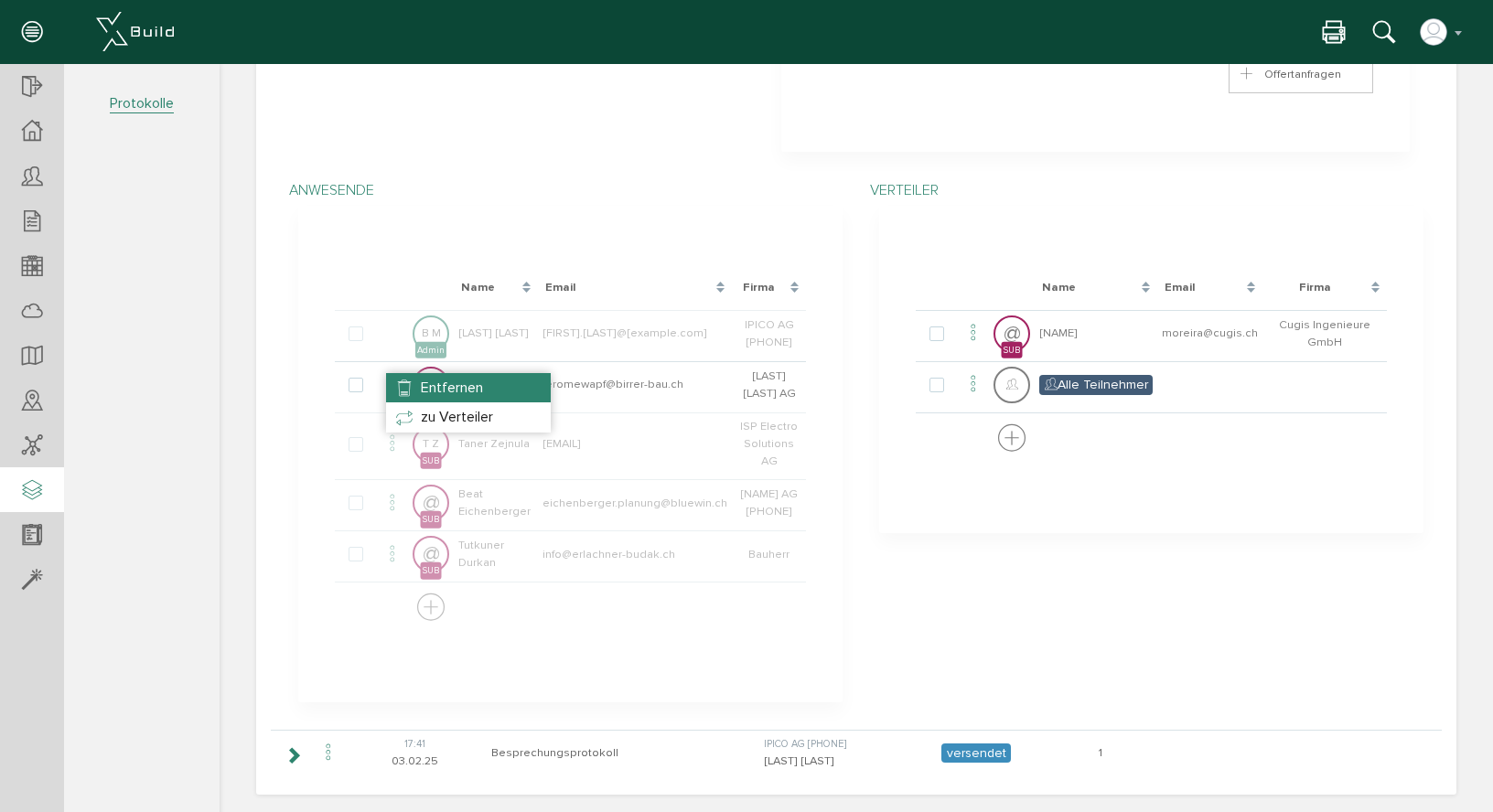 click on "Entfernen" at bounding box center (468, 388) 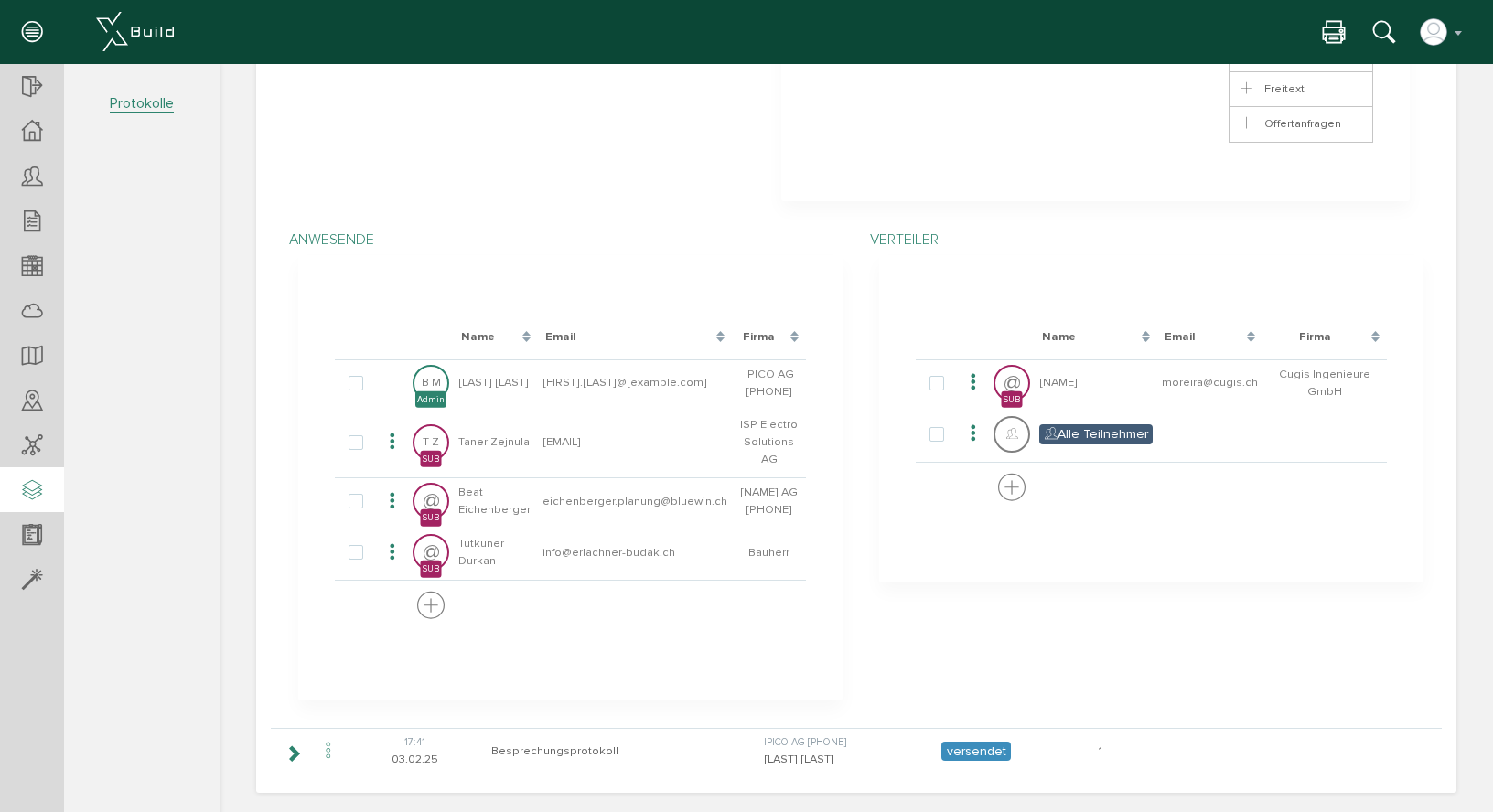 scroll, scrollTop: 448, scrollLeft: 0, axis: vertical 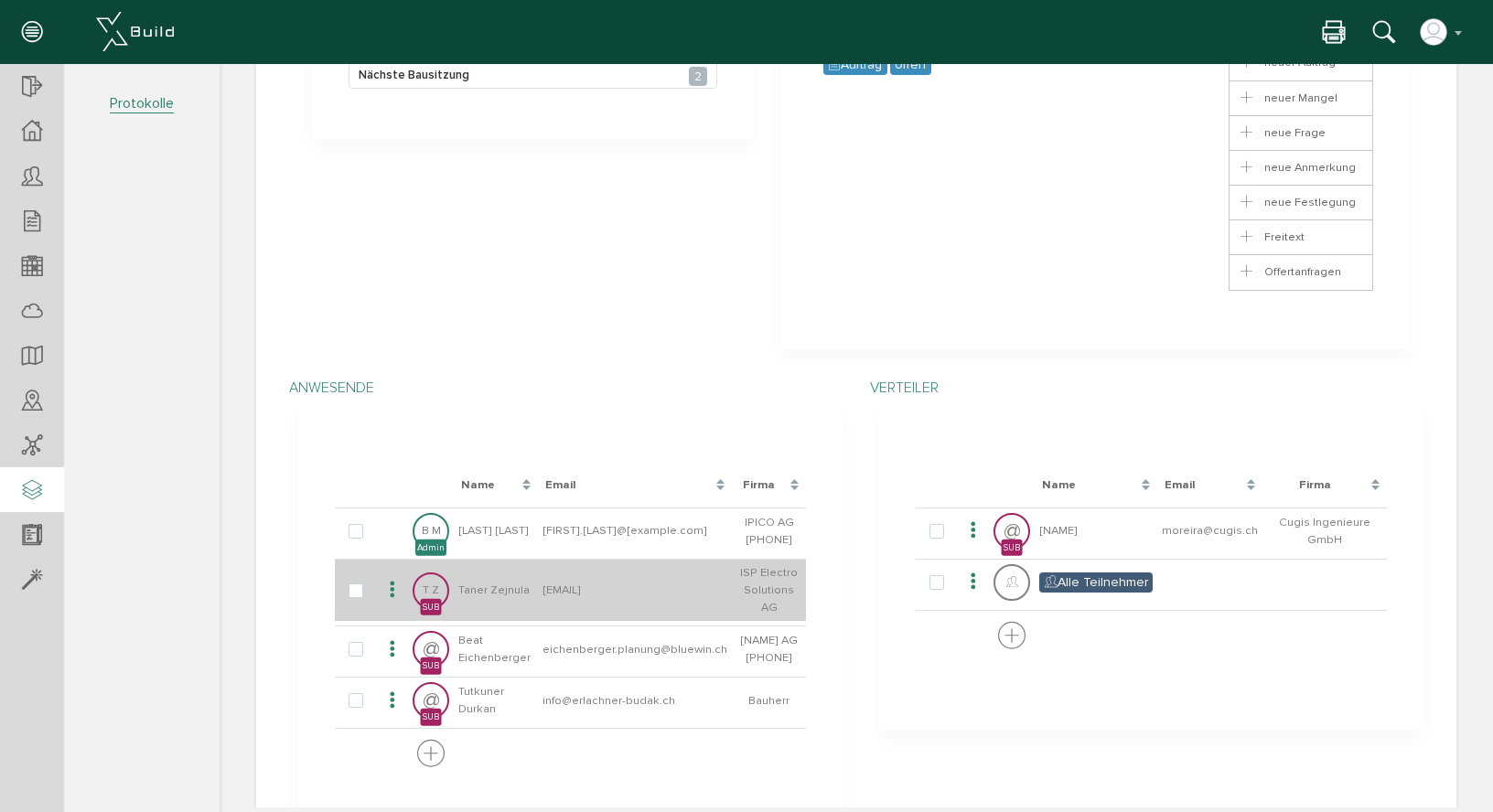 click at bounding box center (356, 590) 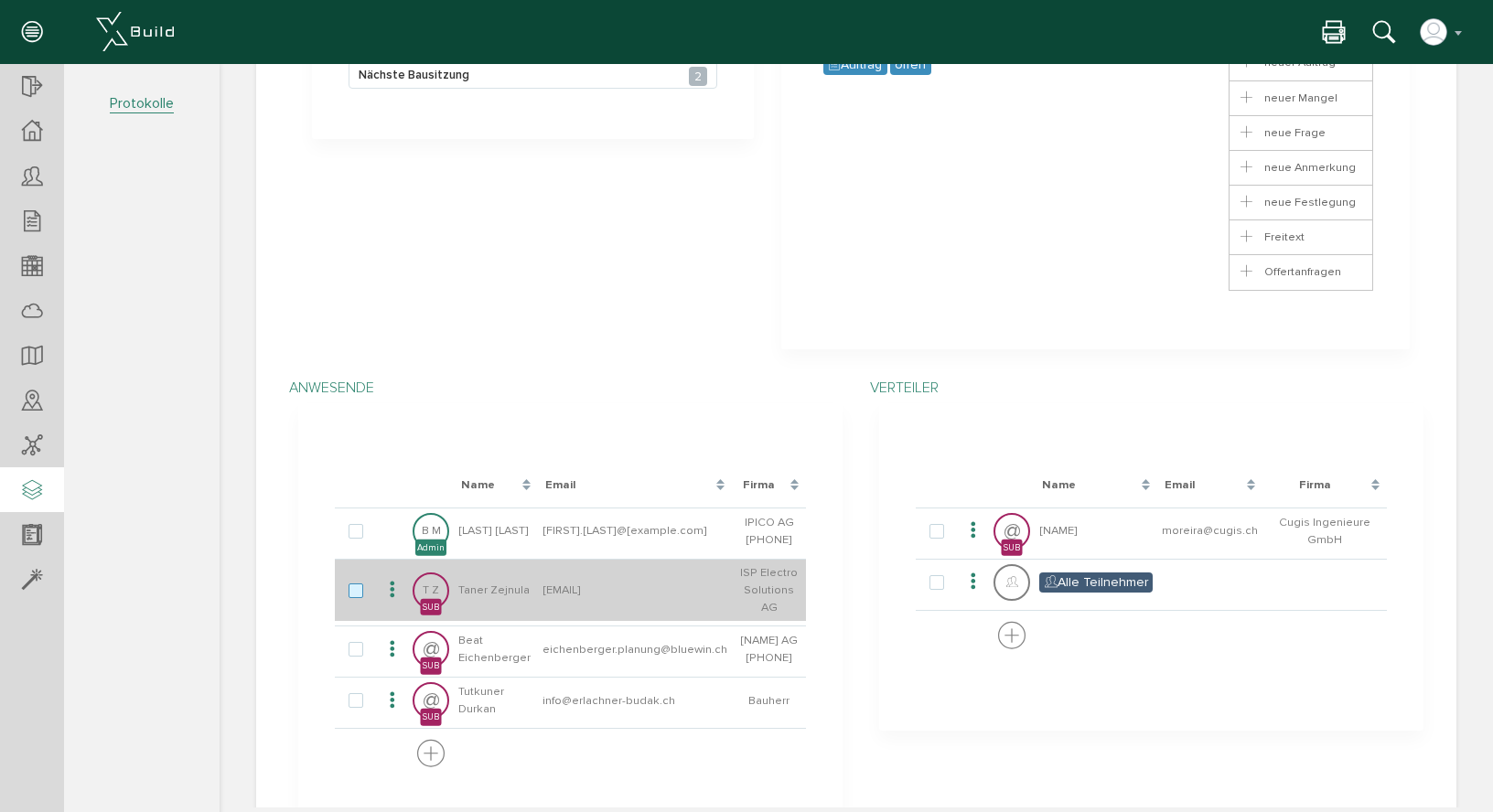 click at bounding box center [360, 592] 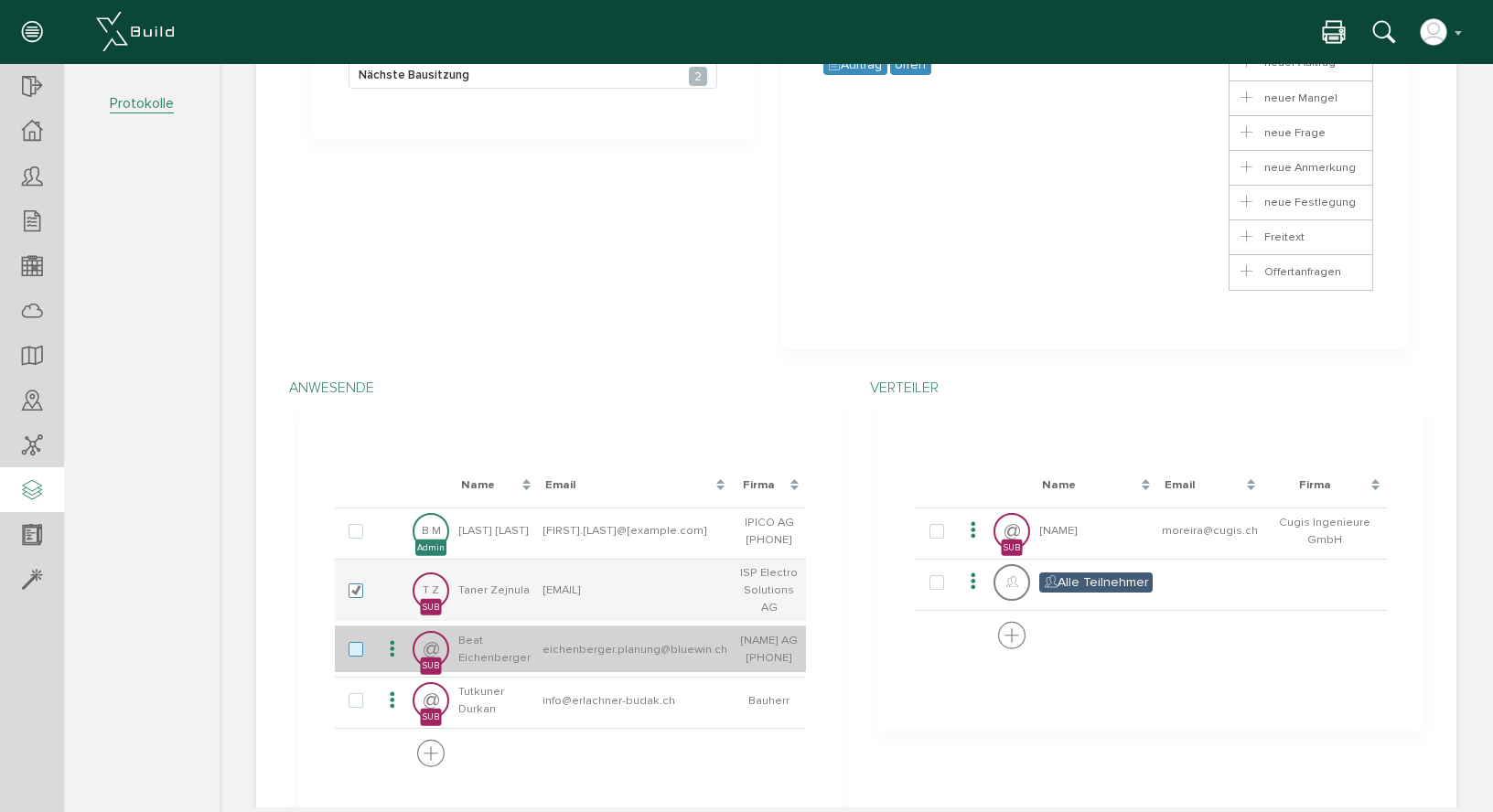 click at bounding box center [360, 650] 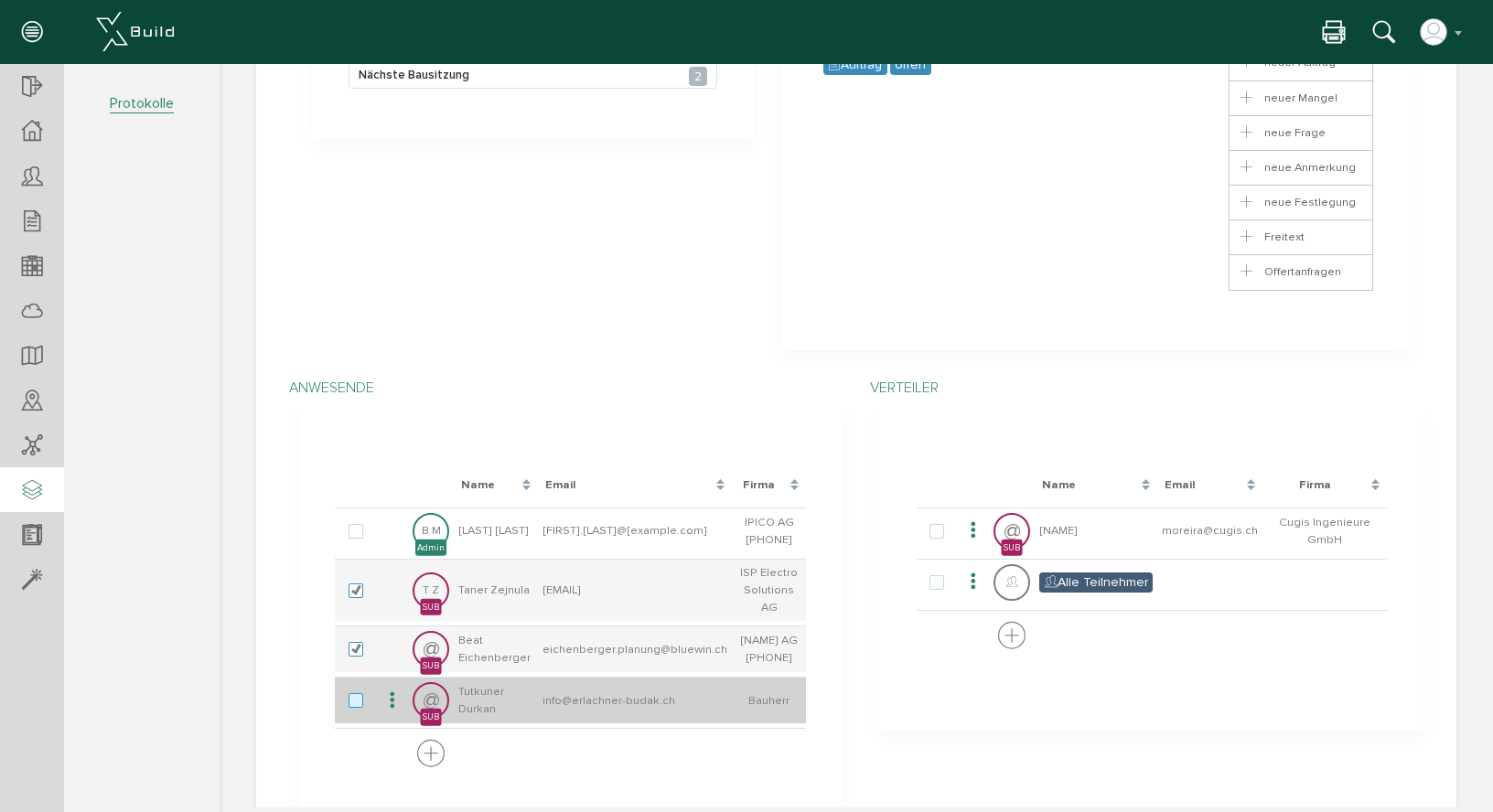 click at bounding box center [360, 701] 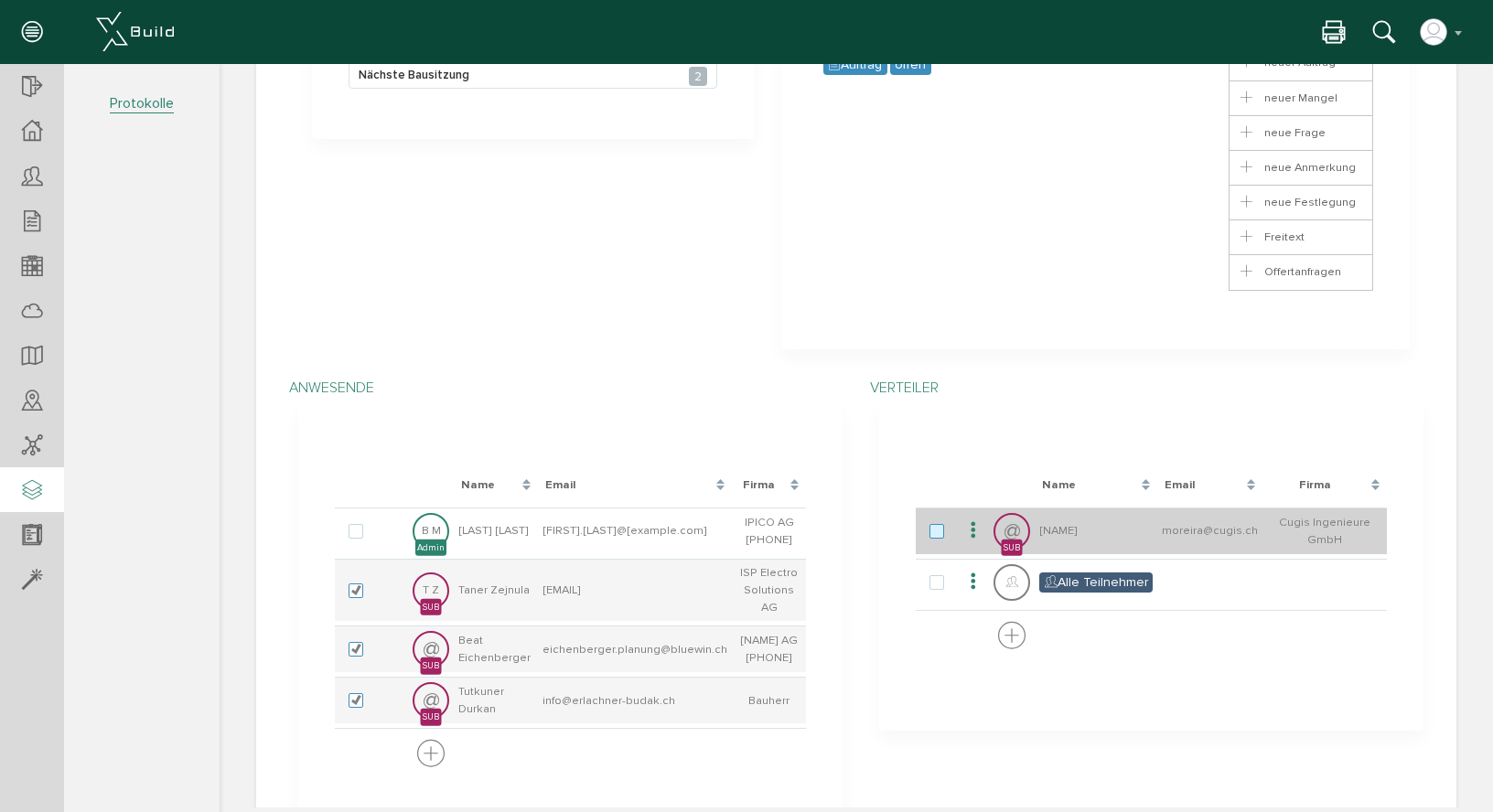 click at bounding box center [940, 532] 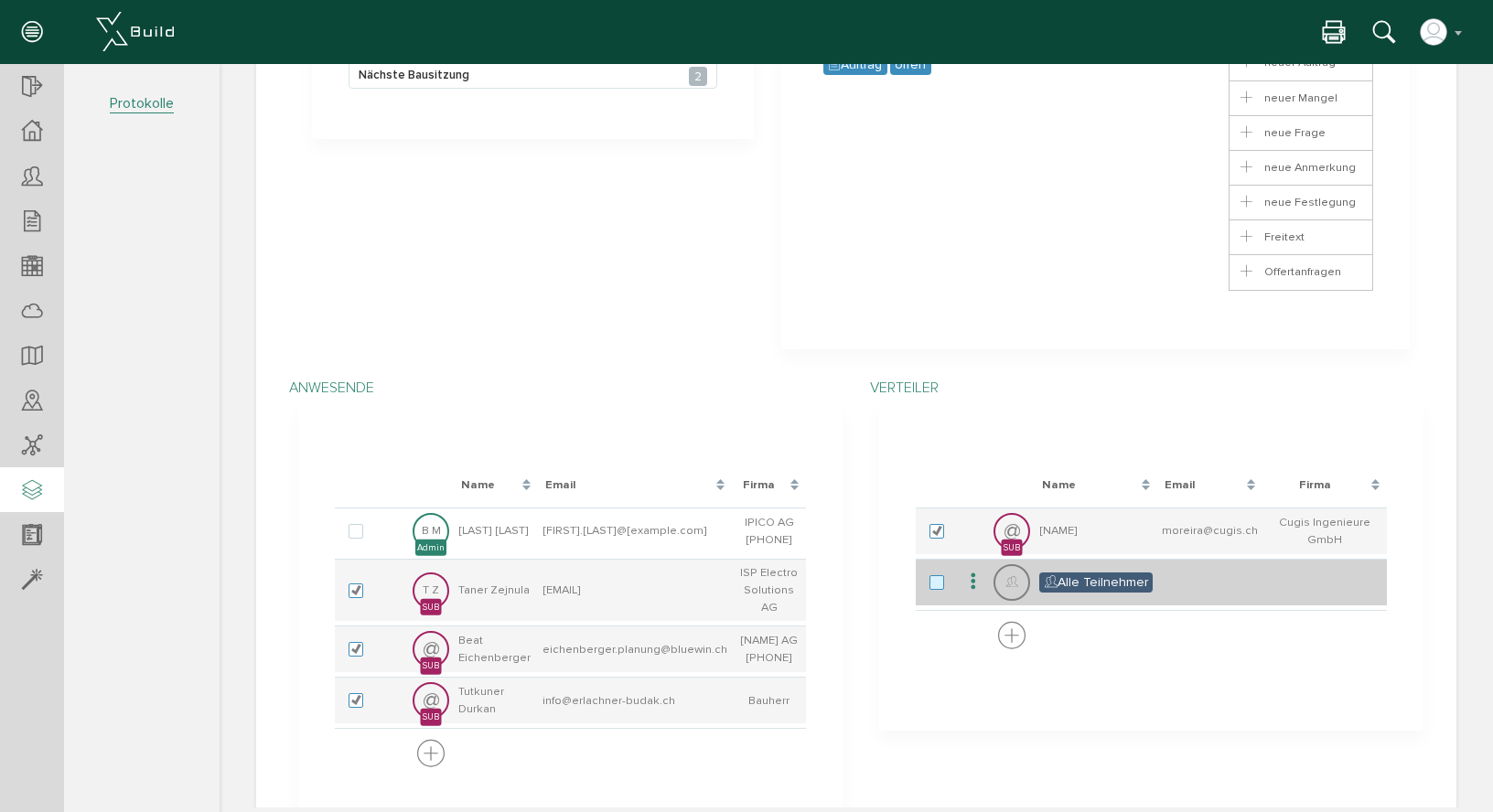 click at bounding box center (940, 583) 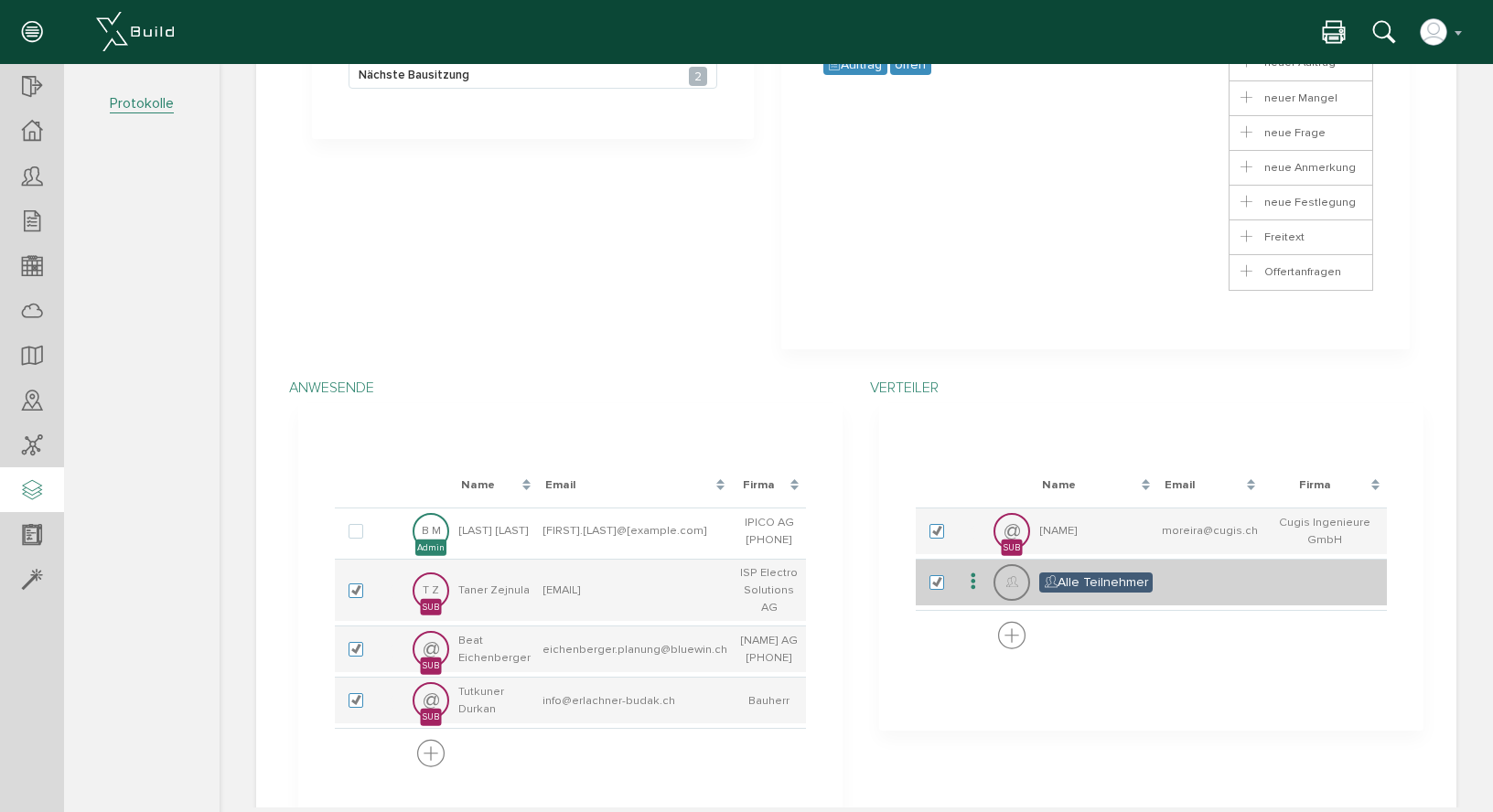 click at bounding box center (973, 582) 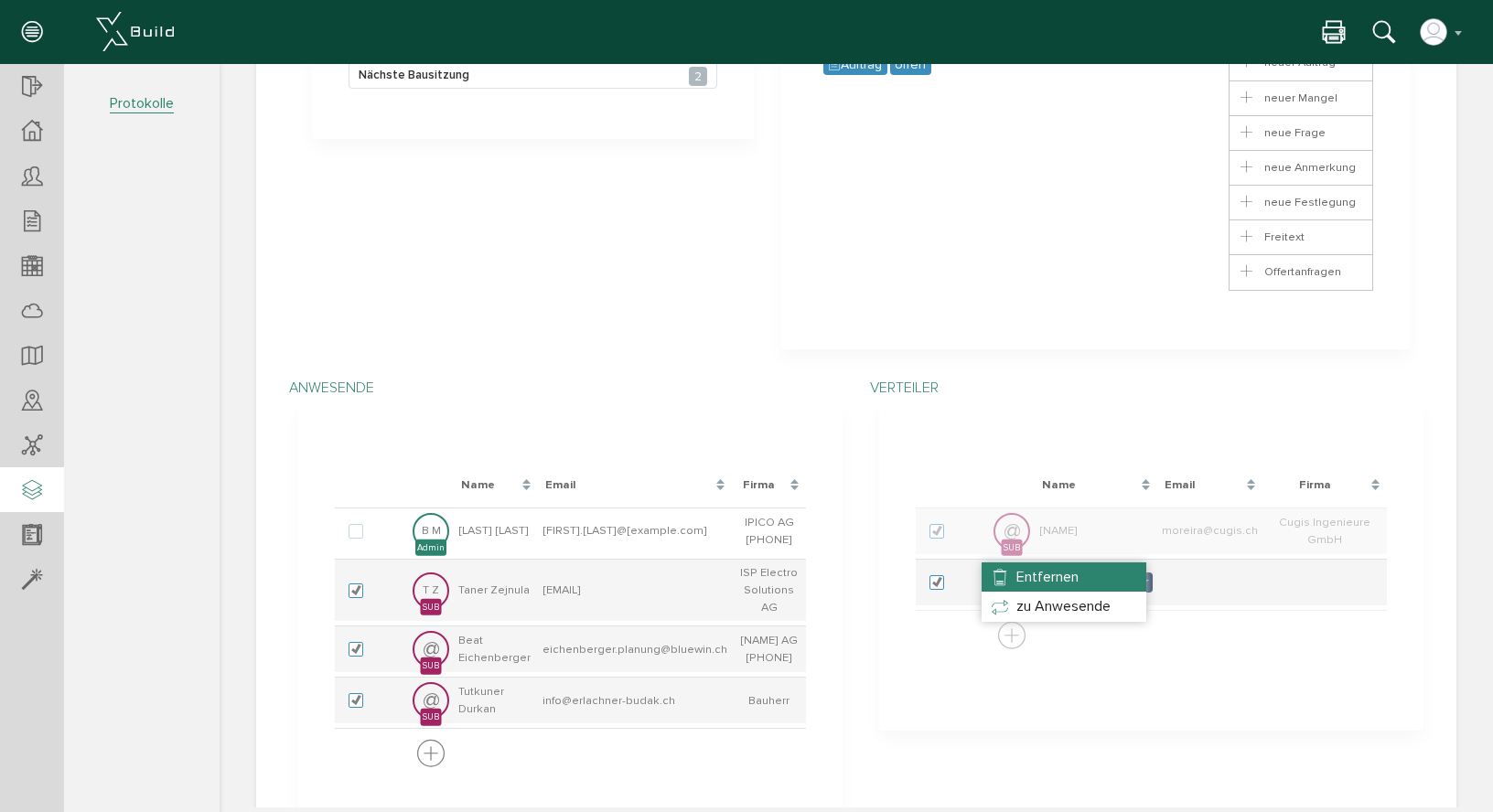 click on "Entfernen" at bounding box center (1064, 577) 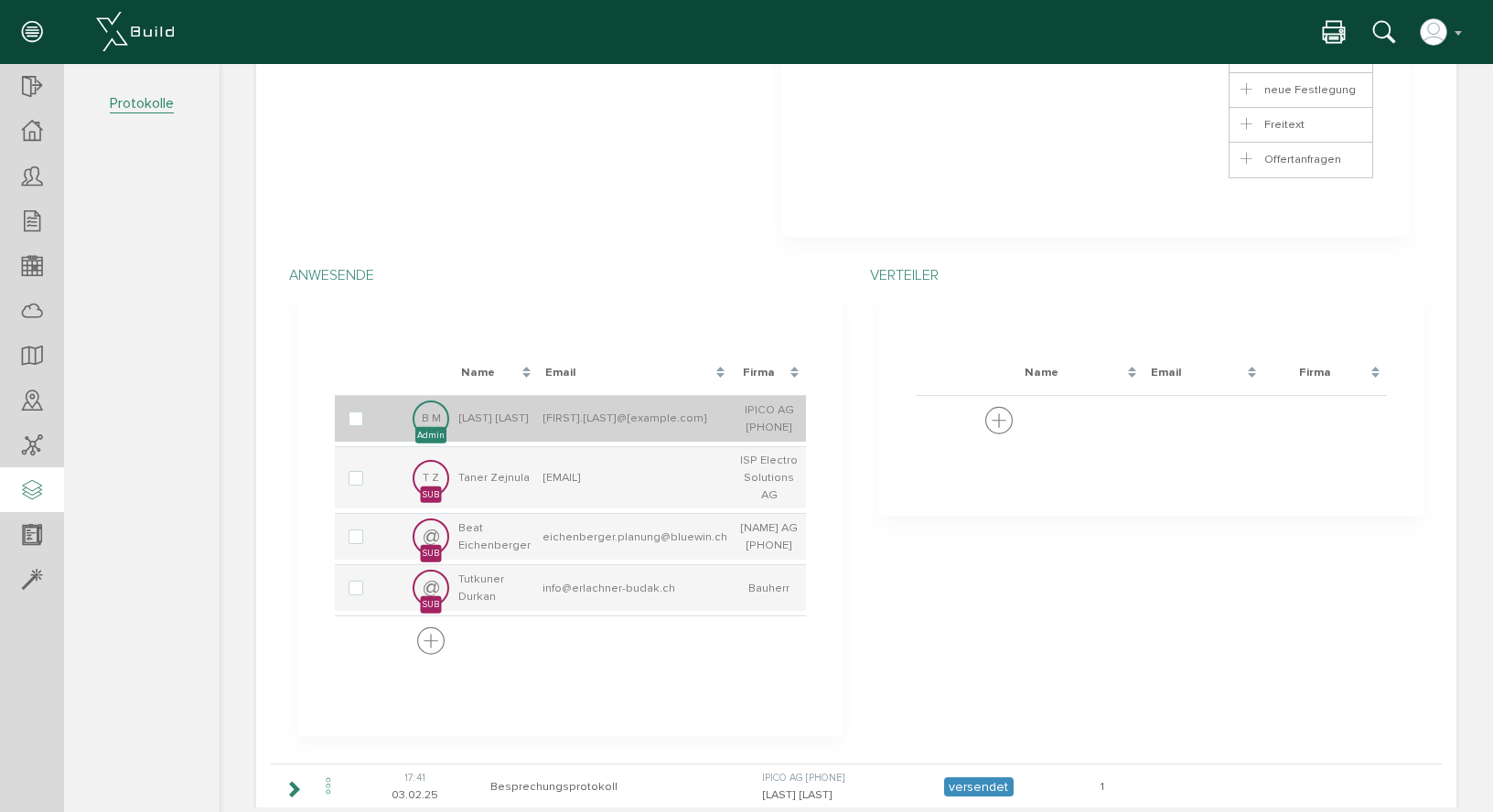 scroll, scrollTop: 391, scrollLeft: 0, axis: vertical 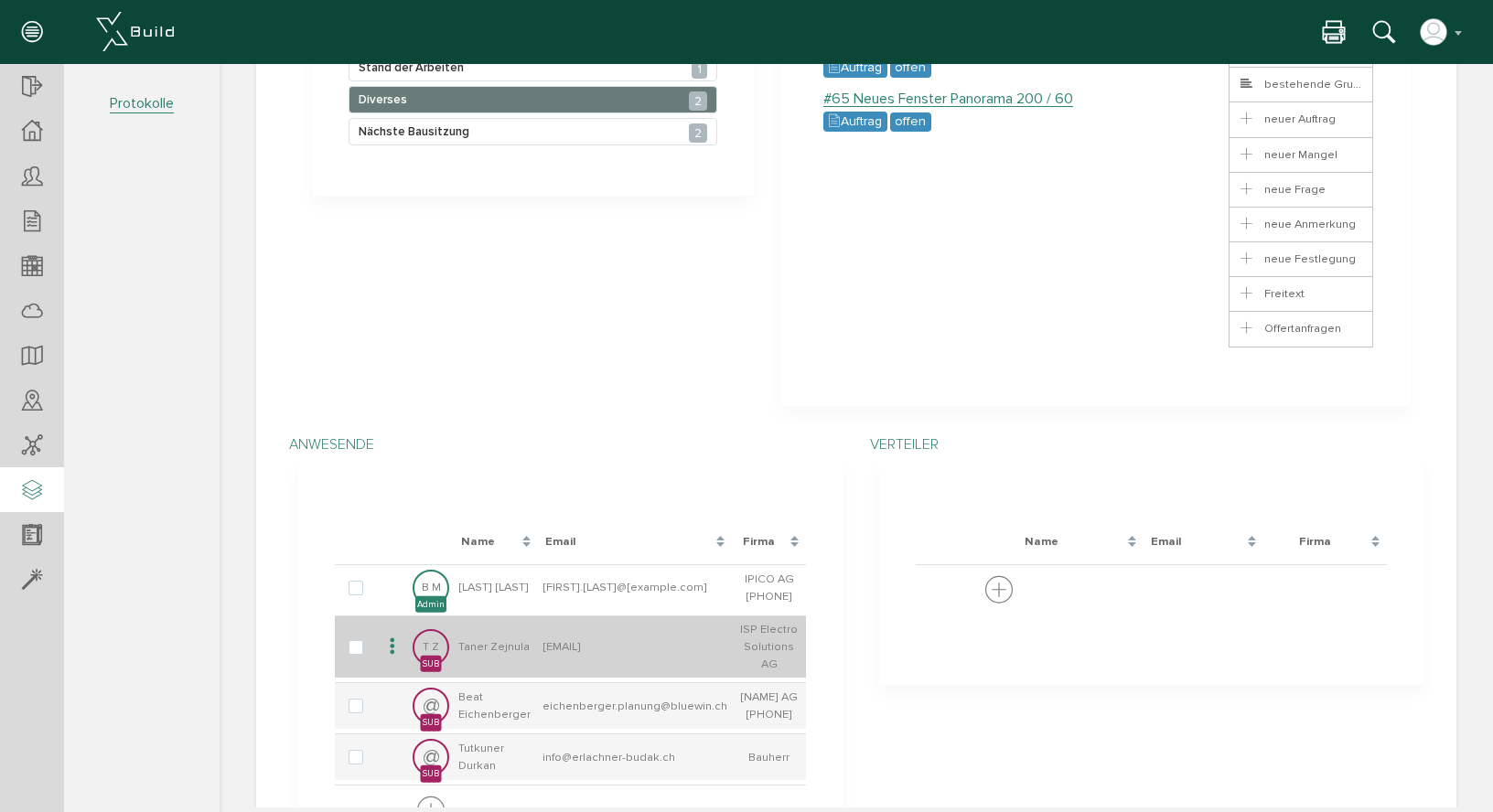 click at bounding box center (392, 646) 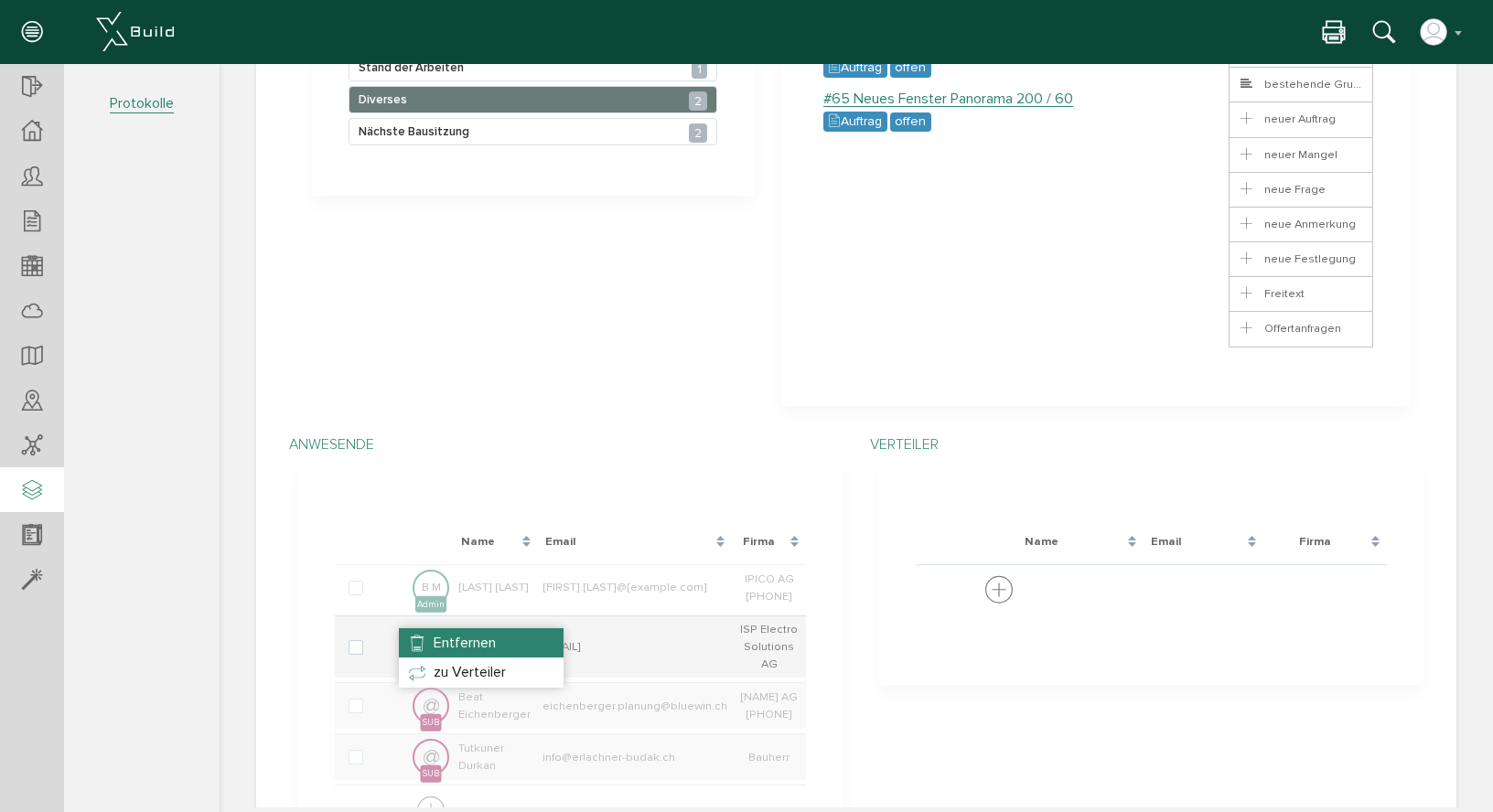 click on "Entfernen" at bounding box center (481, 643) 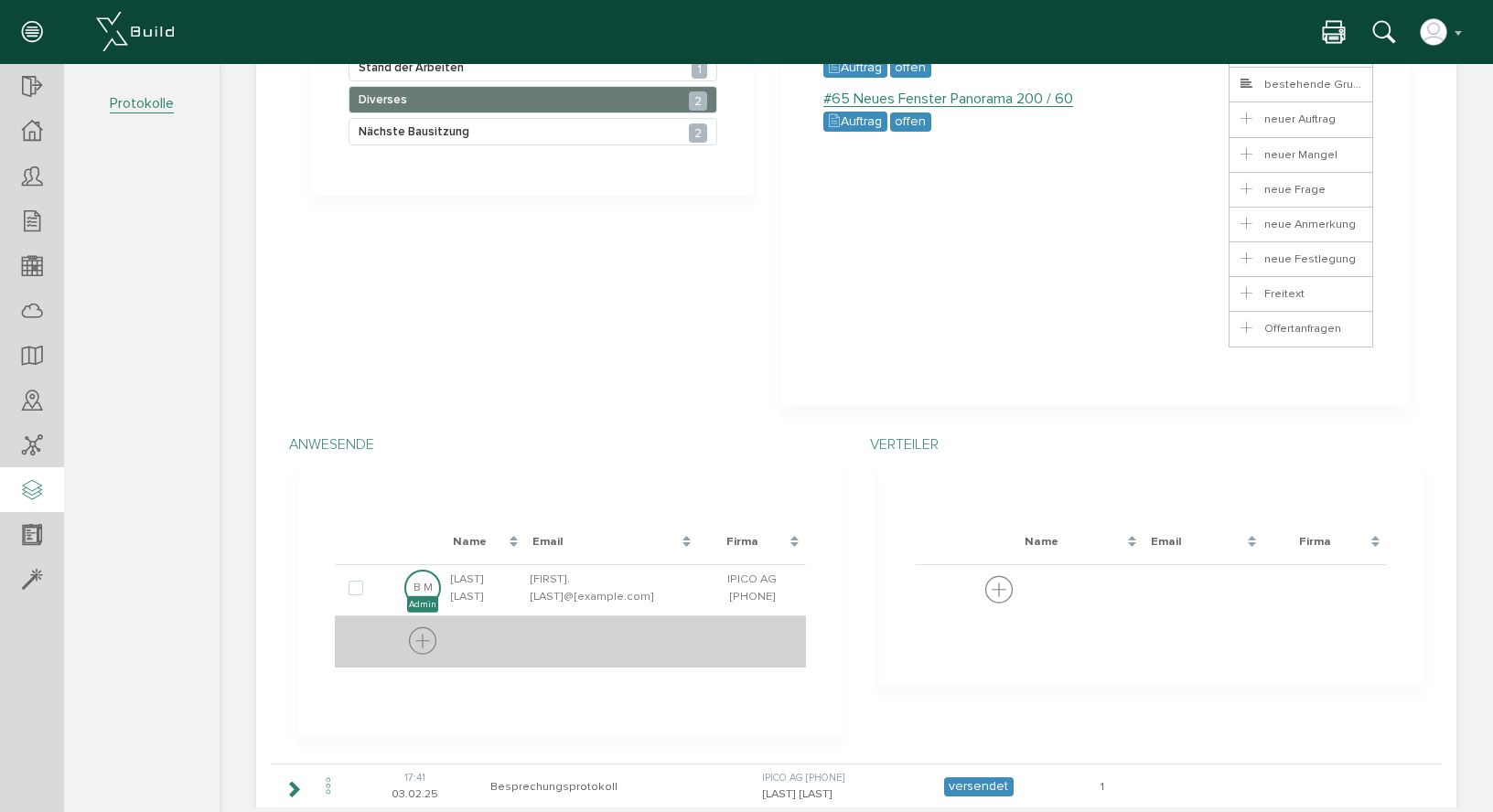 scroll, scrollTop: 346, scrollLeft: 0, axis: vertical 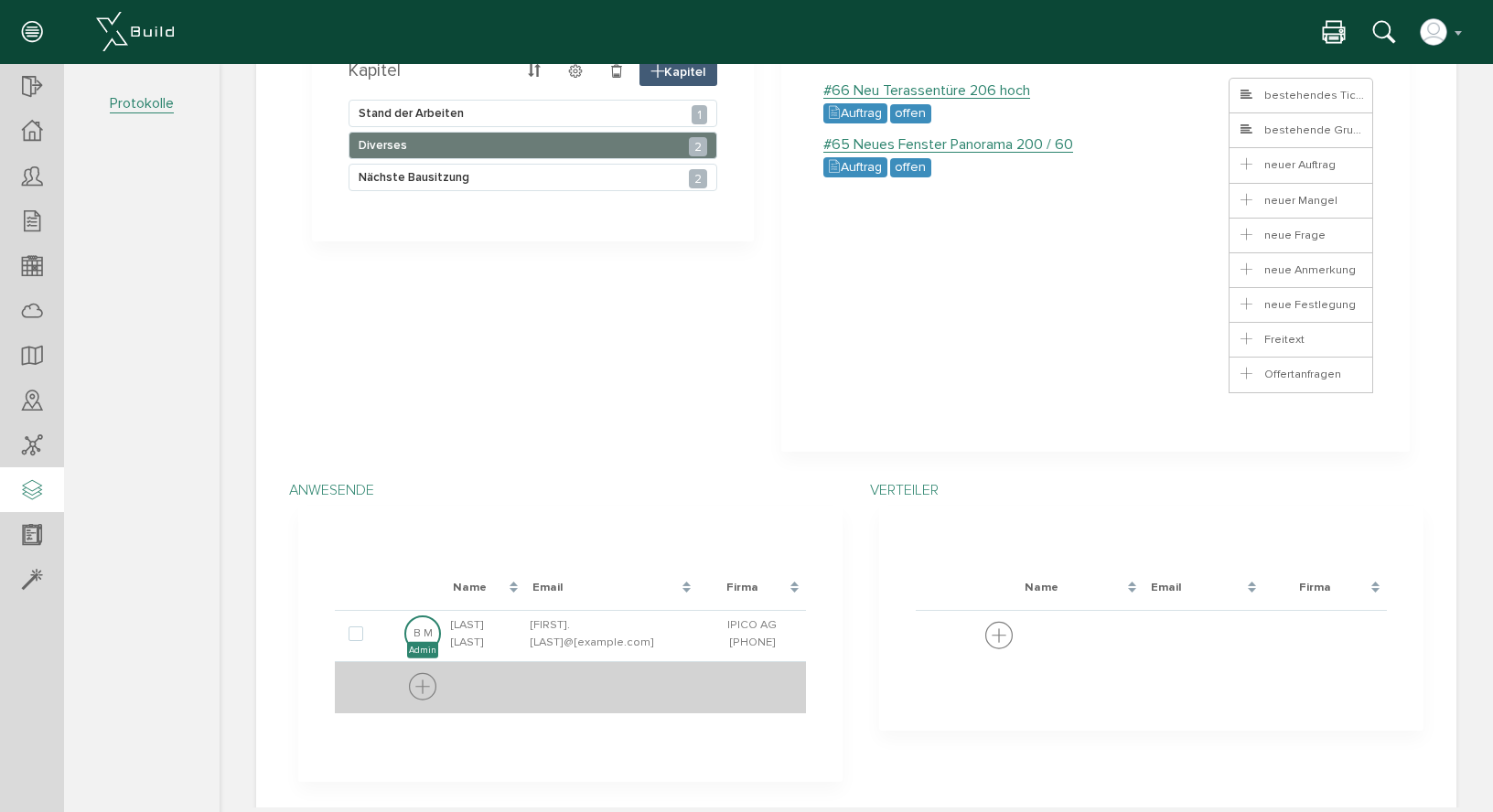 click at bounding box center [423, 688] 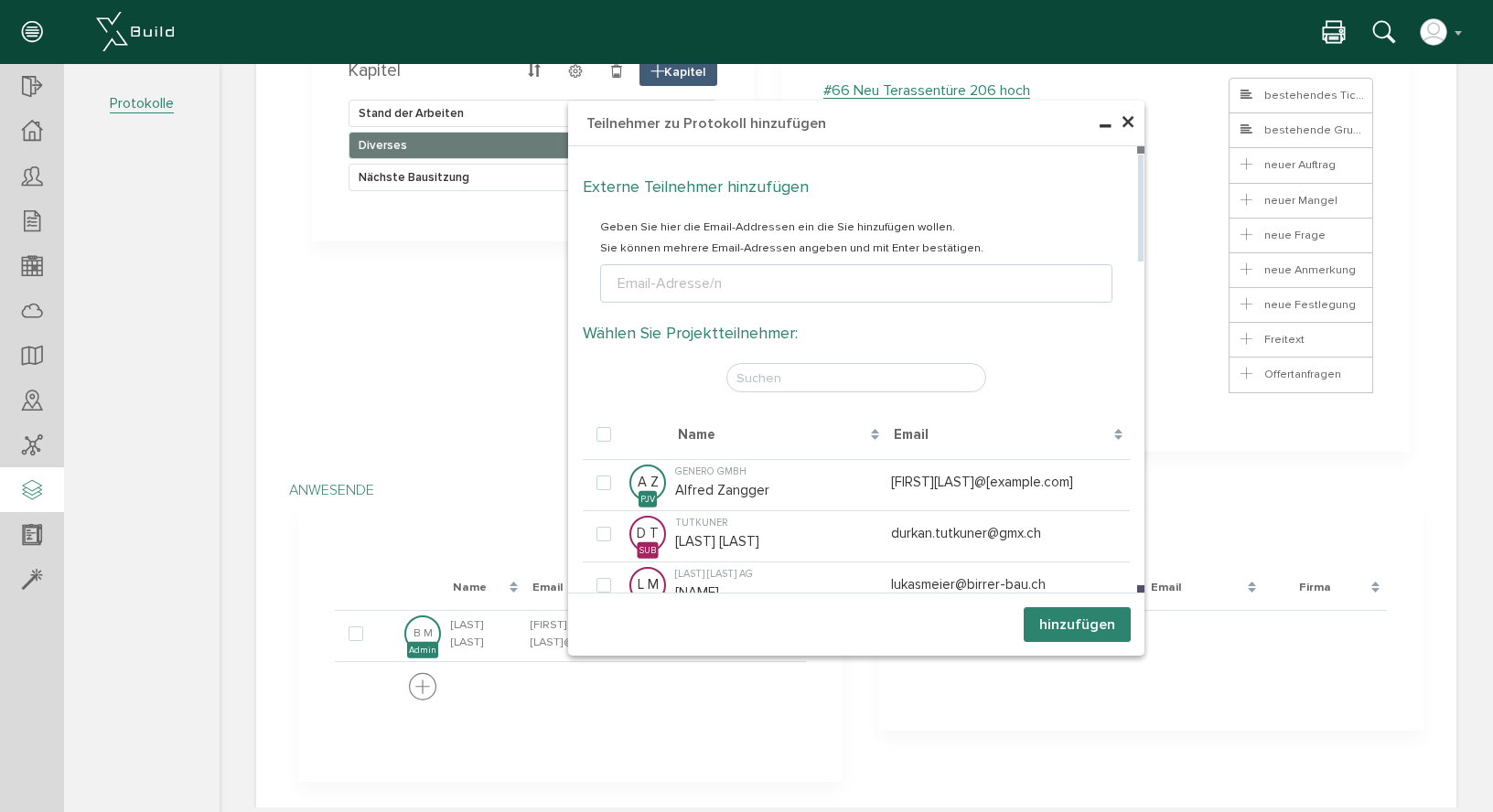 click on "Email-Adresse/n" at bounding box center [670, 283] 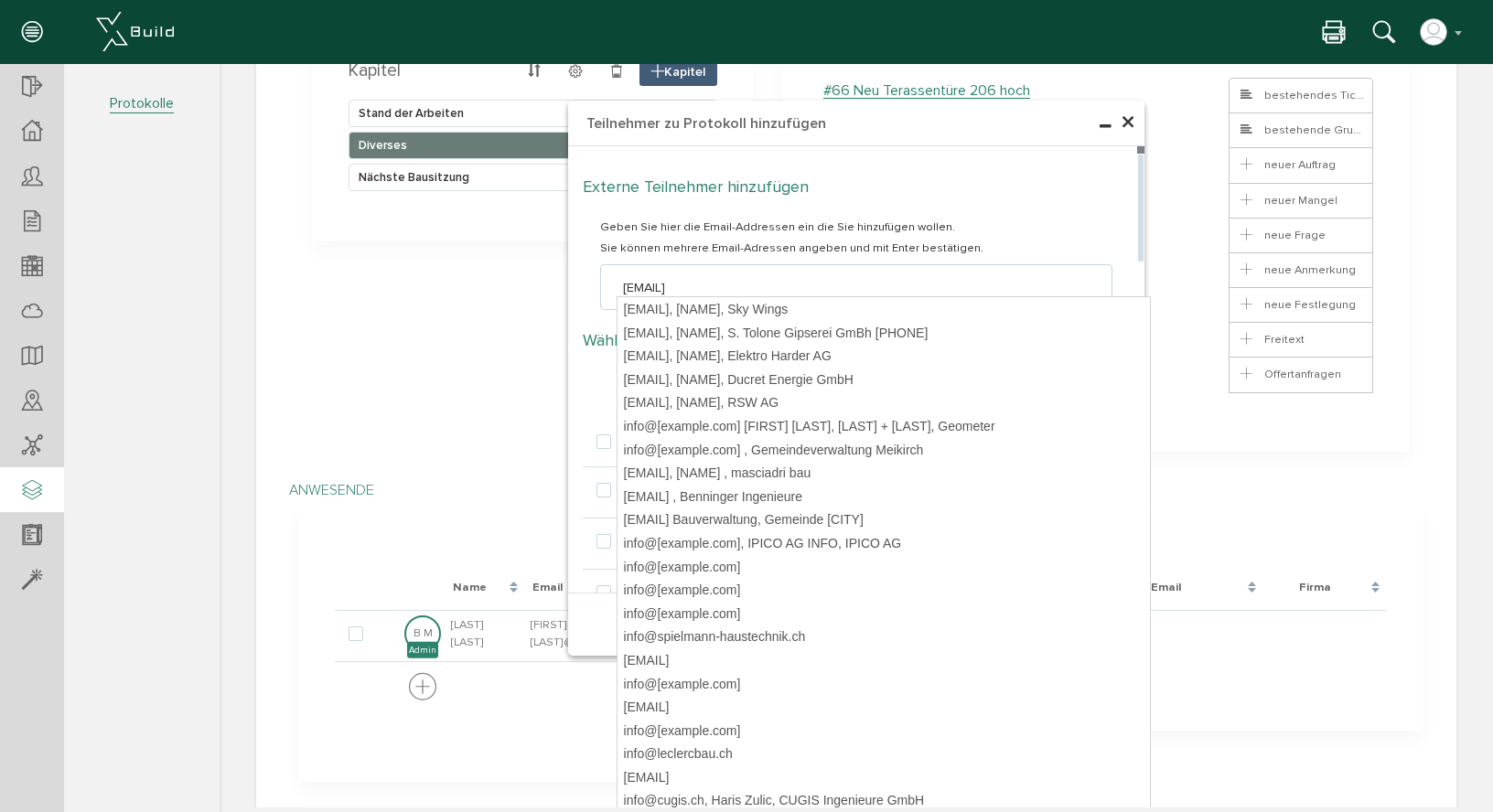 type on "info@[example.com]" 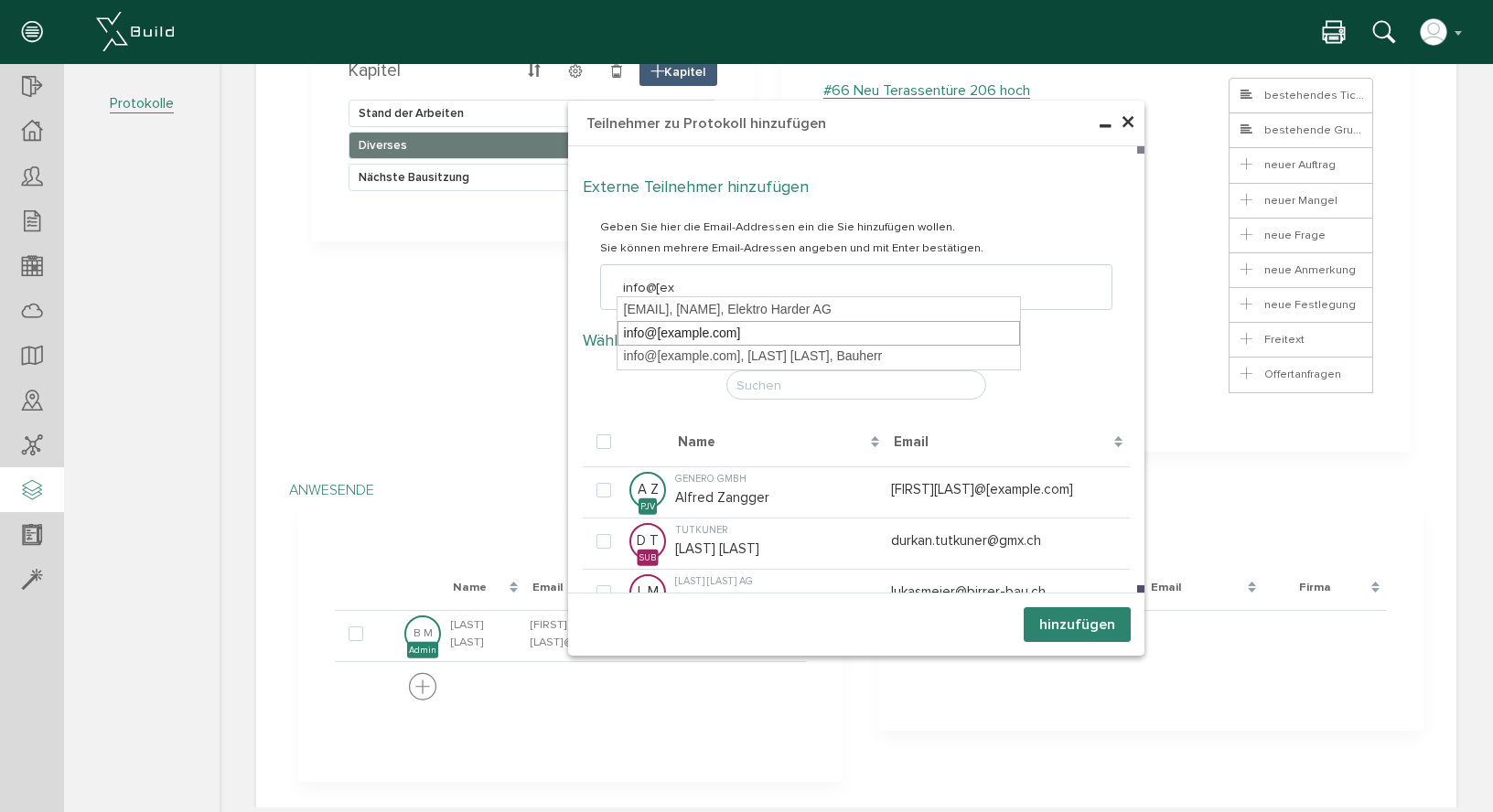 click on "info@[example.com]" at bounding box center [819, 334] 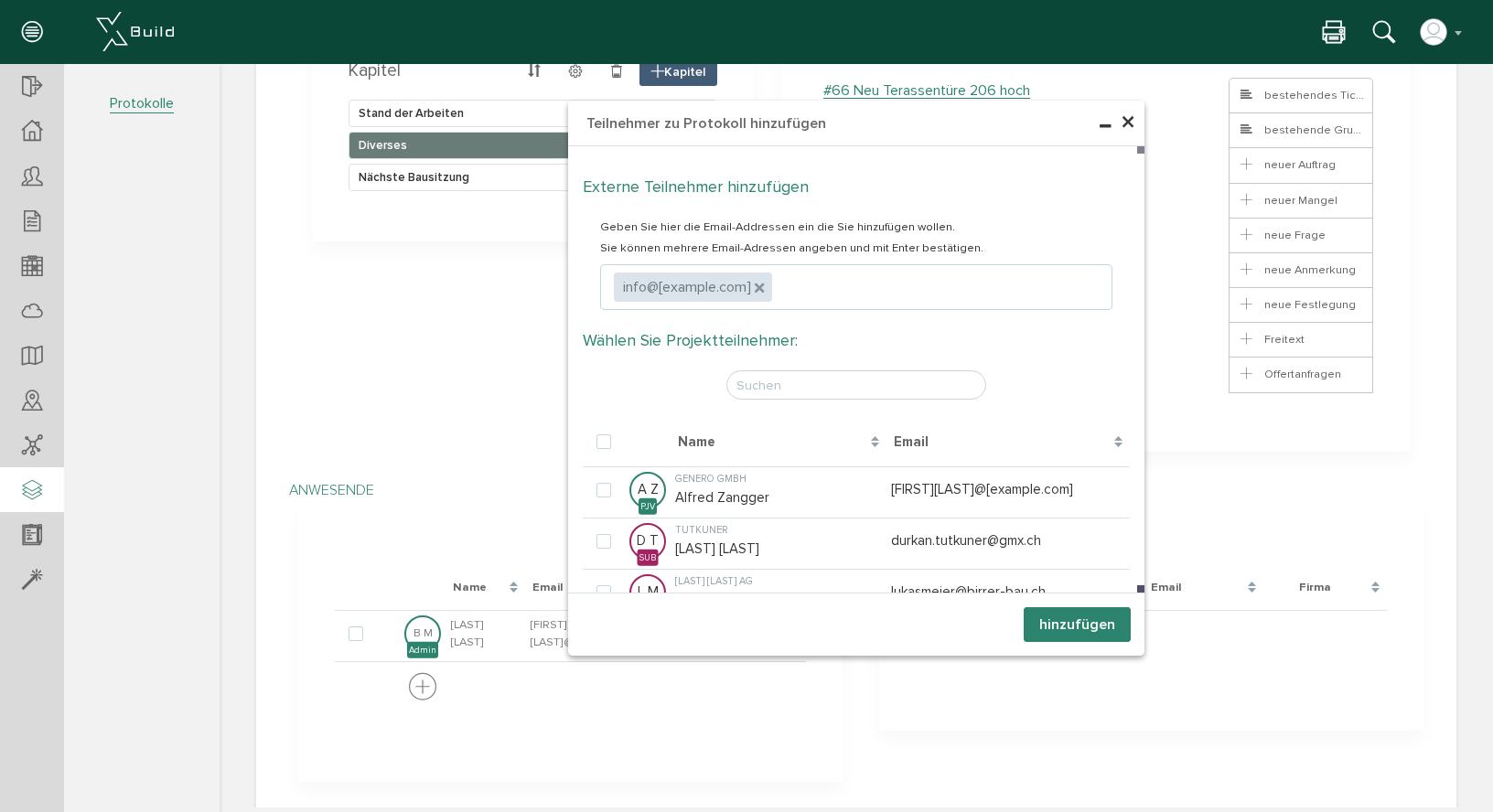 click on "hinzufügen" at bounding box center [1077, 625] 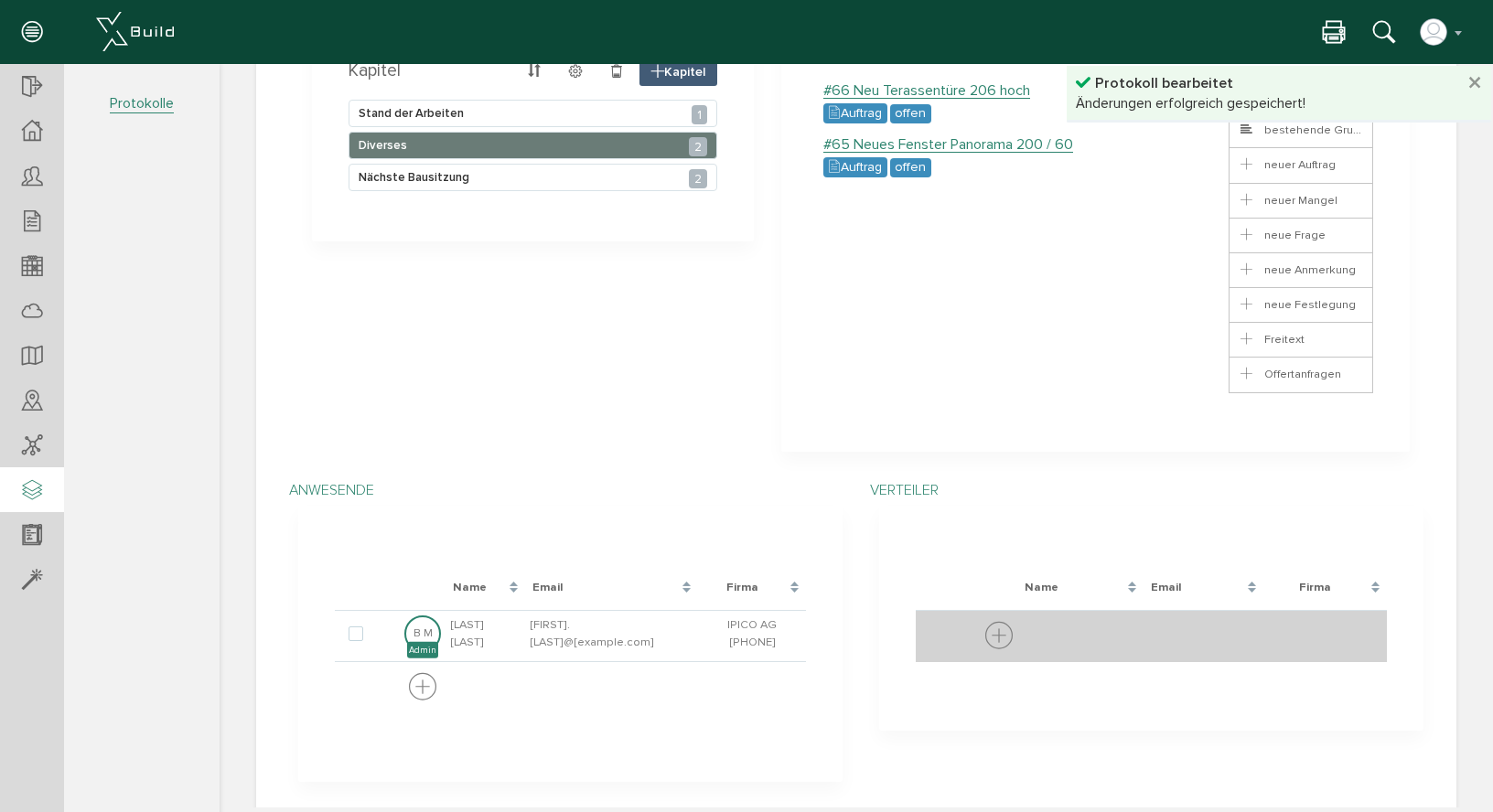 scroll, scrollTop: 146, scrollLeft: 0, axis: vertical 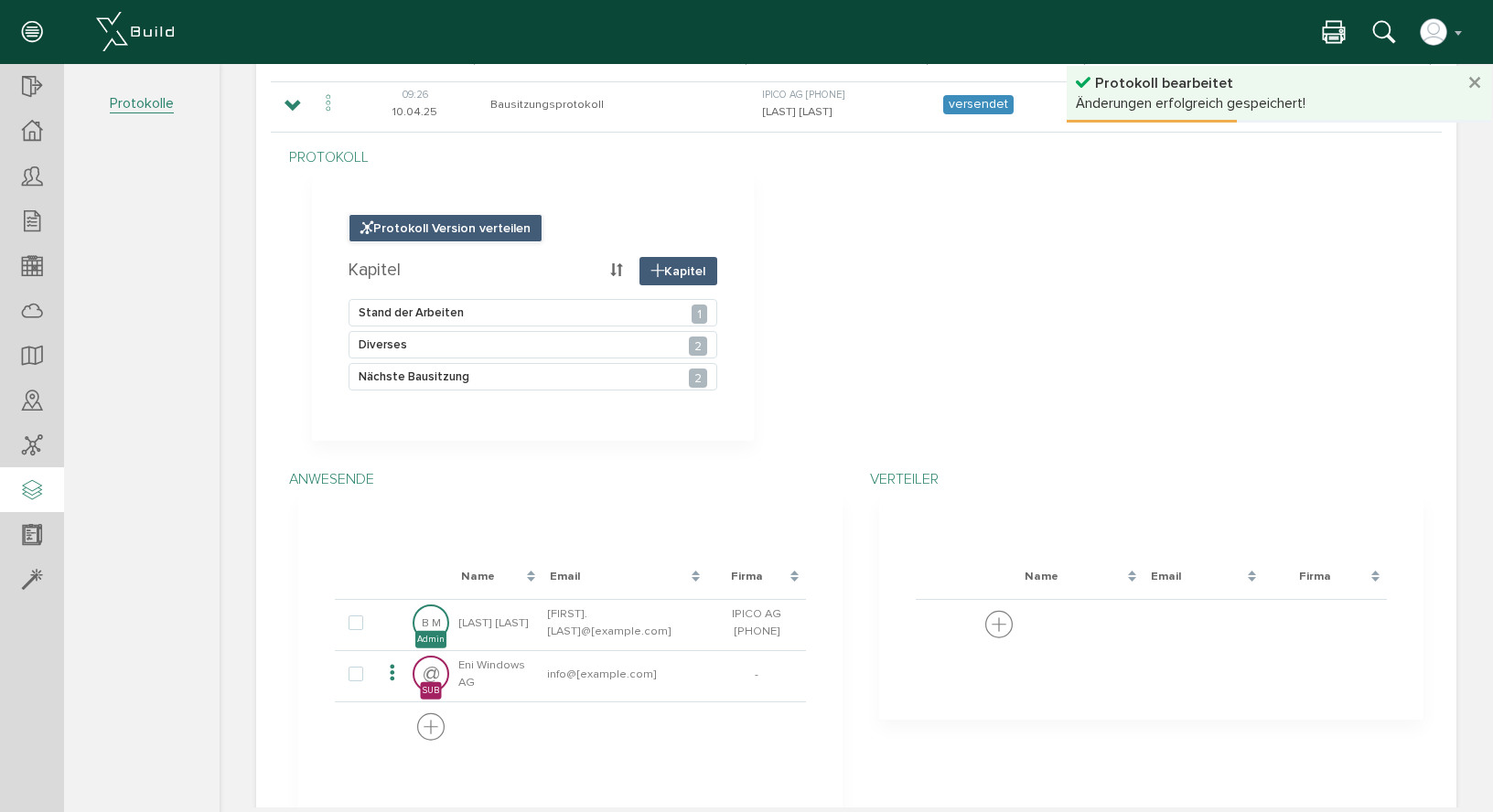 click on "Protokoll Version verteilen" at bounding box center (446, 228) 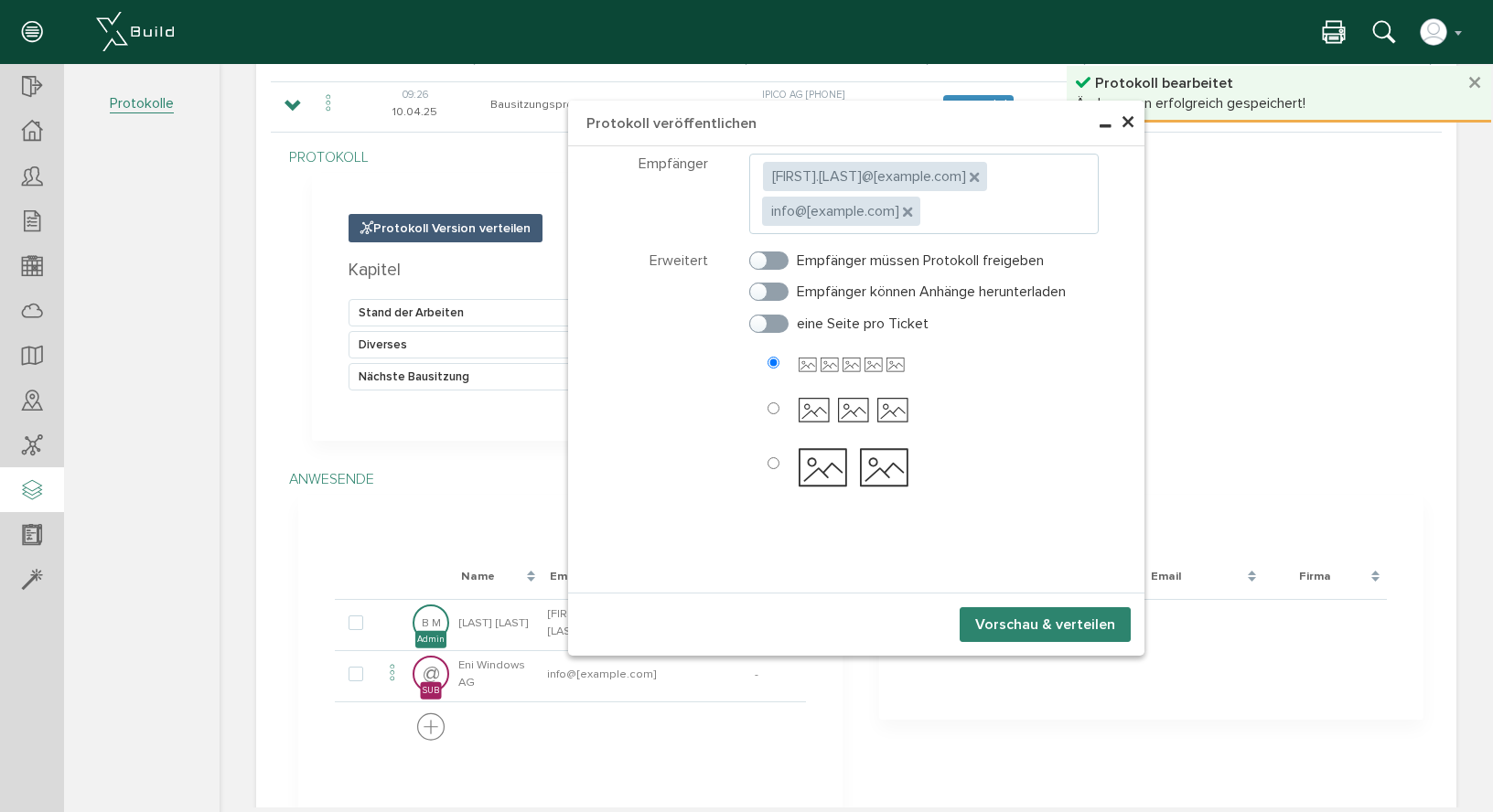 click at bounding box center (773, 463) 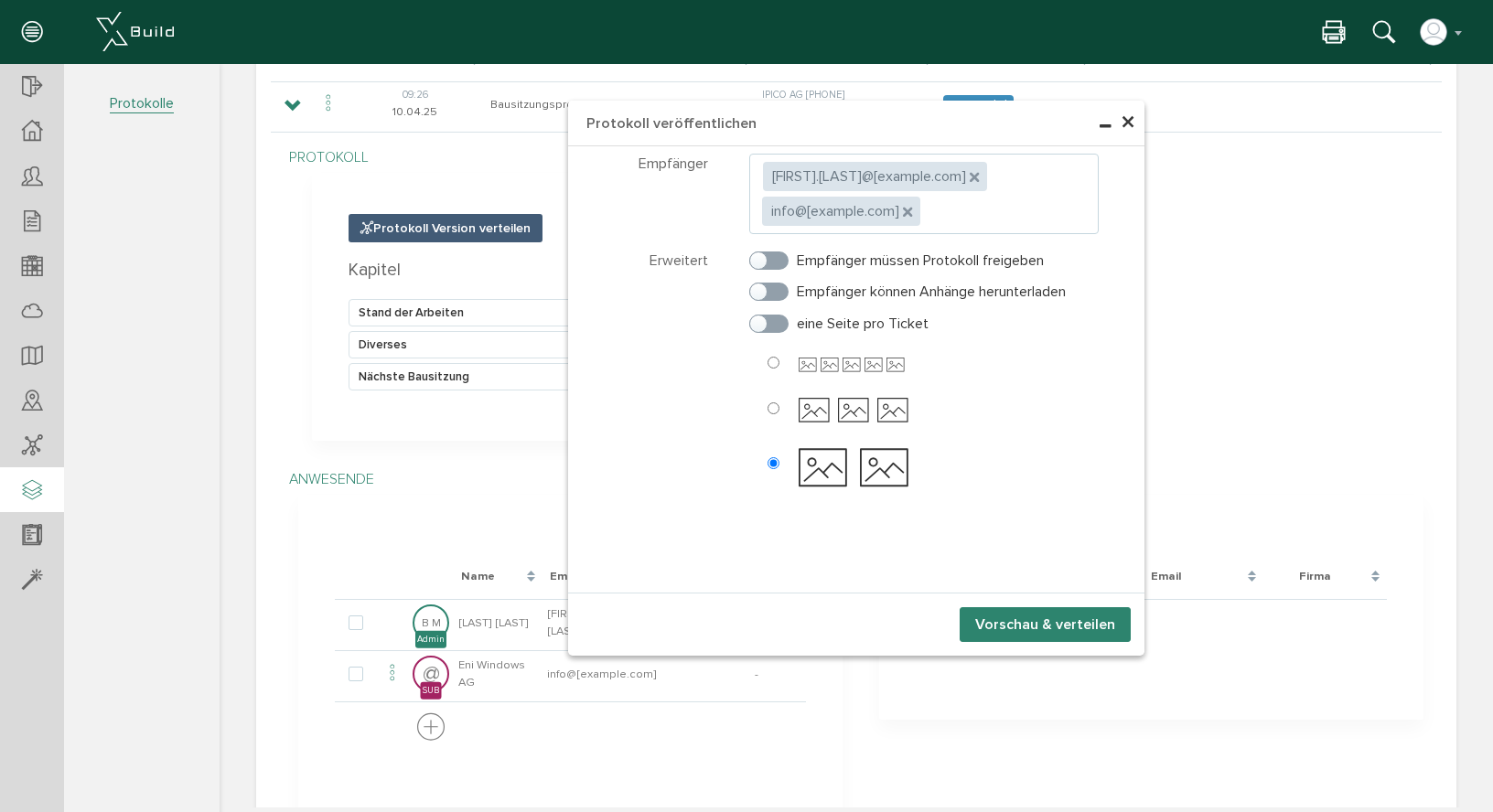 click on "Vorschau & verteilen" at bounding box center [1045, 625] 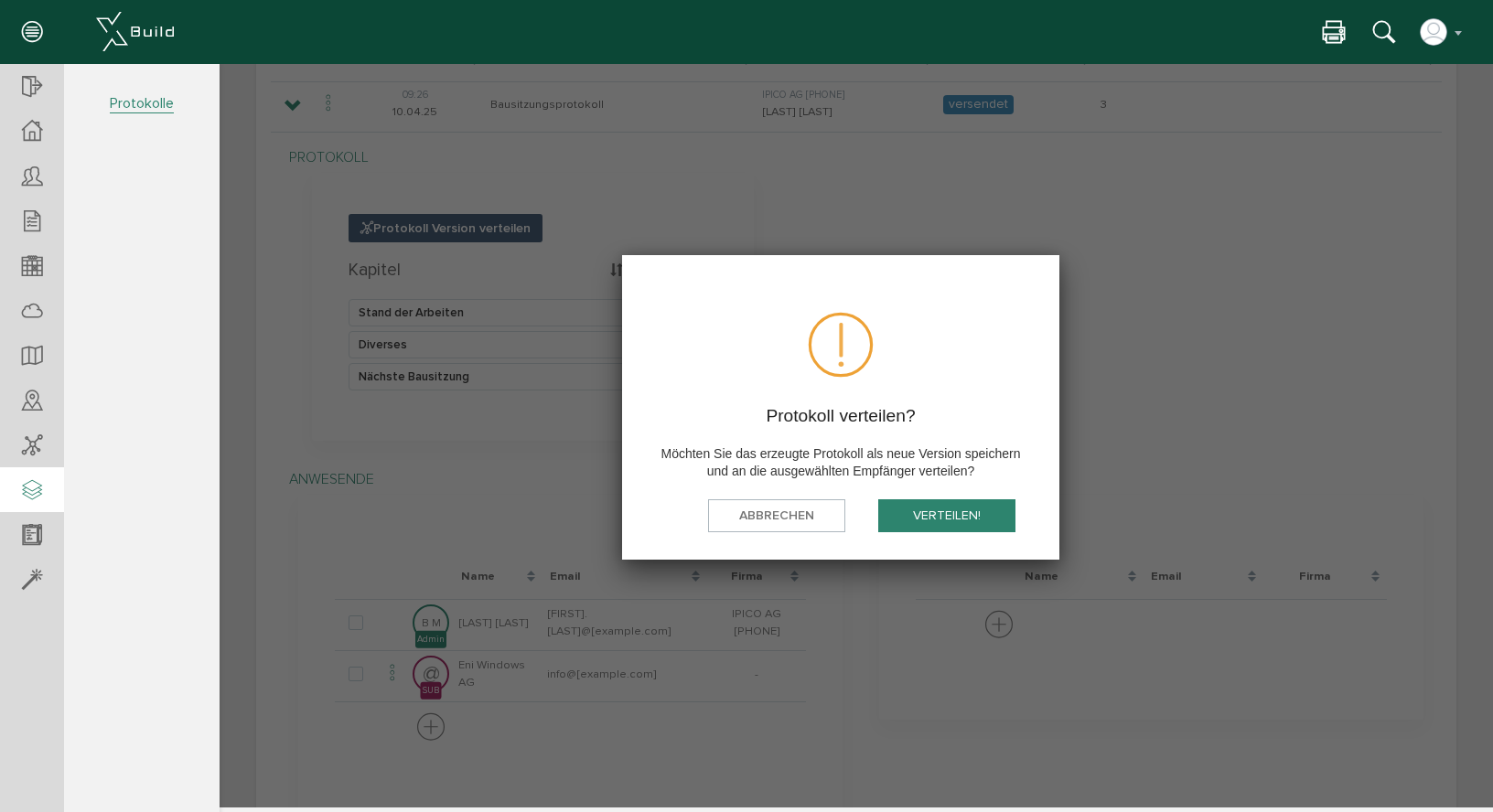 click on "verteilen!" at bounding box center (947, 516) 